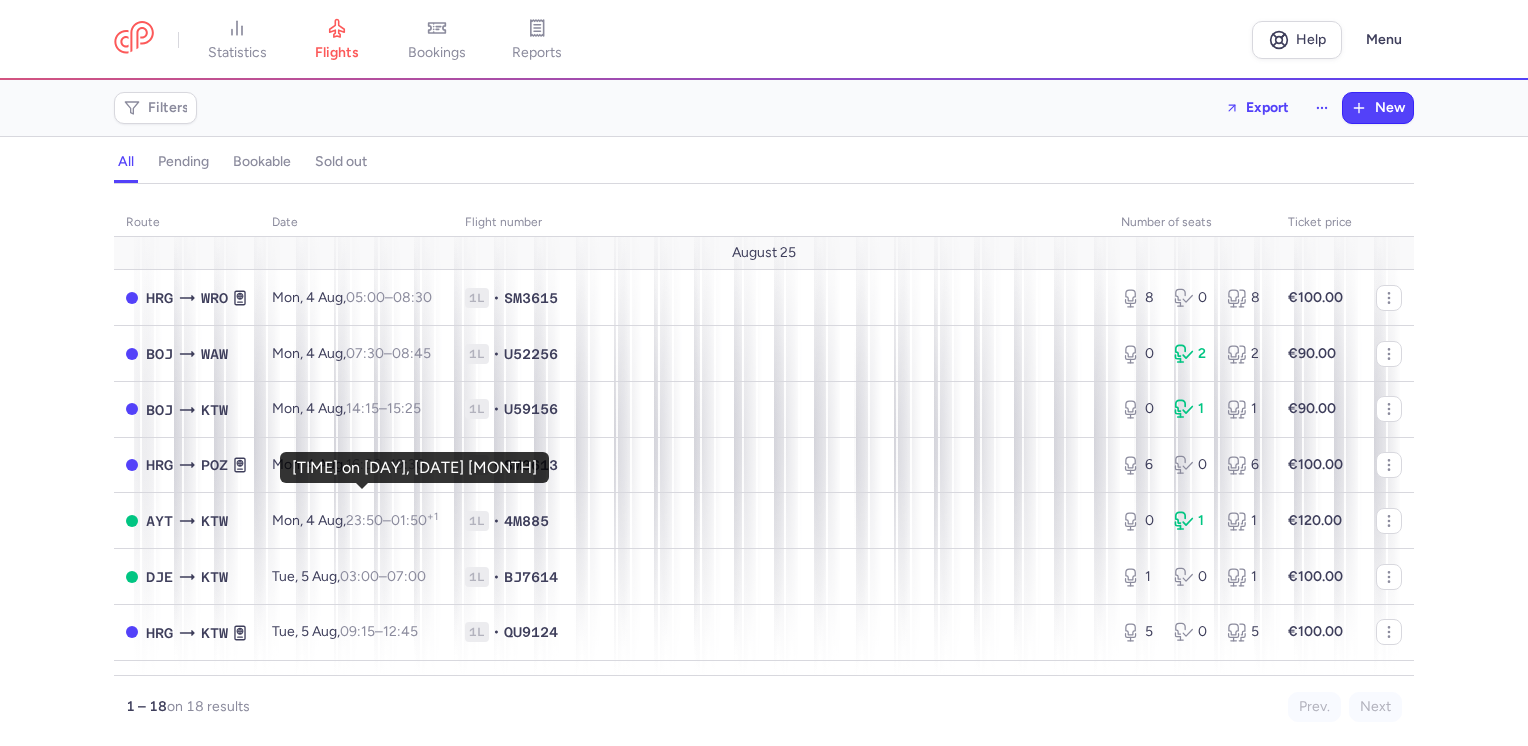 scroll, scrollTop: 0, scrollLeft: 0, axis: both 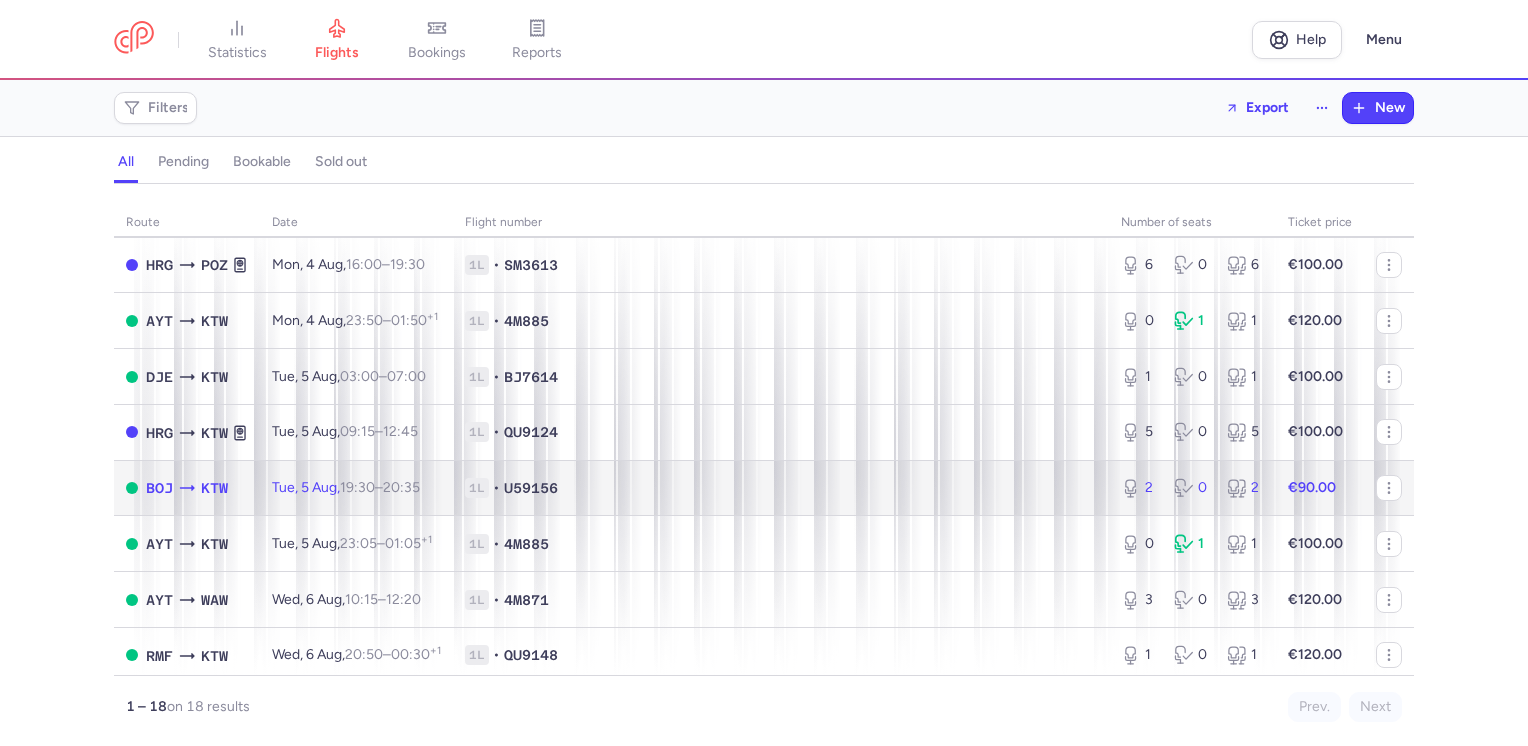 click at bounding box center (1389, 488) 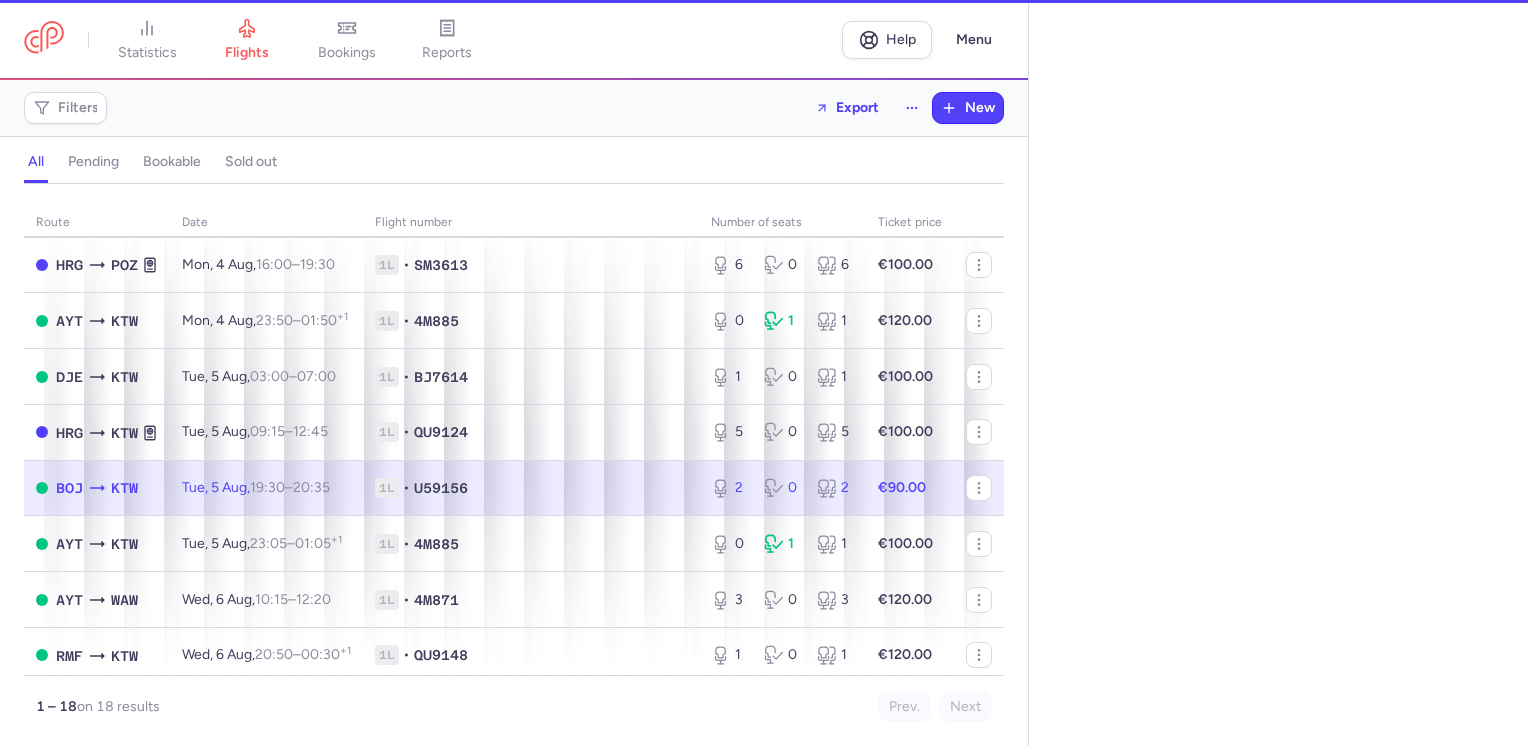 select on "hours" 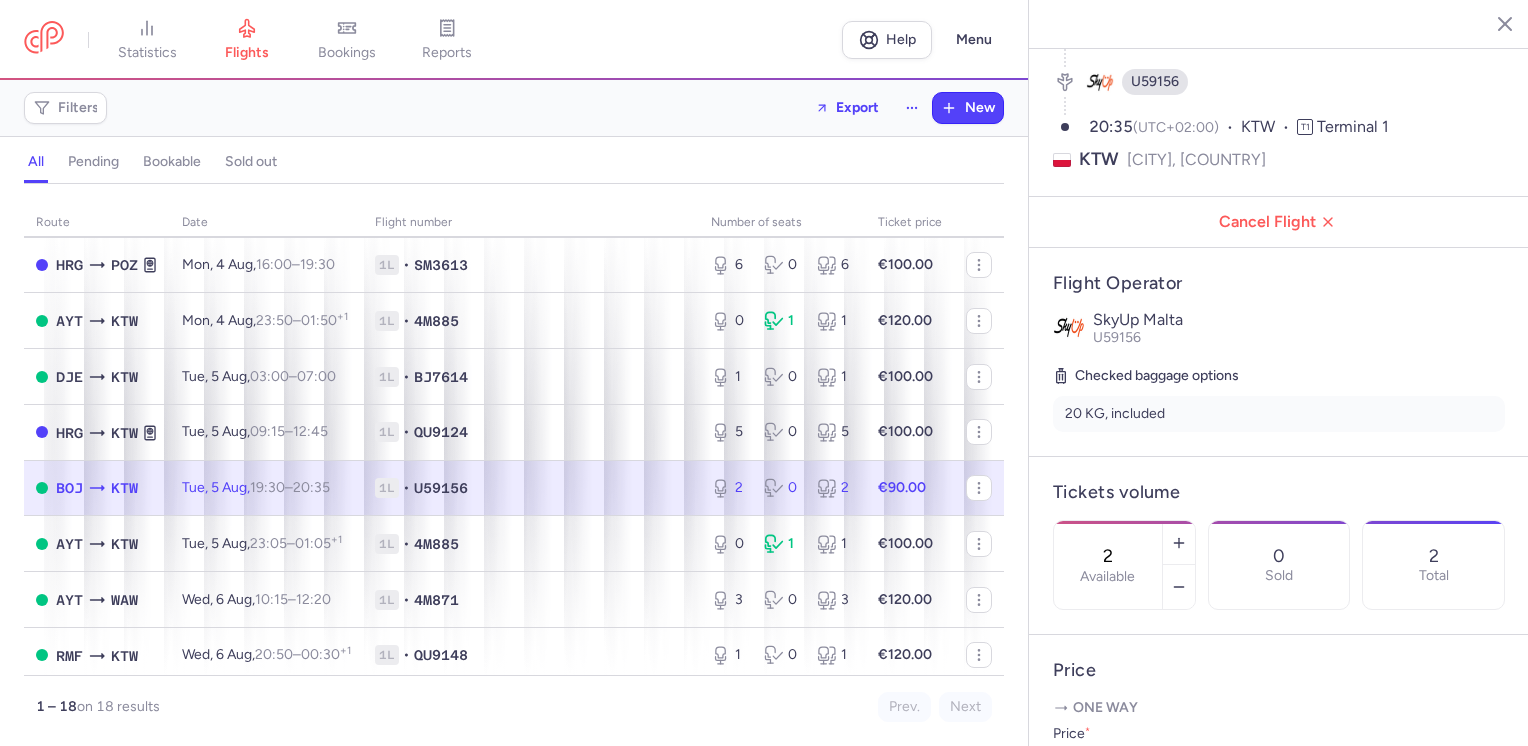 scroll, scrollTop: 200, scrollLeft: 0, axis: vertical 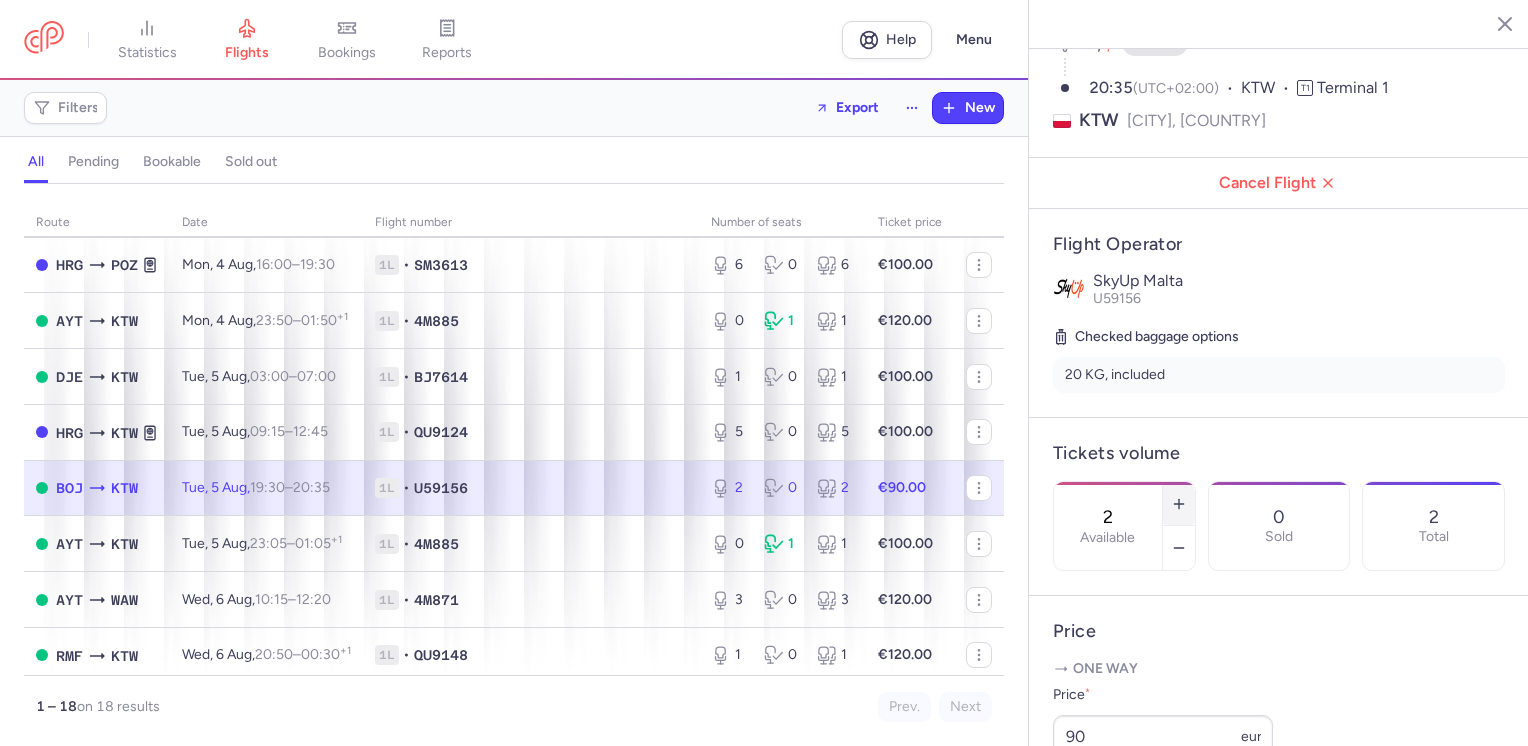 click 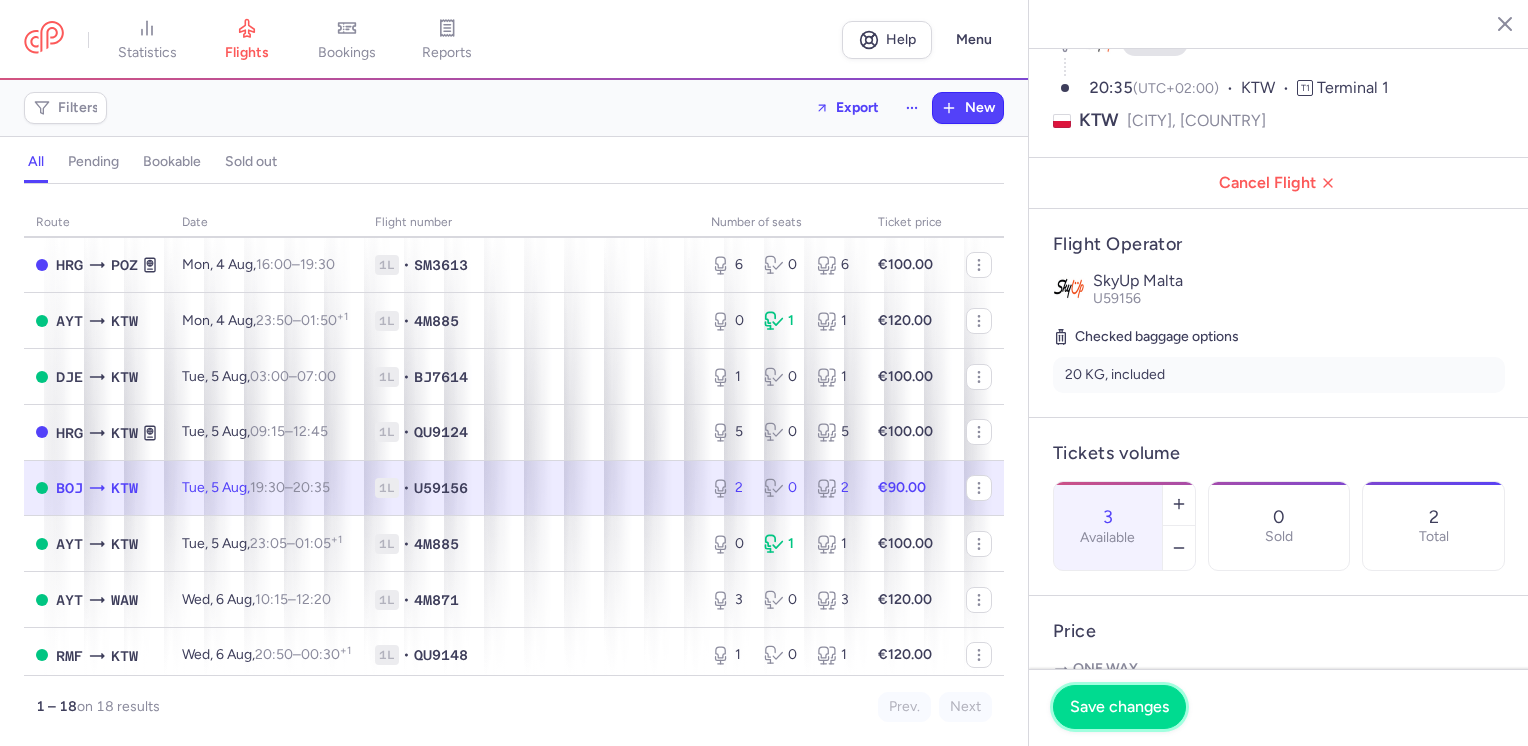 click on "Save changes" at bounding box center [1119, 707] 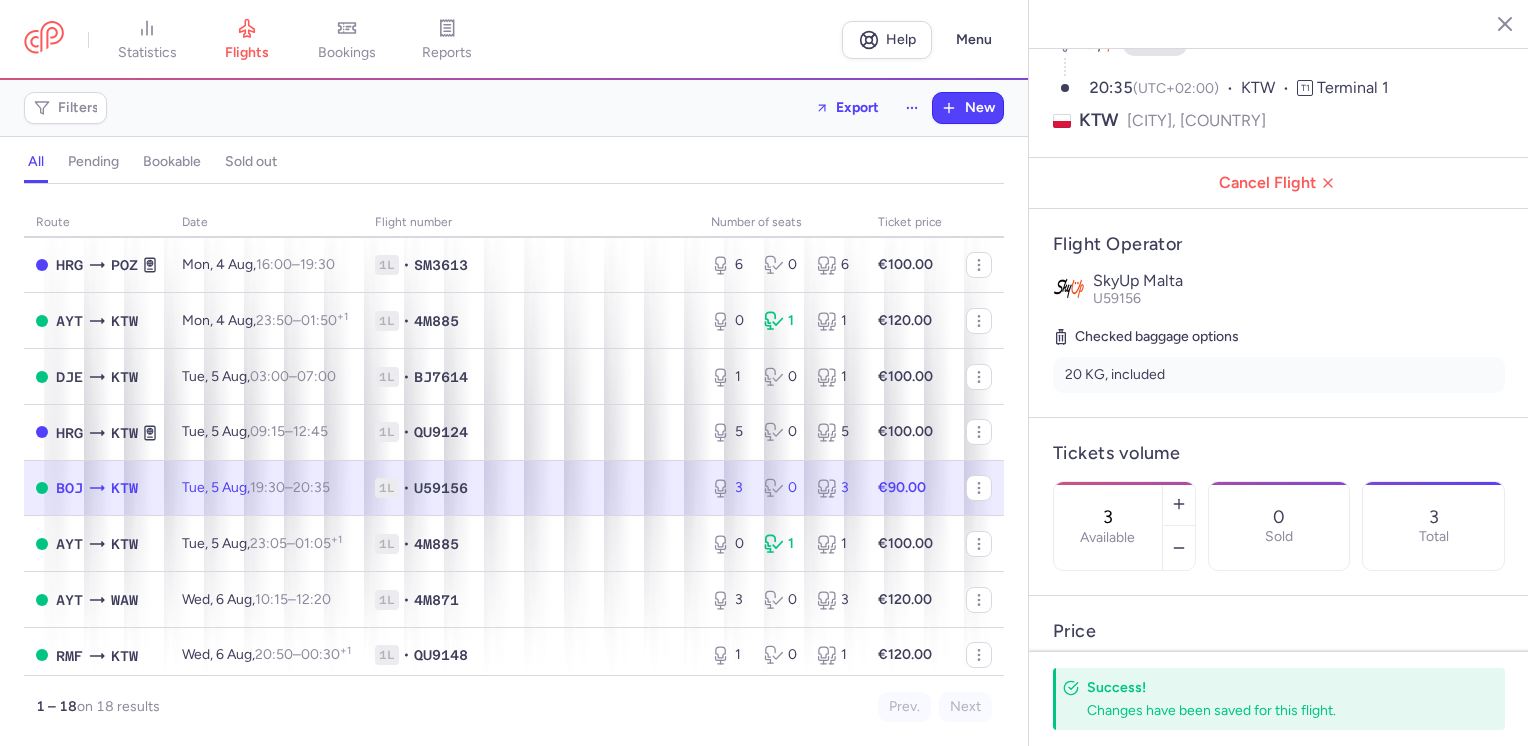 click 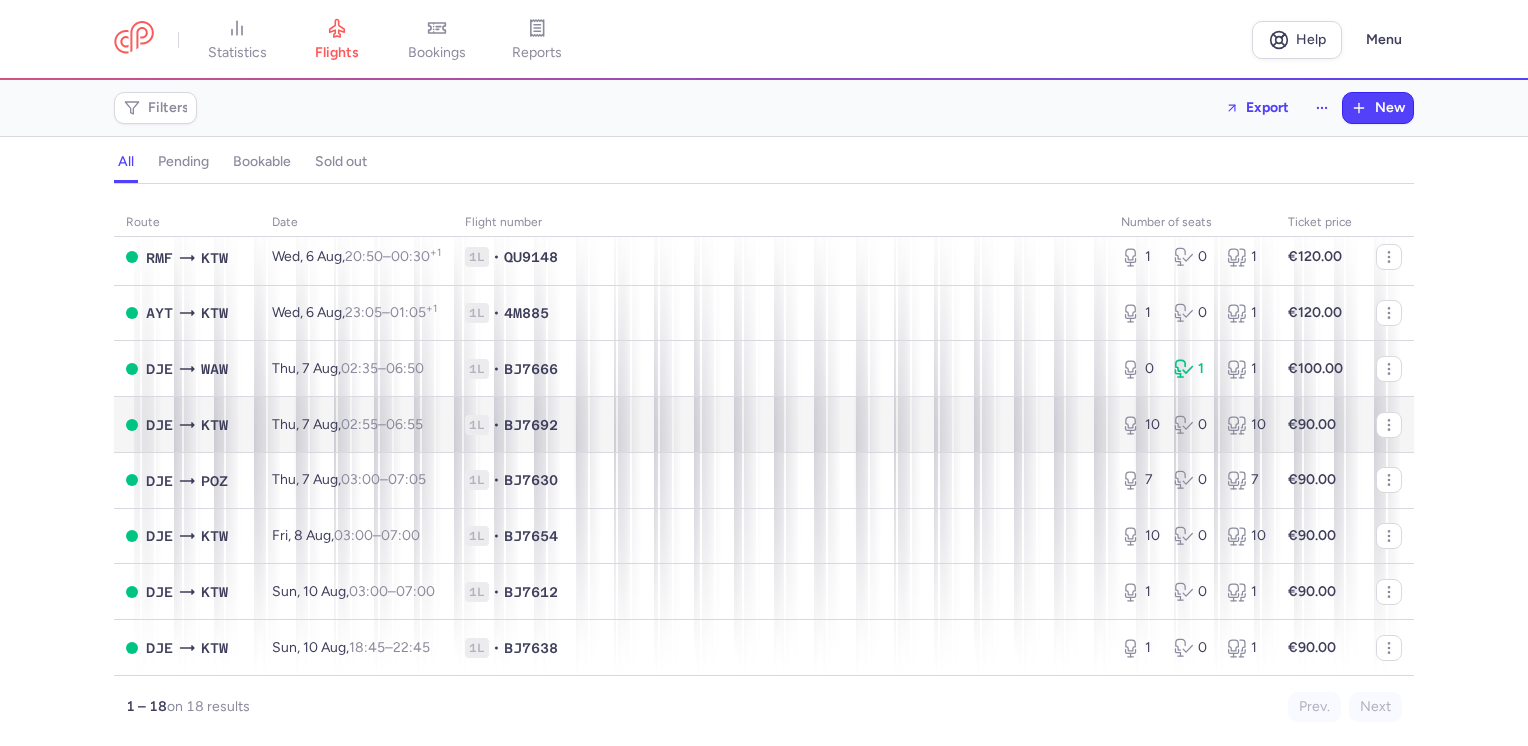 scroll, scrollTop: 620, scrollLeft: 0, axis: vertical 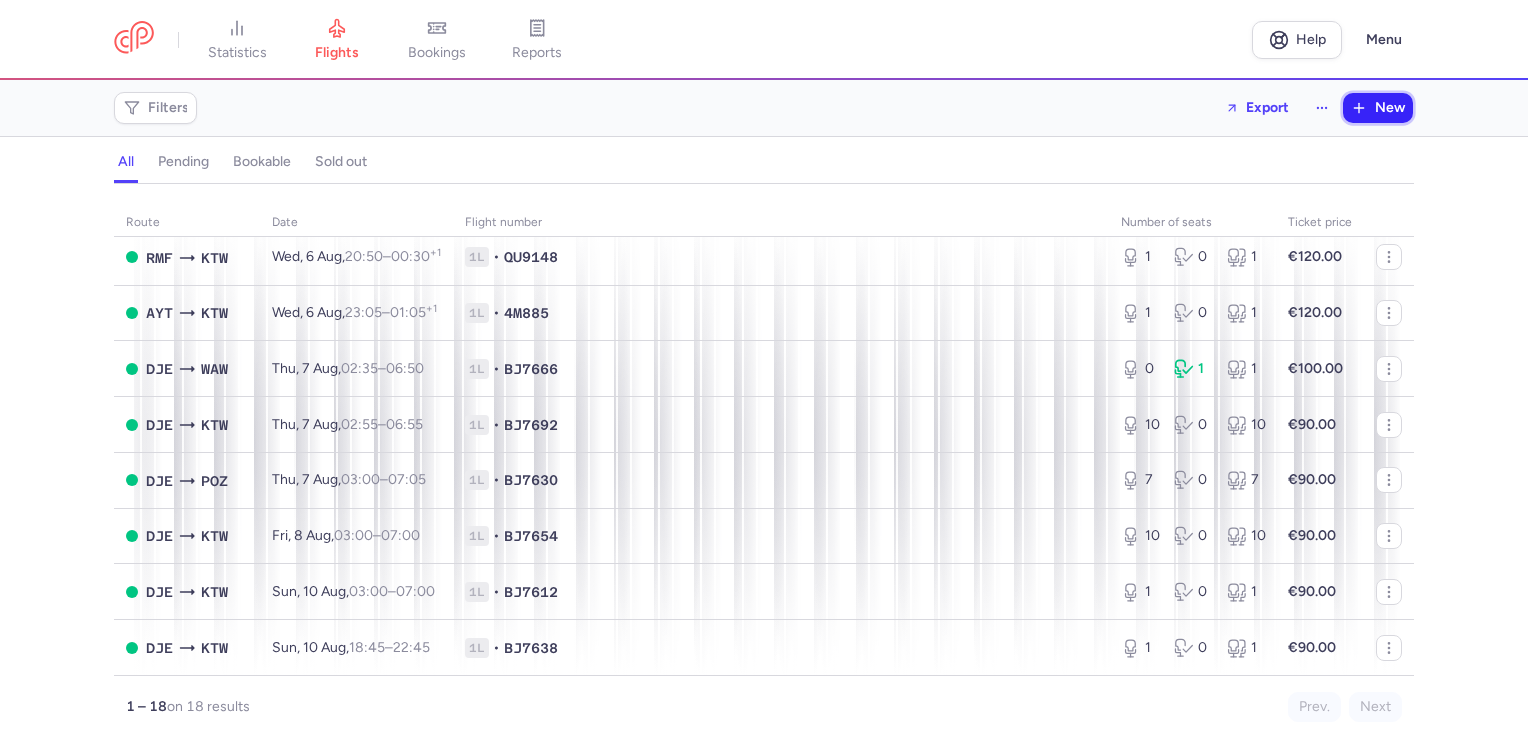 click 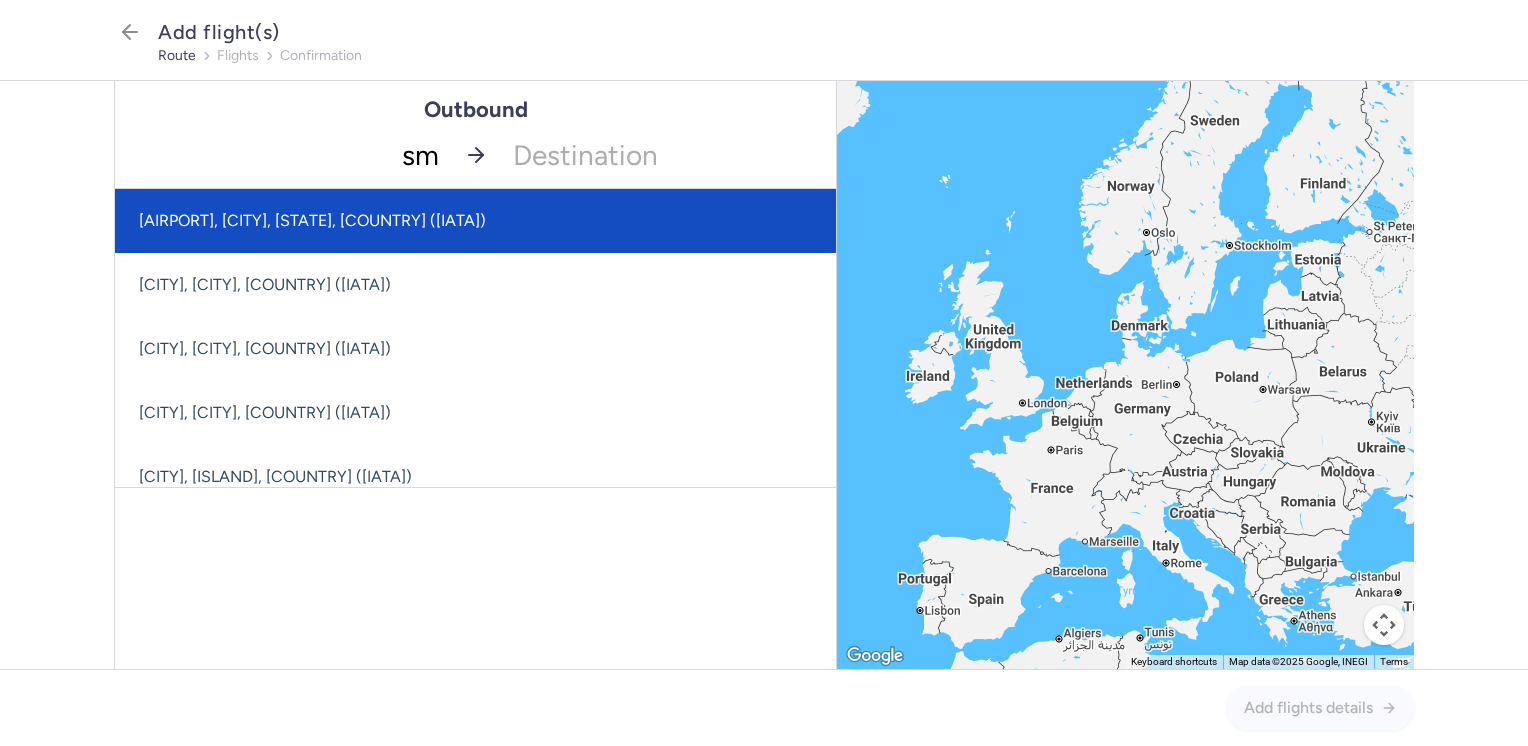 type on "smi" 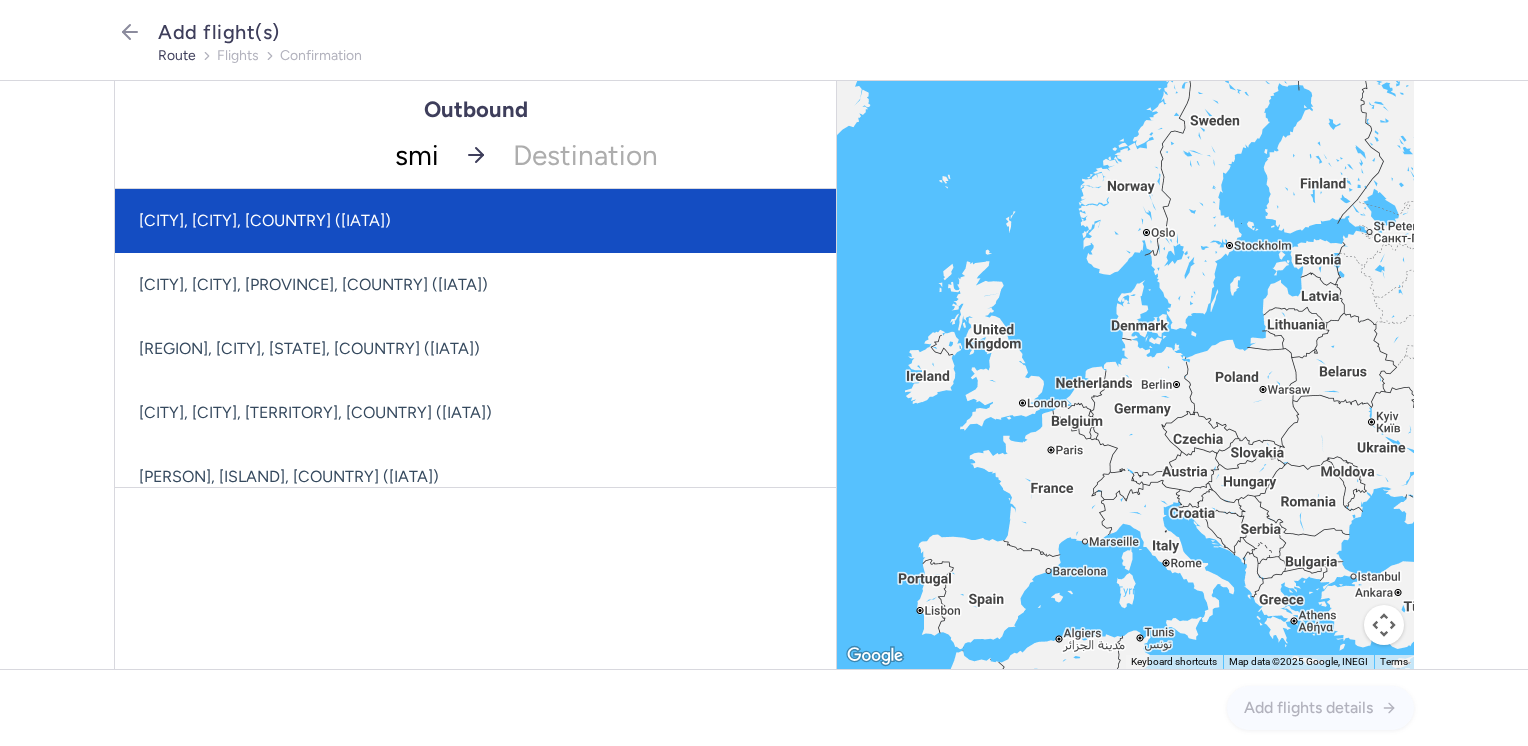 click on "[CITY], [CITY], [COUNTRY] ([IATA])" at bounding box center [475, 221] 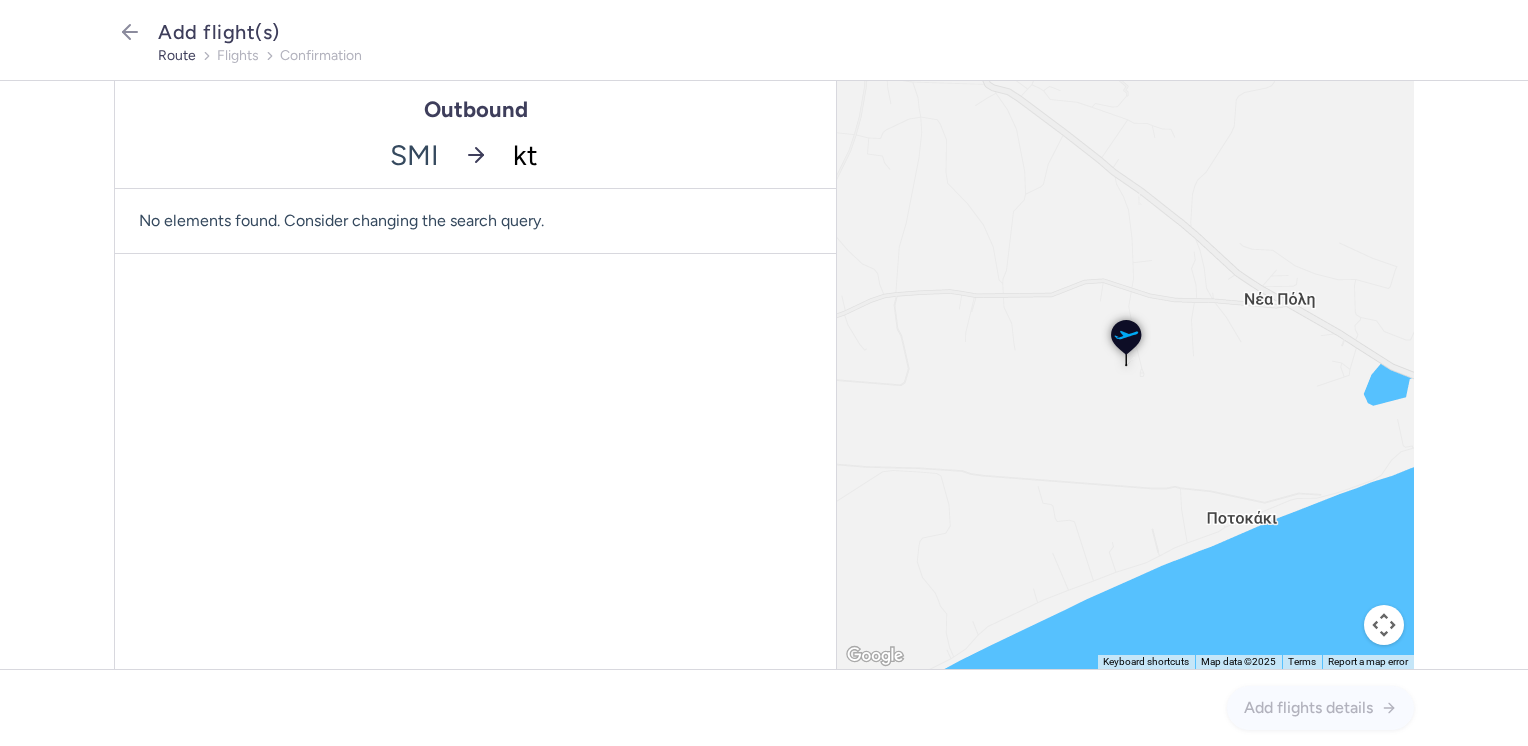type on "ktw" 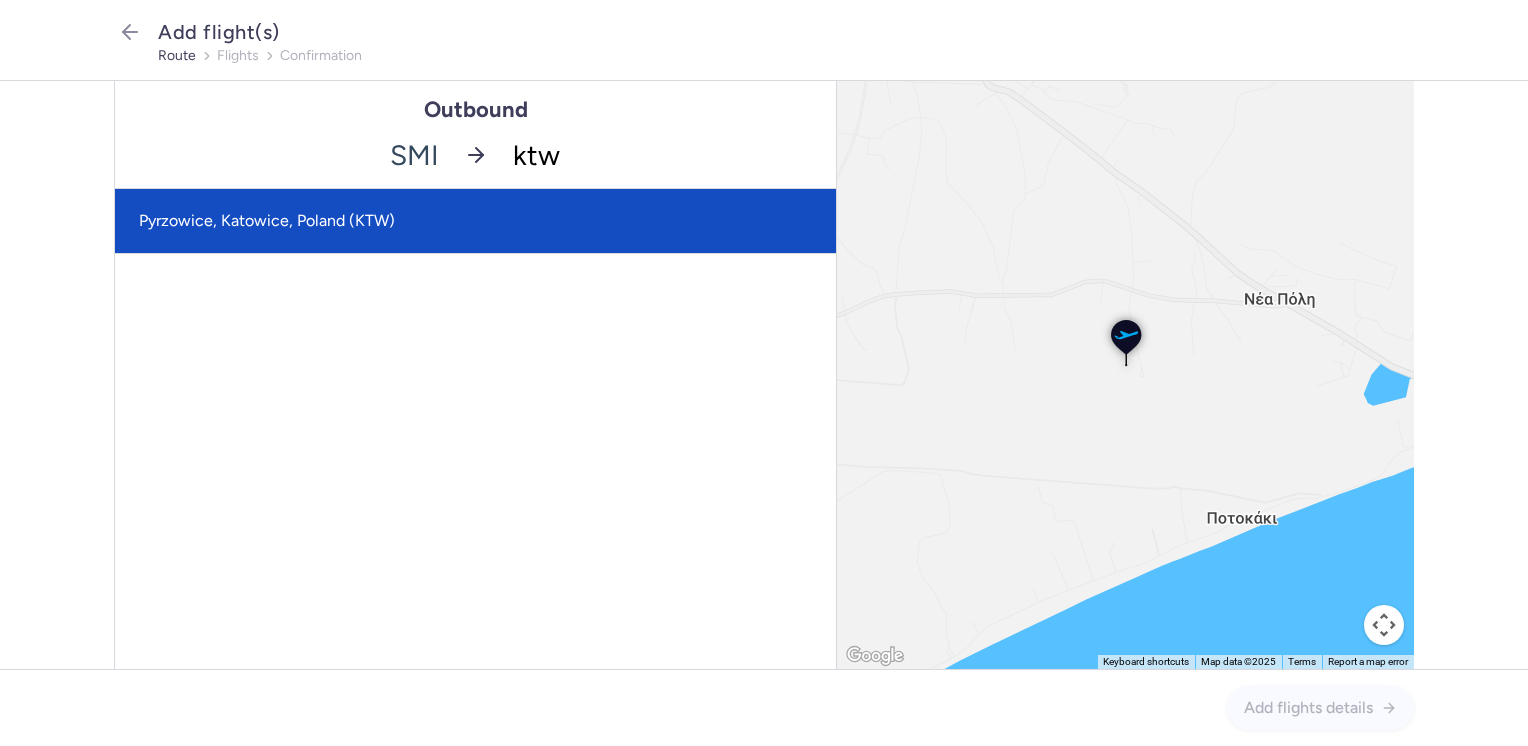 click on "Pyrzowice, Katowice, Poland (KTW)" at bounding box center (475, 221) 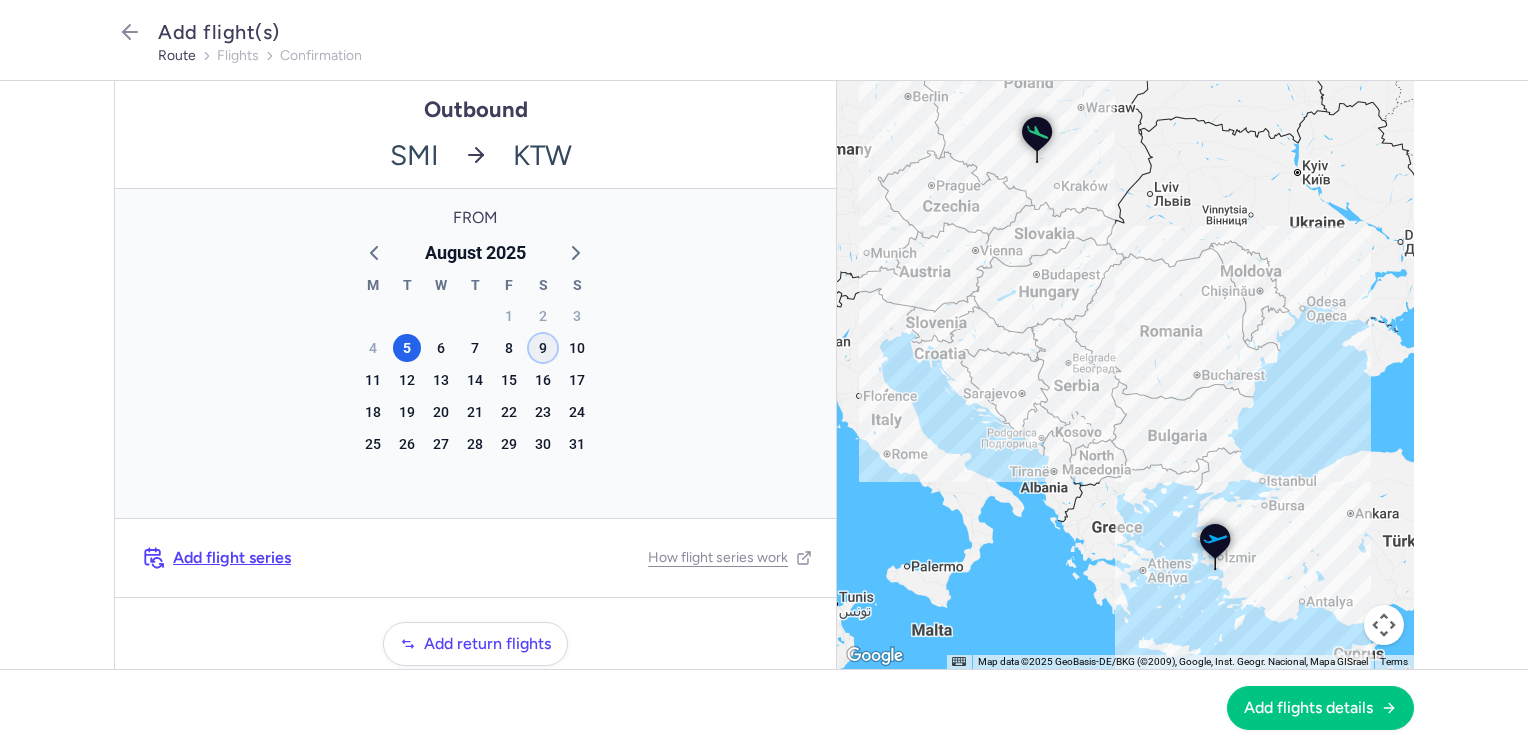 click on "9" 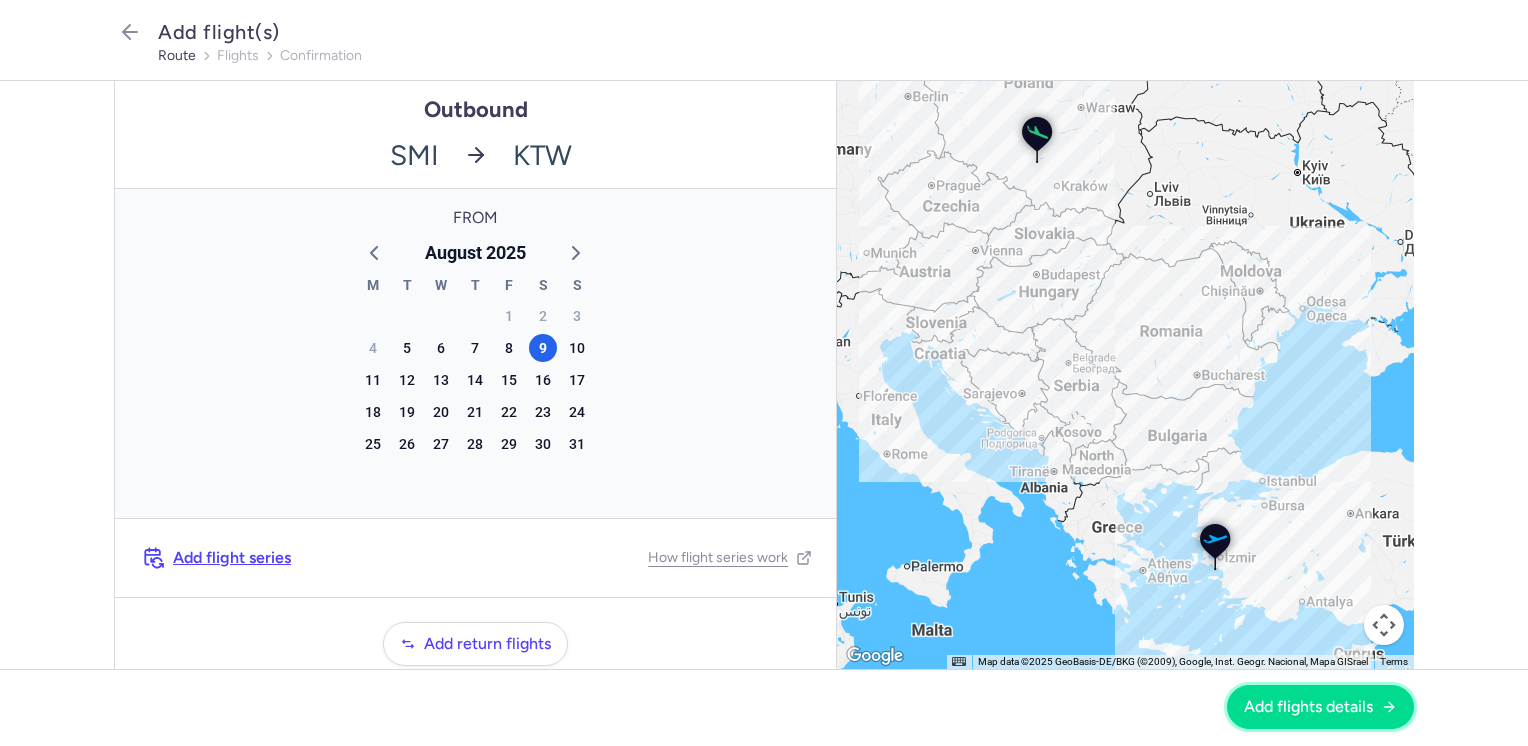 click on "Add flights details" at bounding box center [1308, 707] 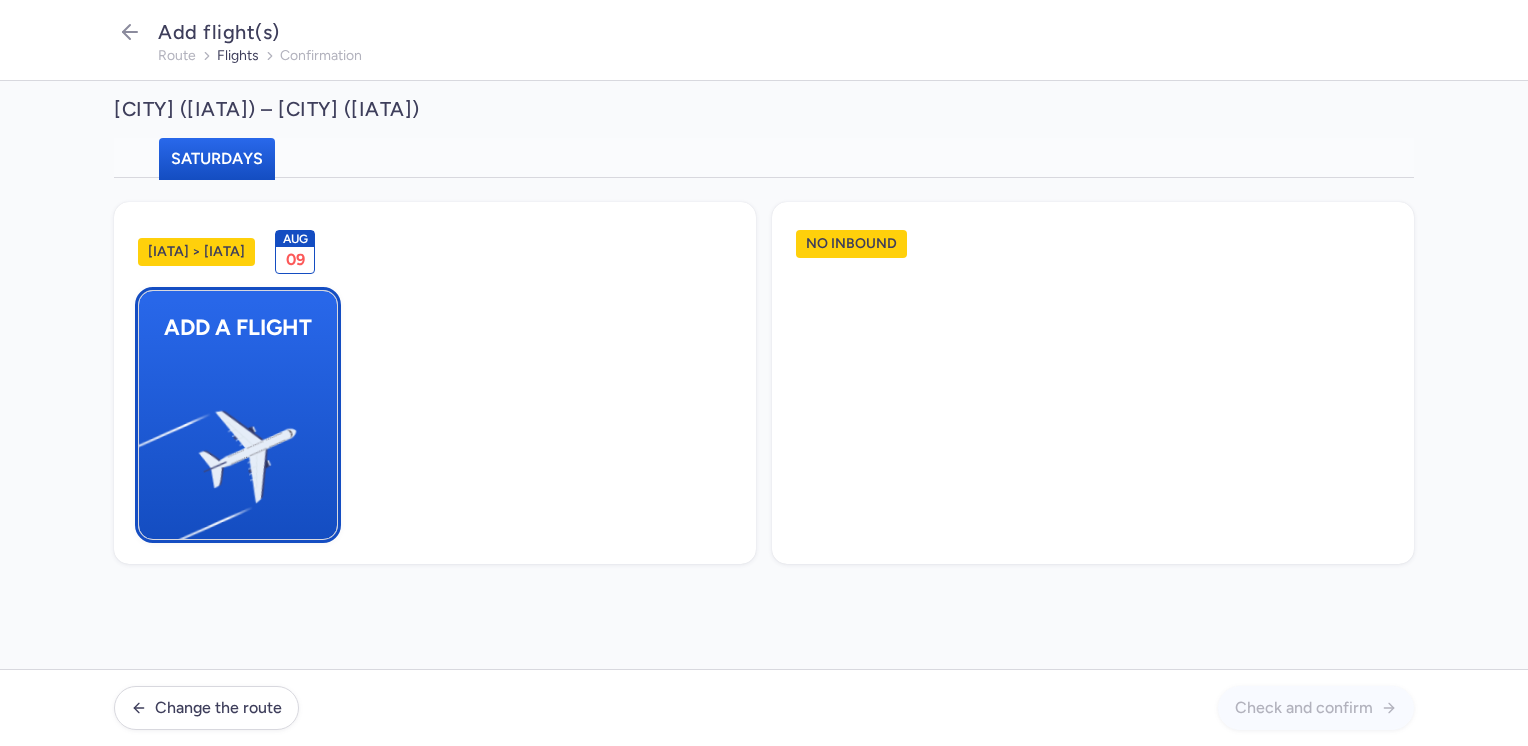 click at bounding box center [149, 448] 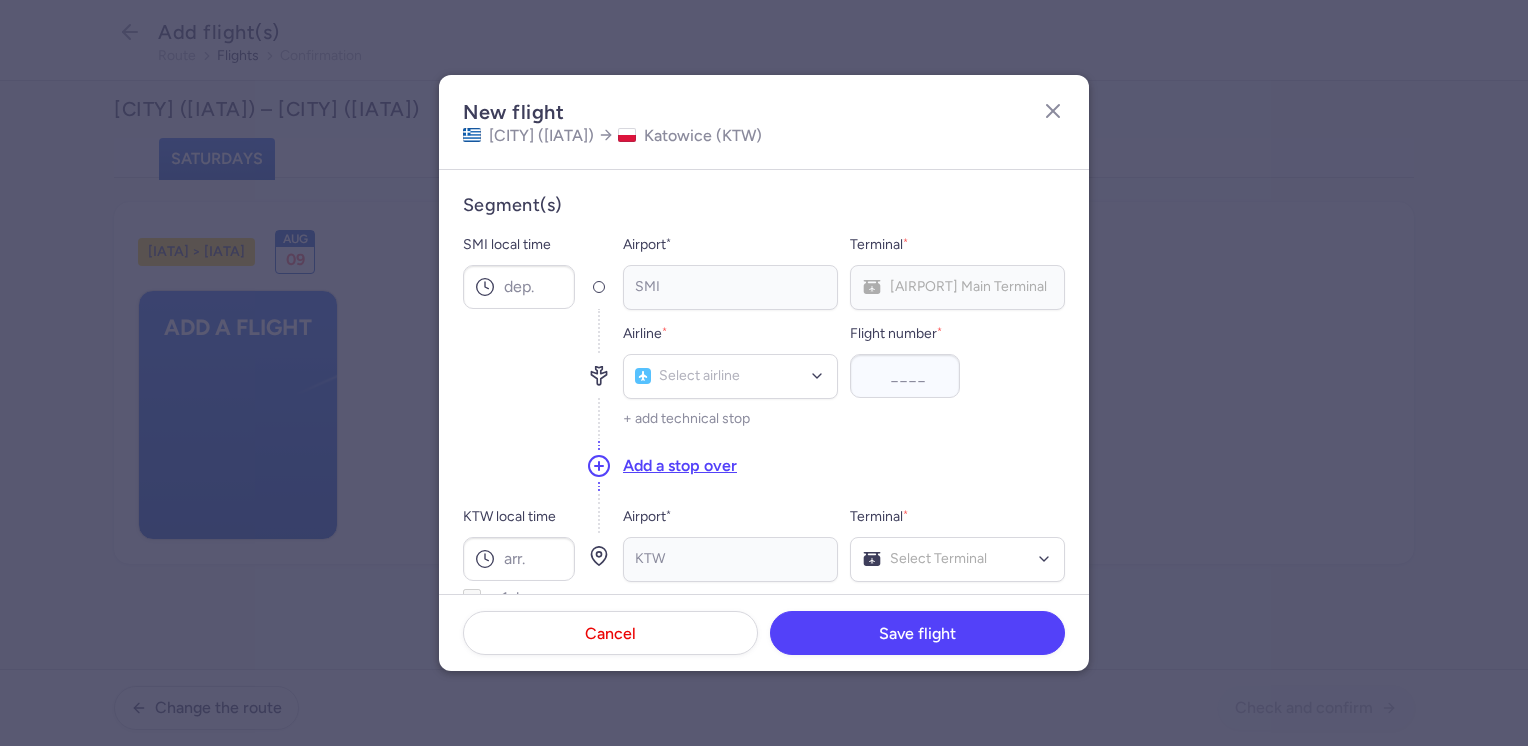 type 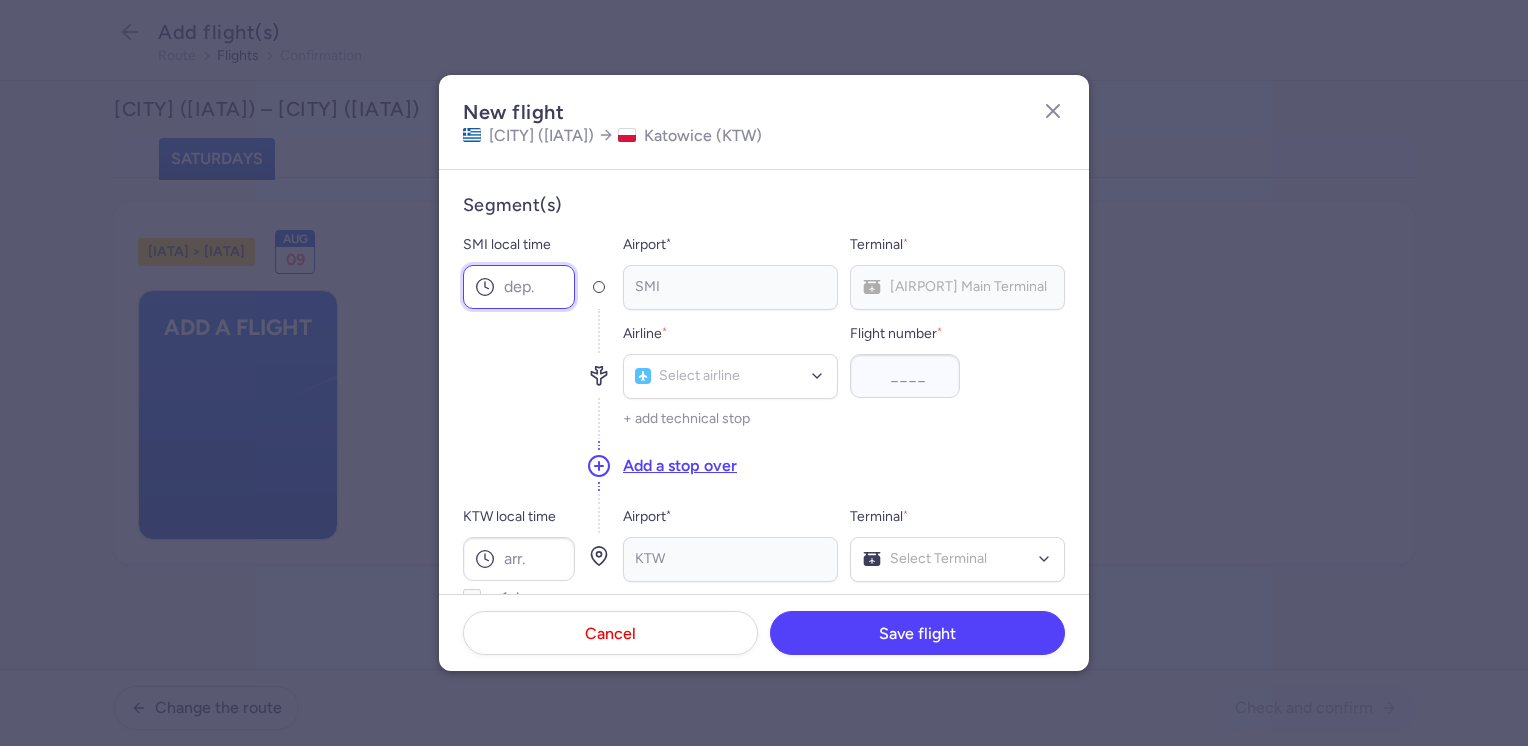 click on "SMI local time" at bounding box center (519, 287) 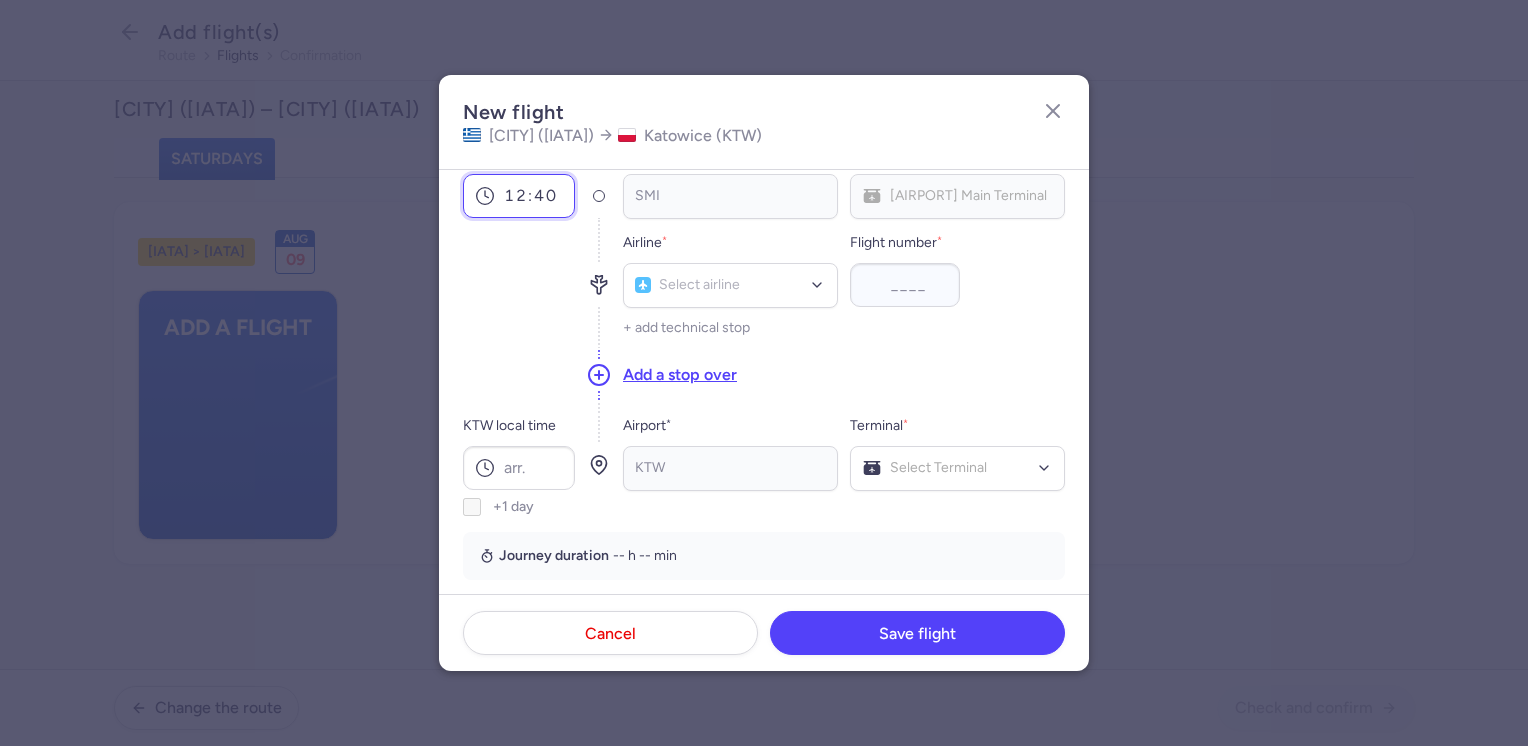 scroll, scrollTop: 200, scrollLeft: 0, axis: vertical 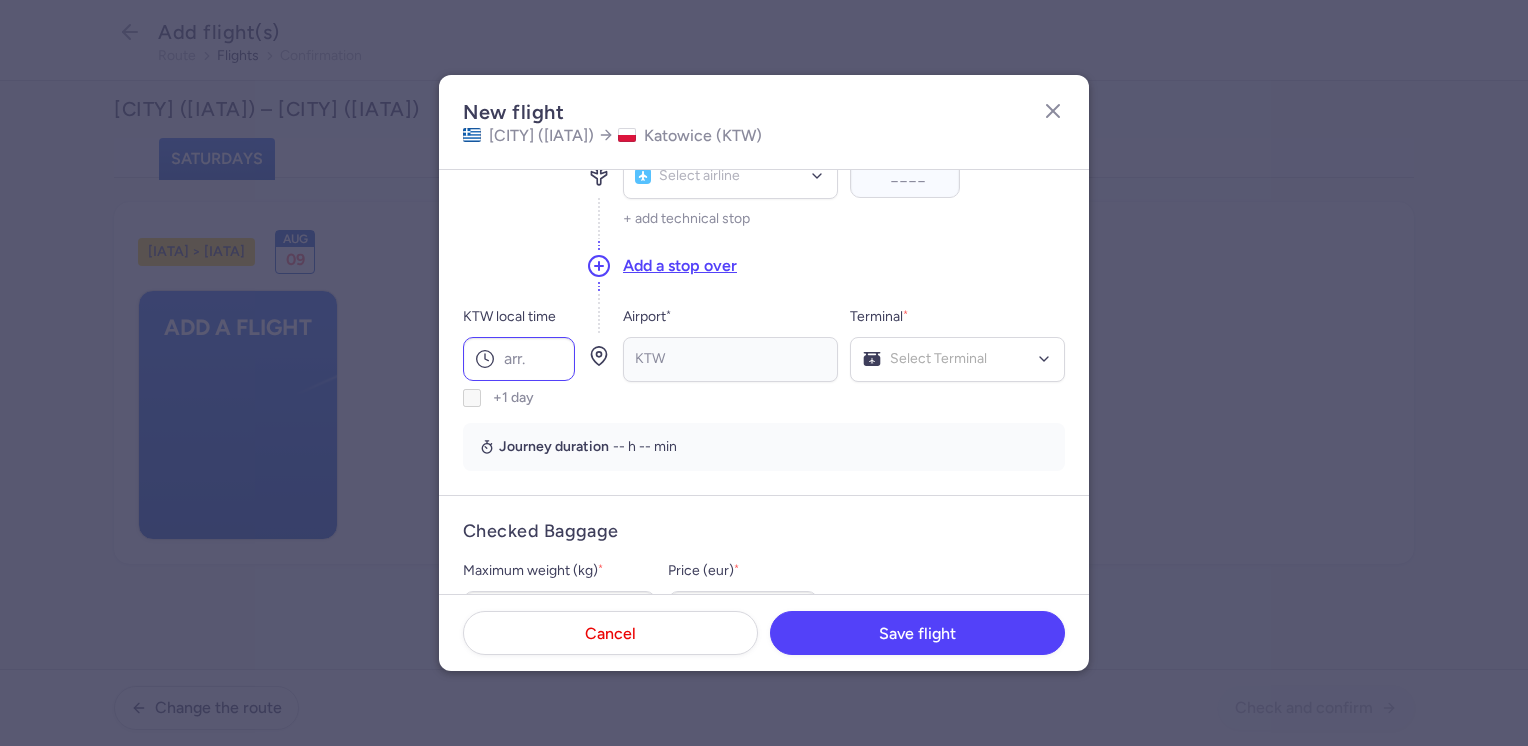 type on "12:40" 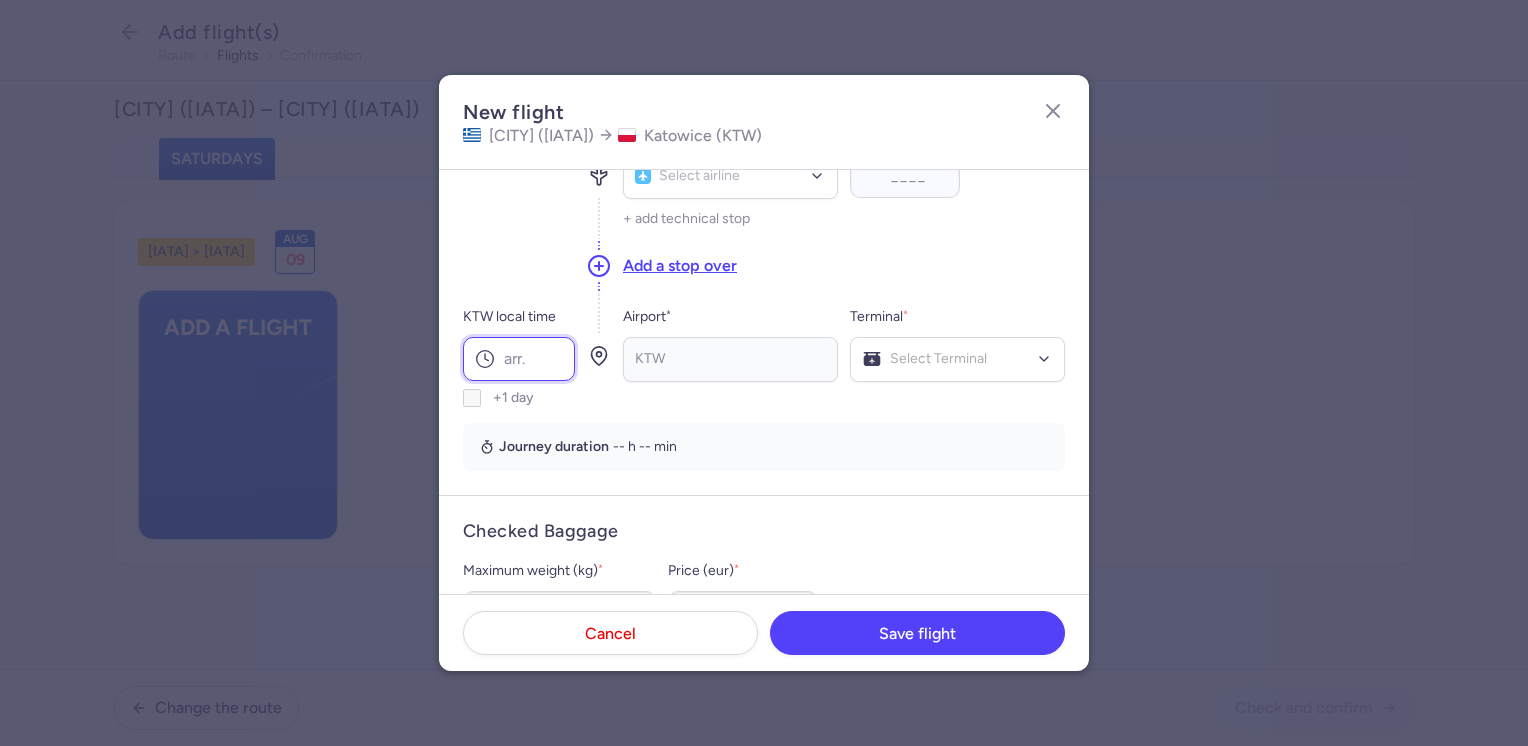 click on "KTW local time" at bounding box center (519, 359) 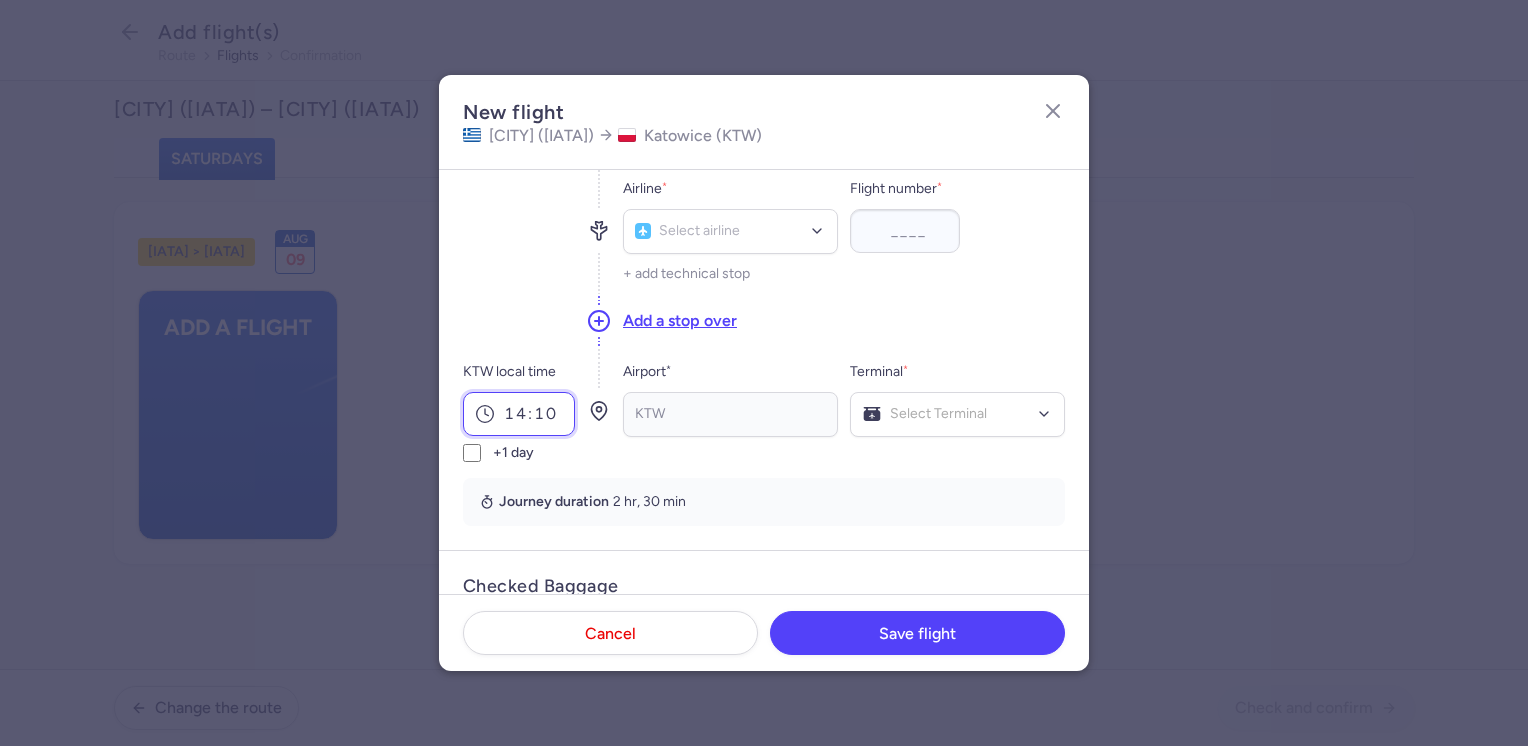 scroll, scrollTop: 100, scrollLeft: 0, axis: vertical 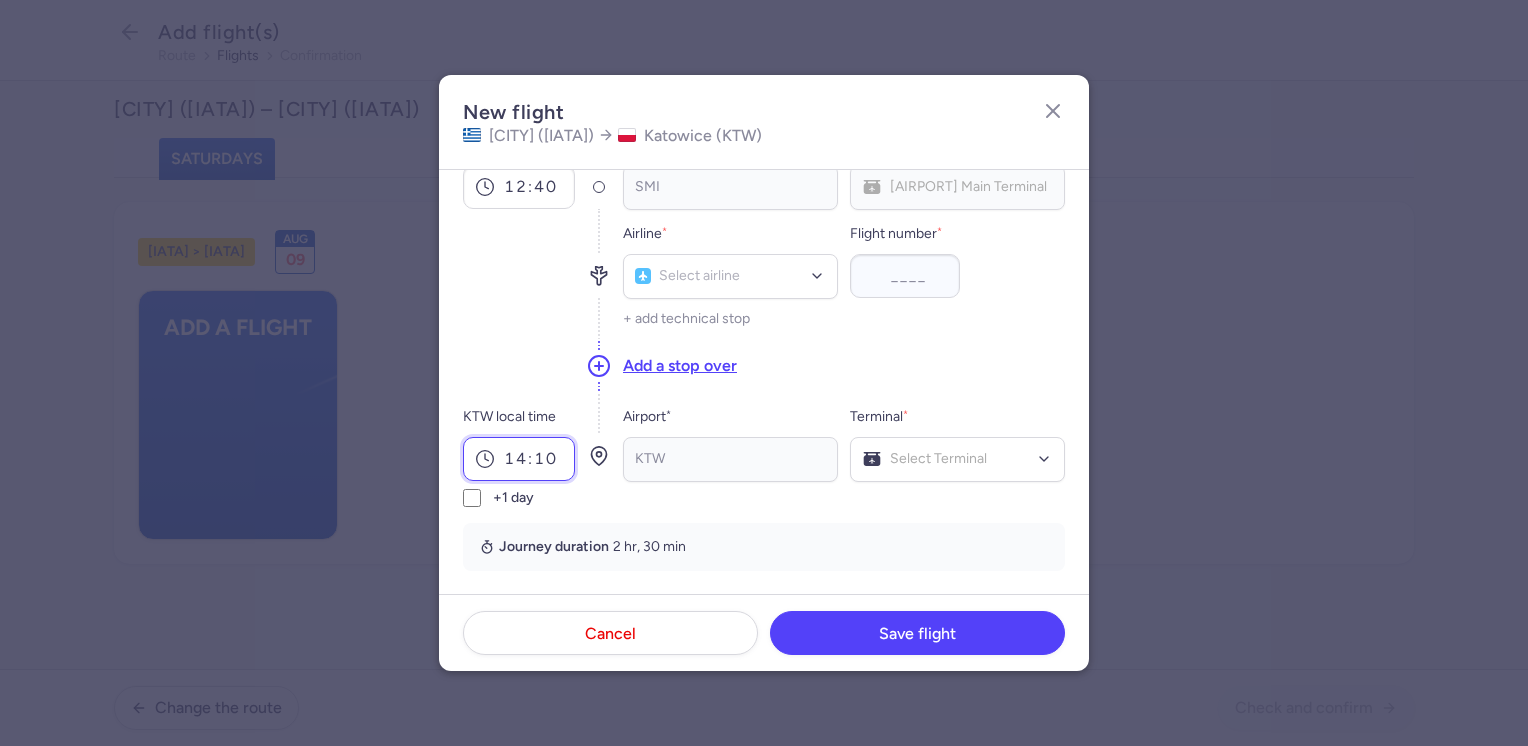 type on "14:10" 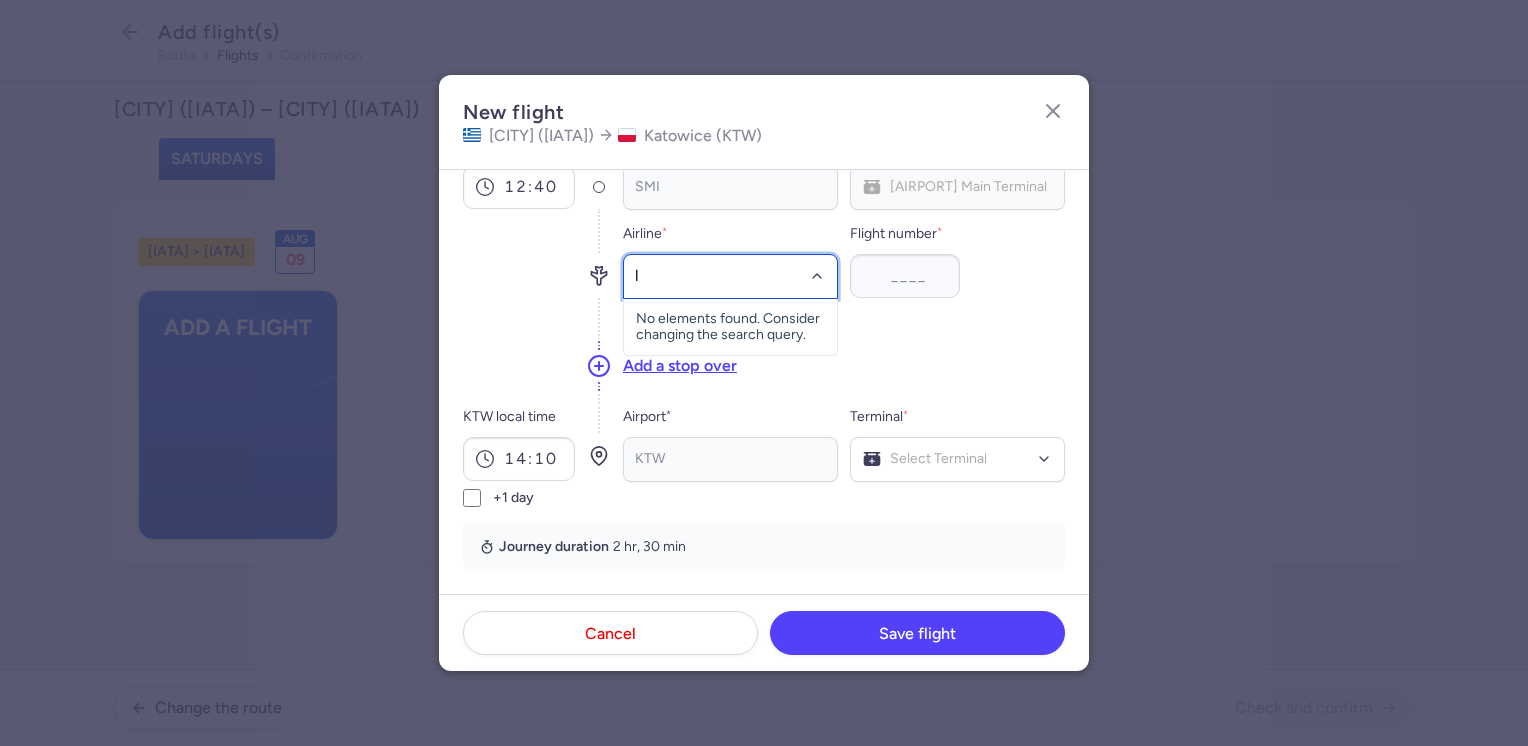 type on "lo" 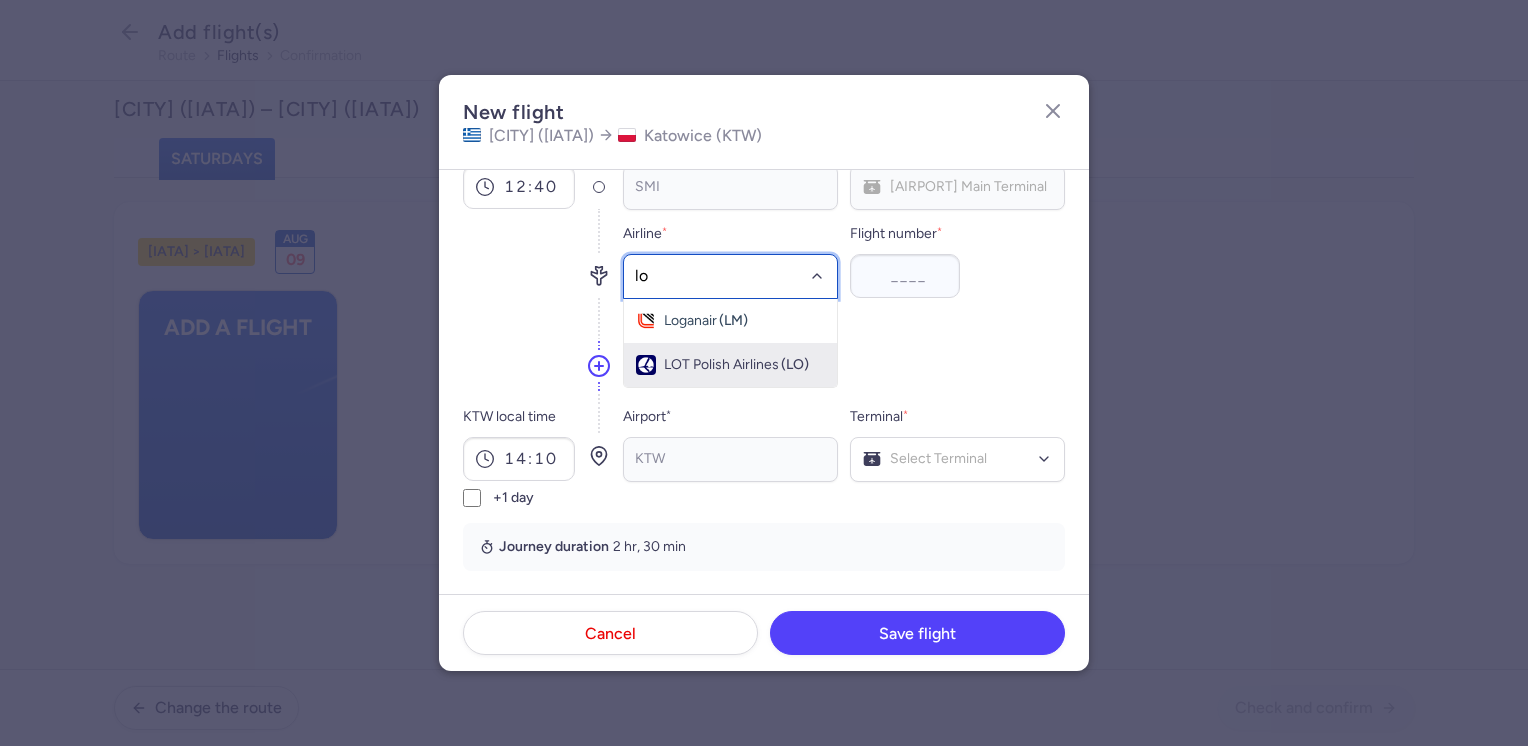 click on "LOT Polish Airlines" at bounding box center (721, 365) 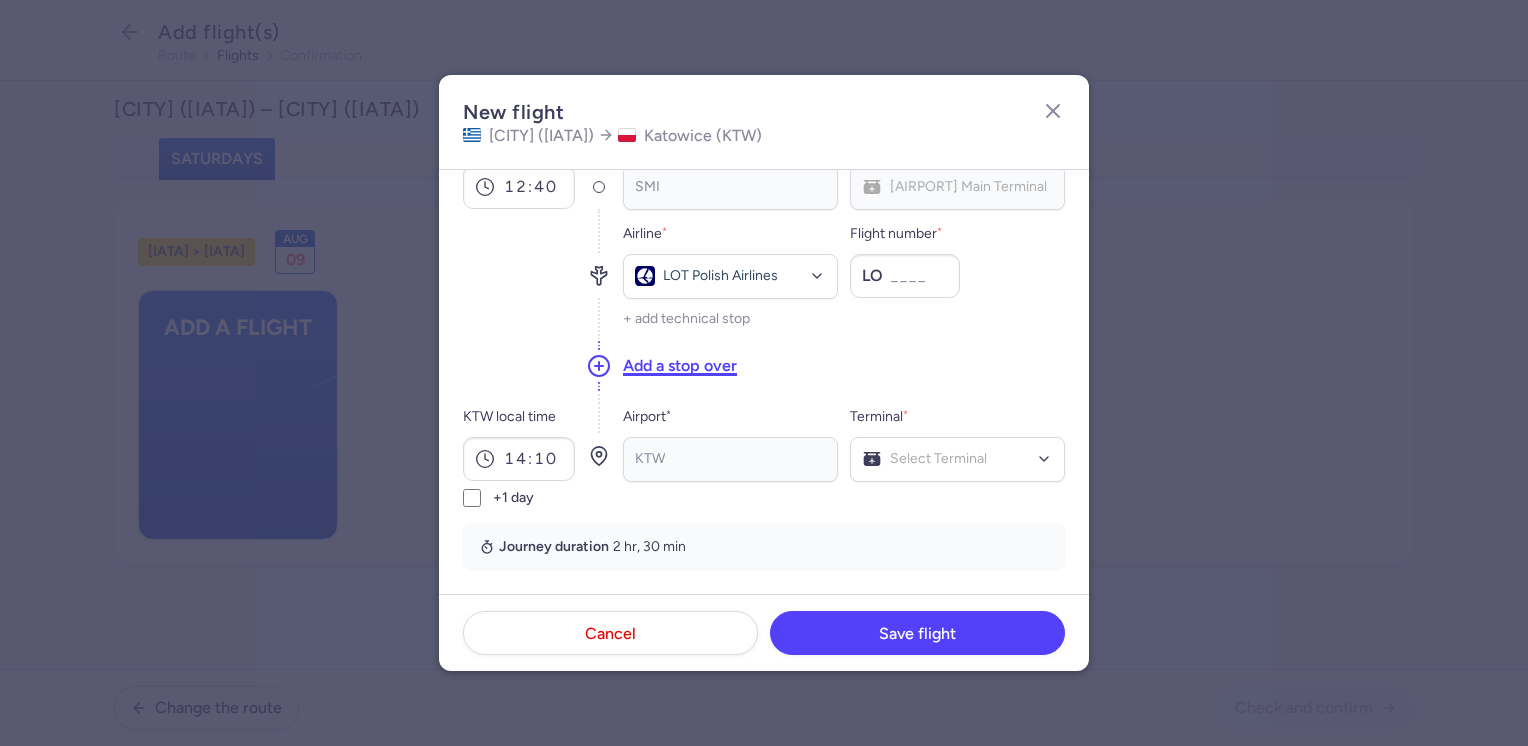 type on "8" 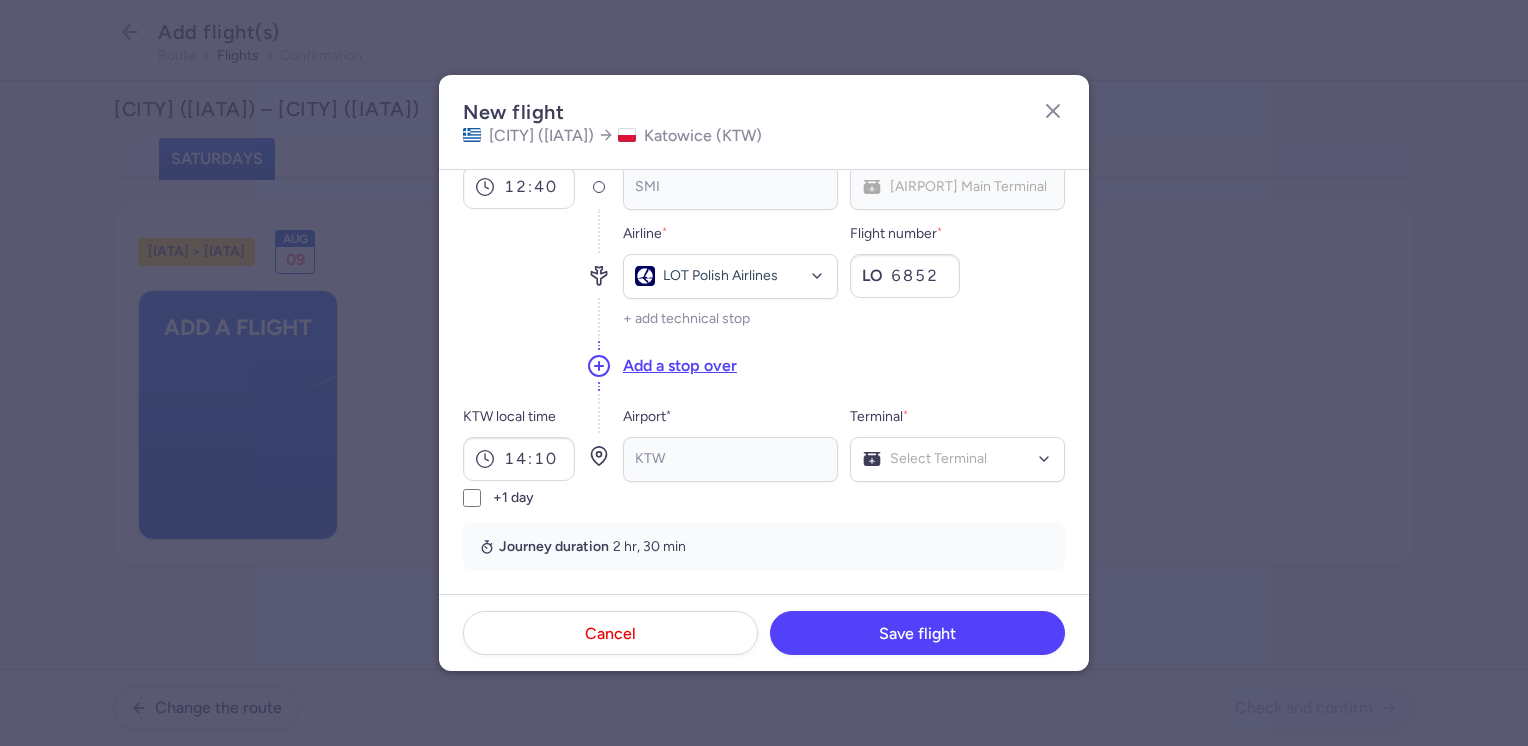 type on "6852" 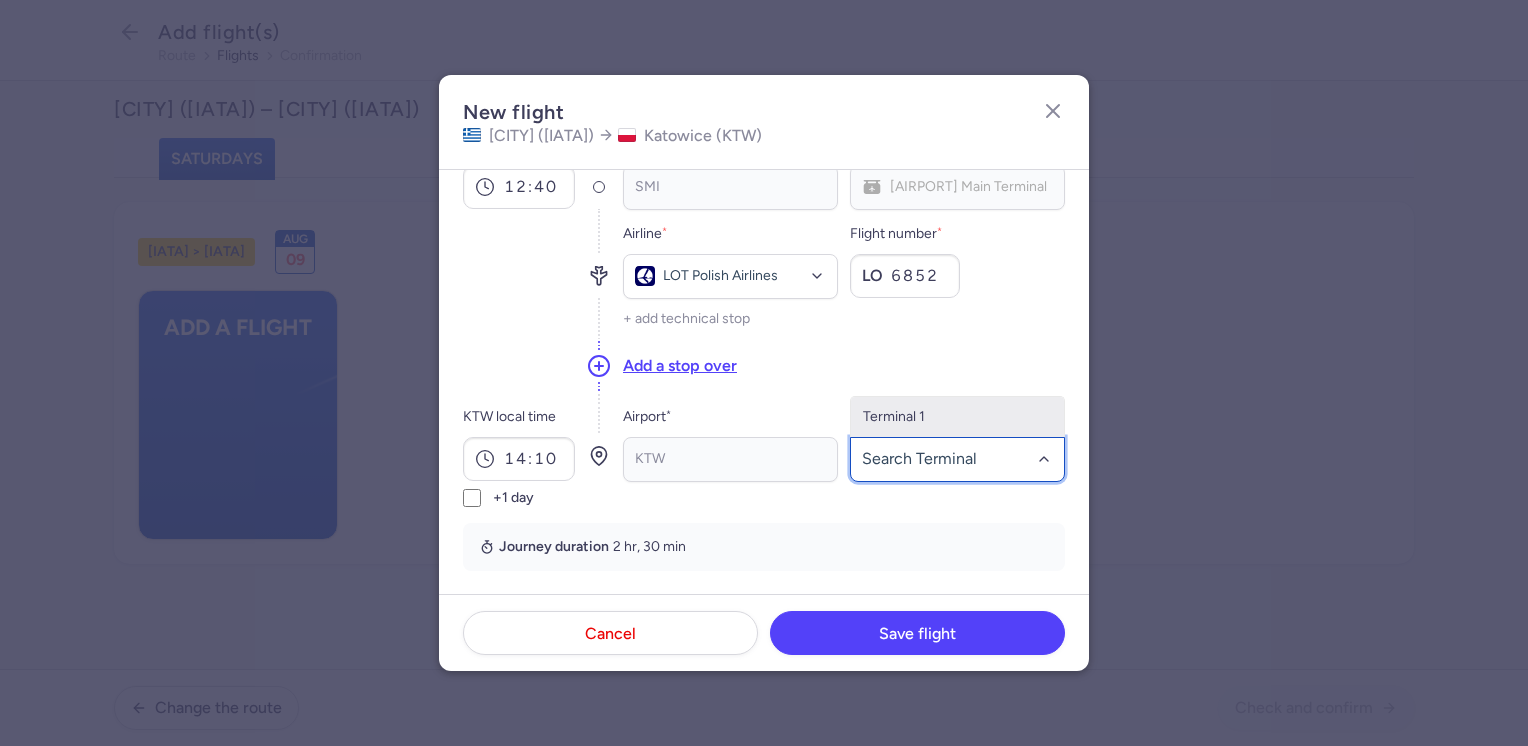 click on "Terminal 1" 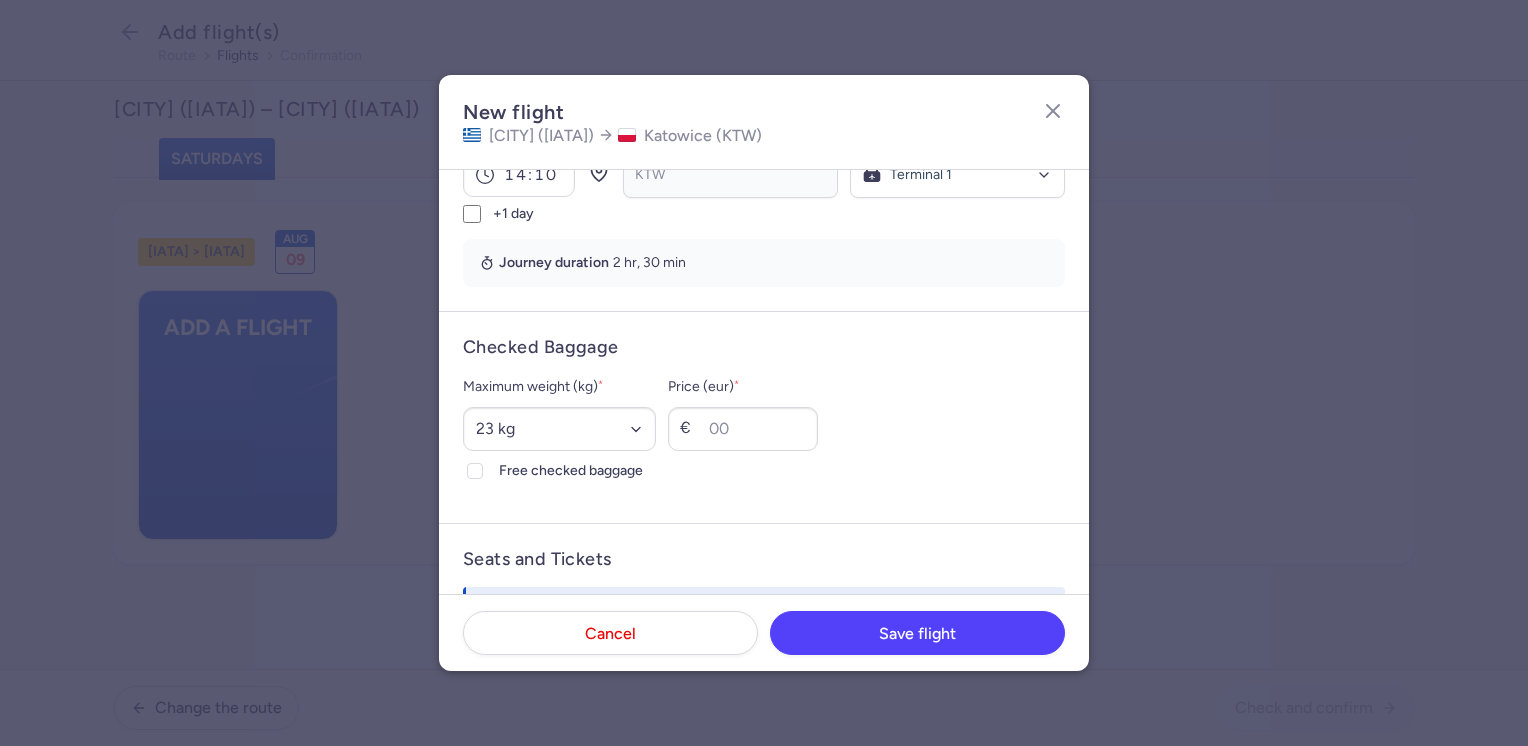 scroll, scrollTop: 500, scrollLeft: 0, axis: vertical 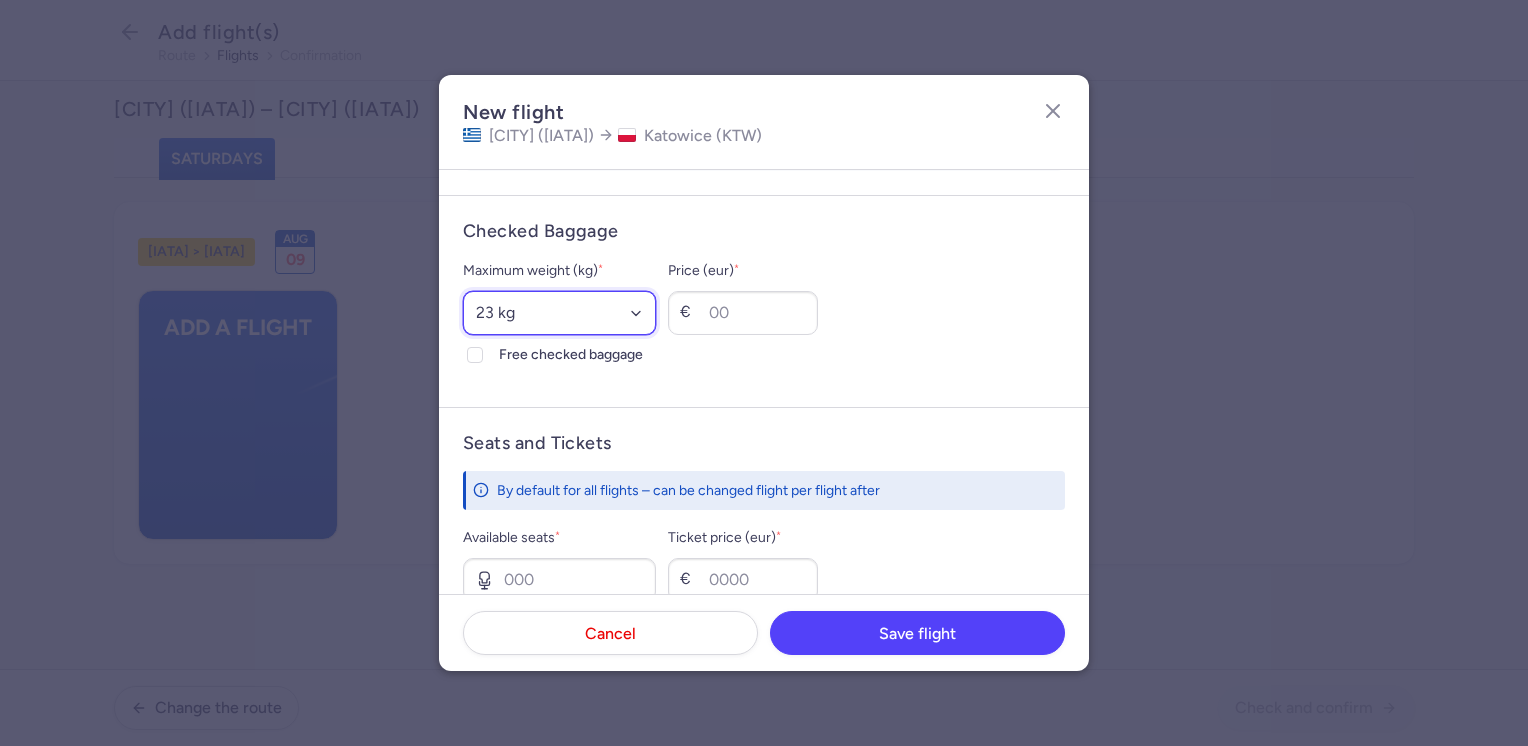 click on "Select an option 15 kg 16 kg 17 kg 18 kg 19 kg 20 kg 21 kg 22 kg 23 kg 24 kg 25 kg 26 kg 27 kg 28 kg 29 kg 30 kg 31 kg 32 kg 33 kg 34 kg 35 kg" at bounding box center [559, 313] 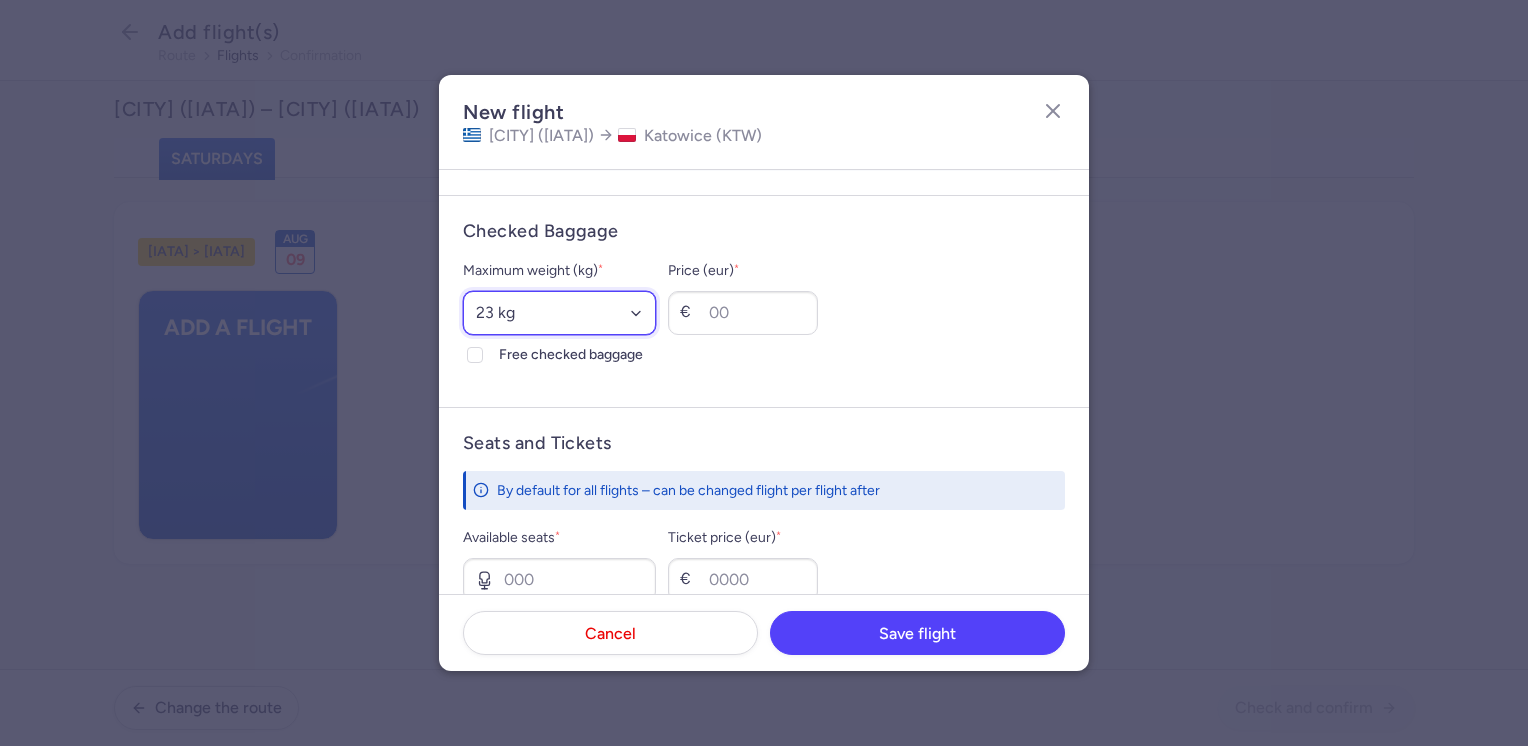 select on "20" 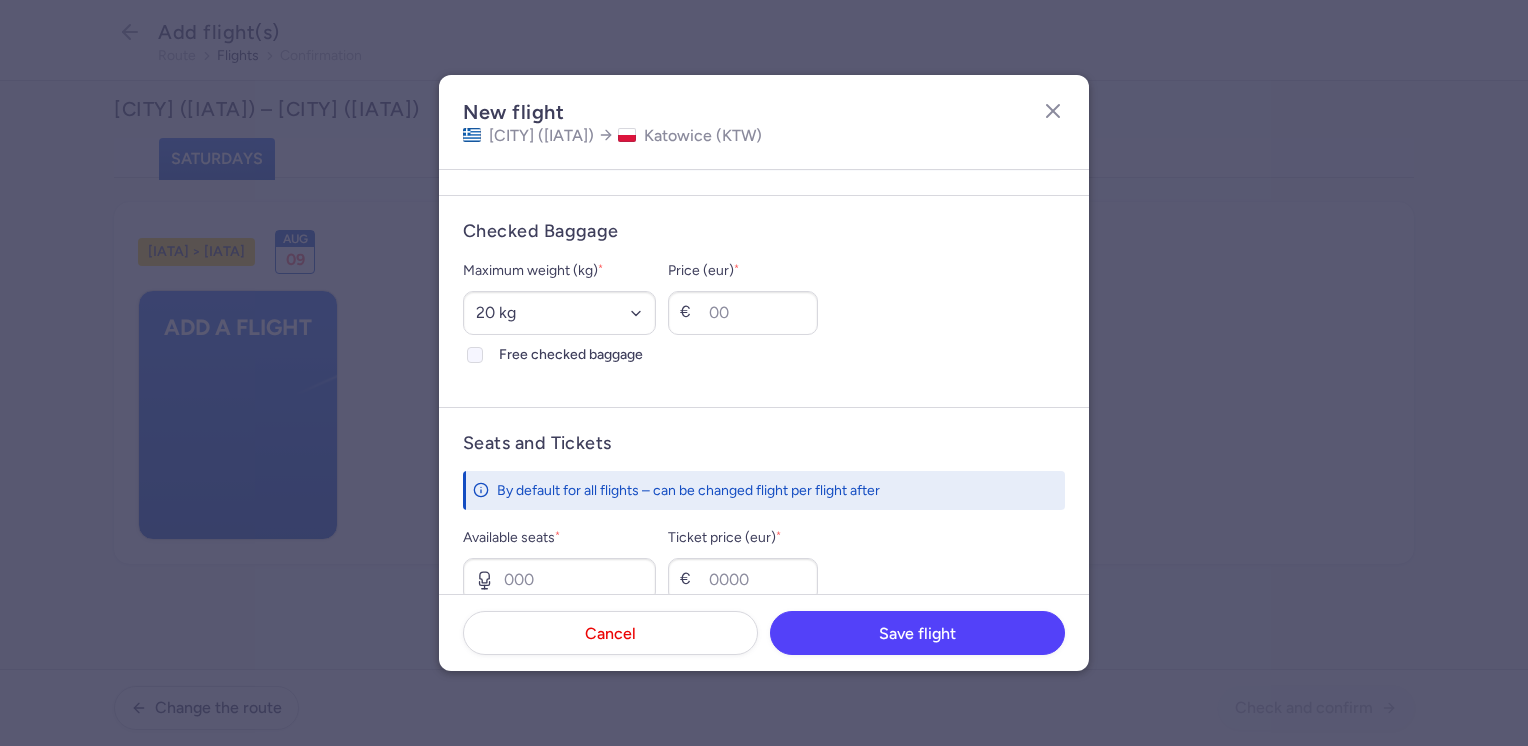 drag, startPoint x: 524, startPoint y: 356, endPoint x: 556, endPoint y: 376, distance: 37.735924 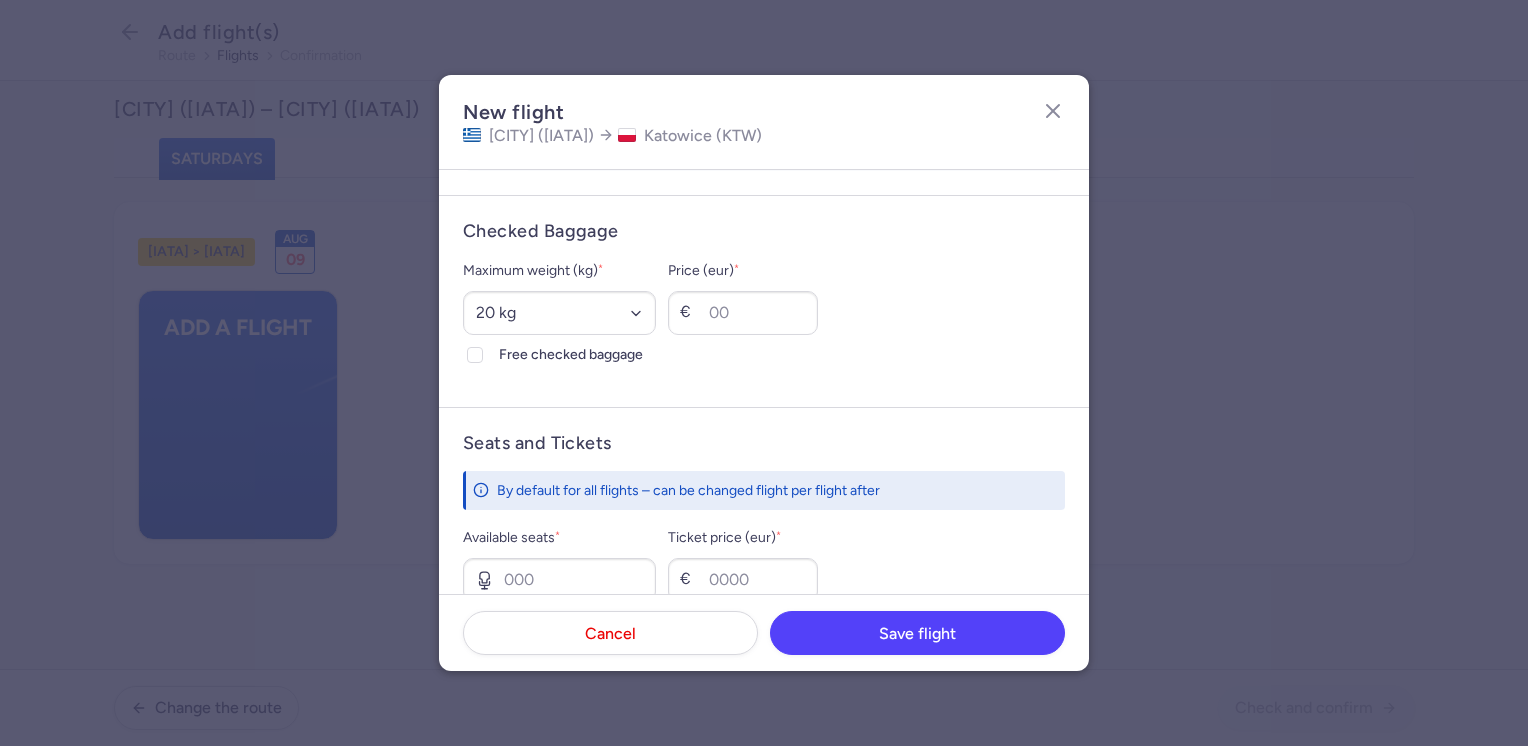 click on "Free checked baggage" at bounding box center (475, 355) 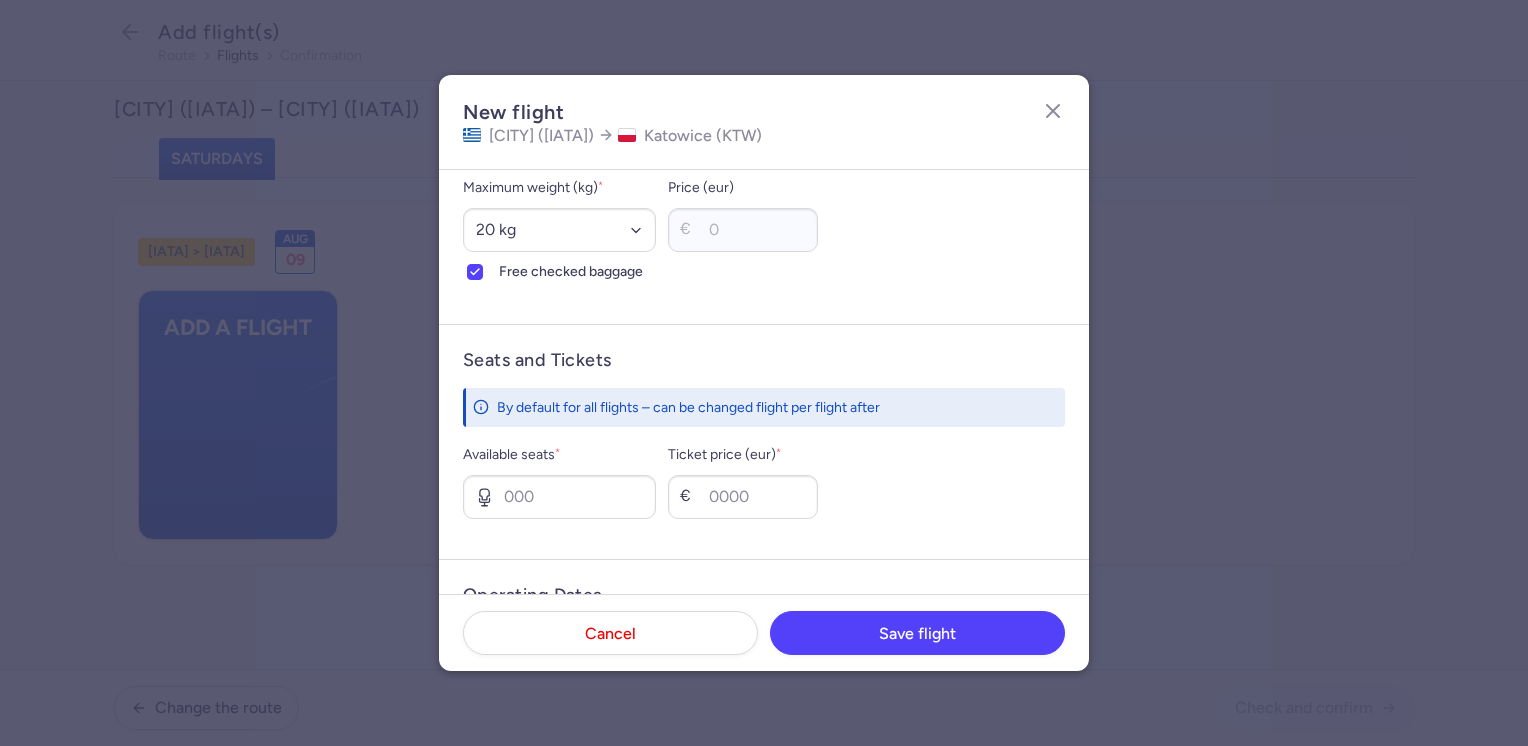 scroll, scrollTop: 700, scrollLeft: 0, axis: vertical 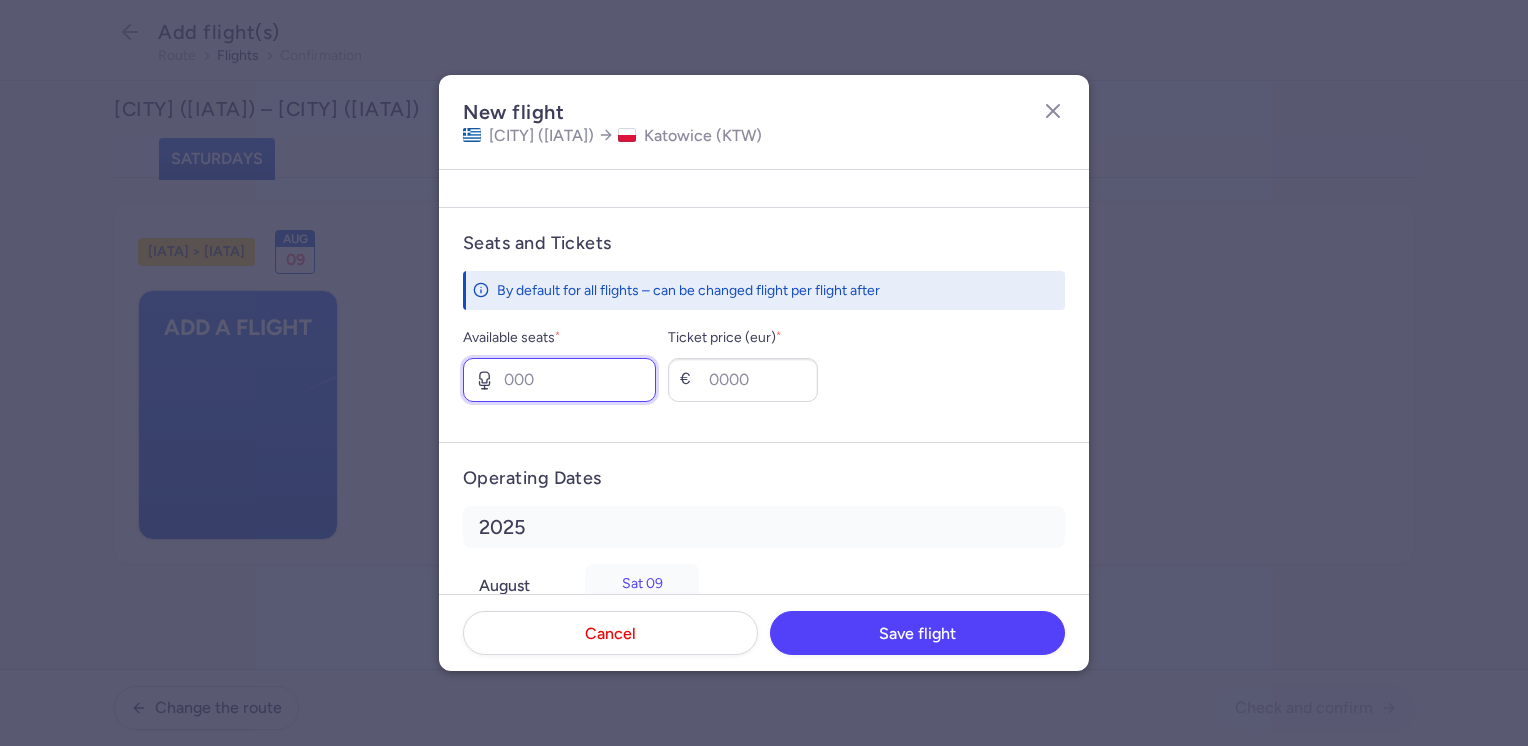click on "Available seats  *" at bounding box center [559, 380] 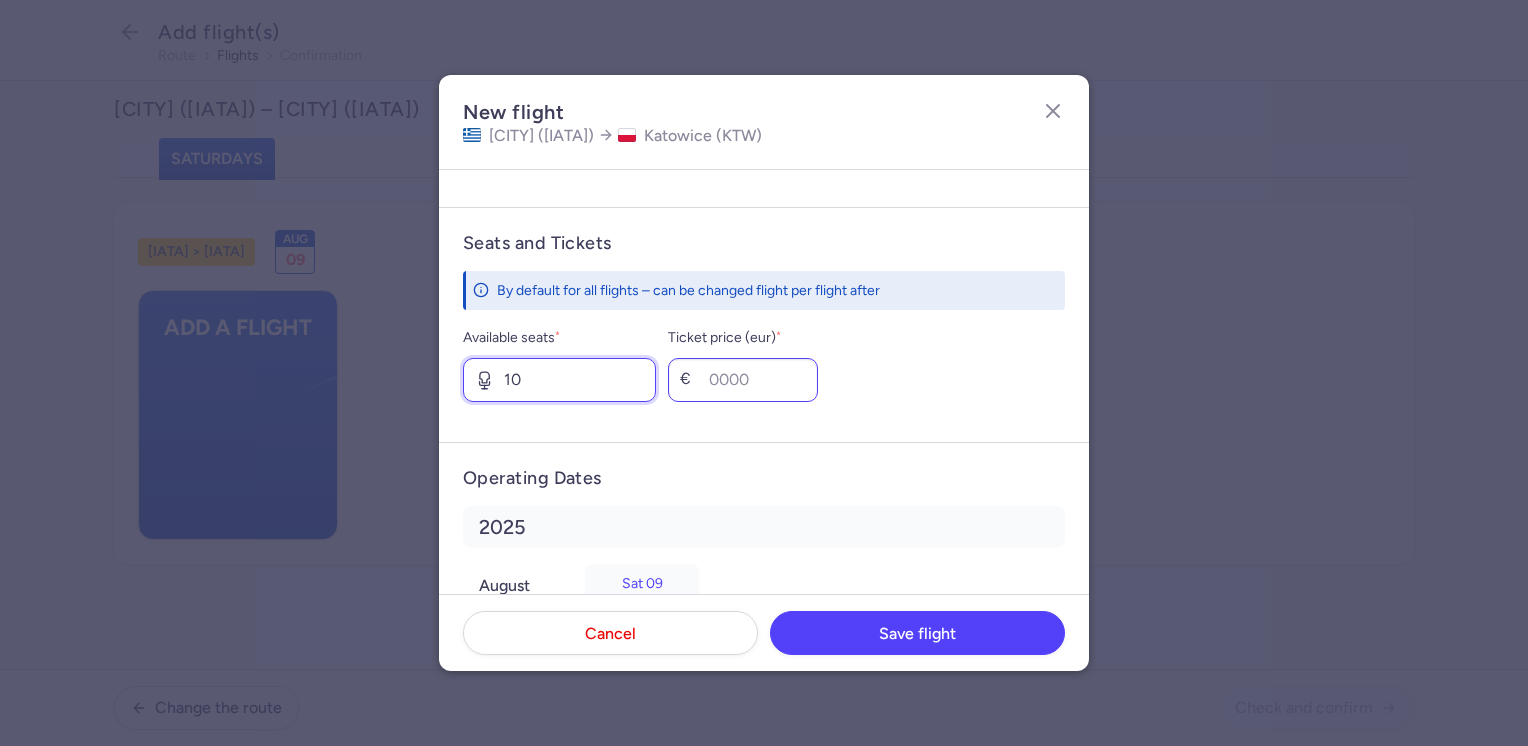 type on "10" 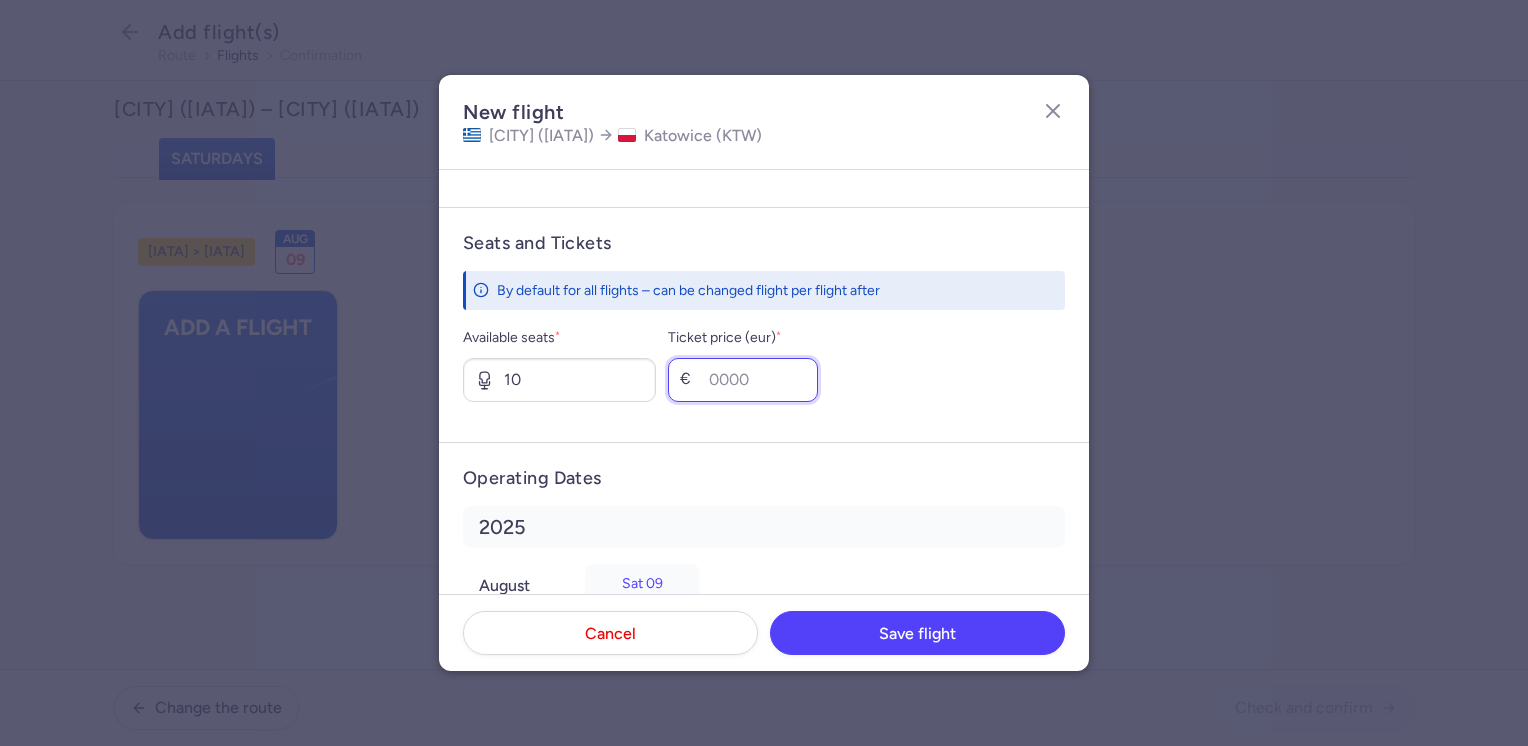 click on "Ticket price (eur)  *" at bounding box center (743, 380) 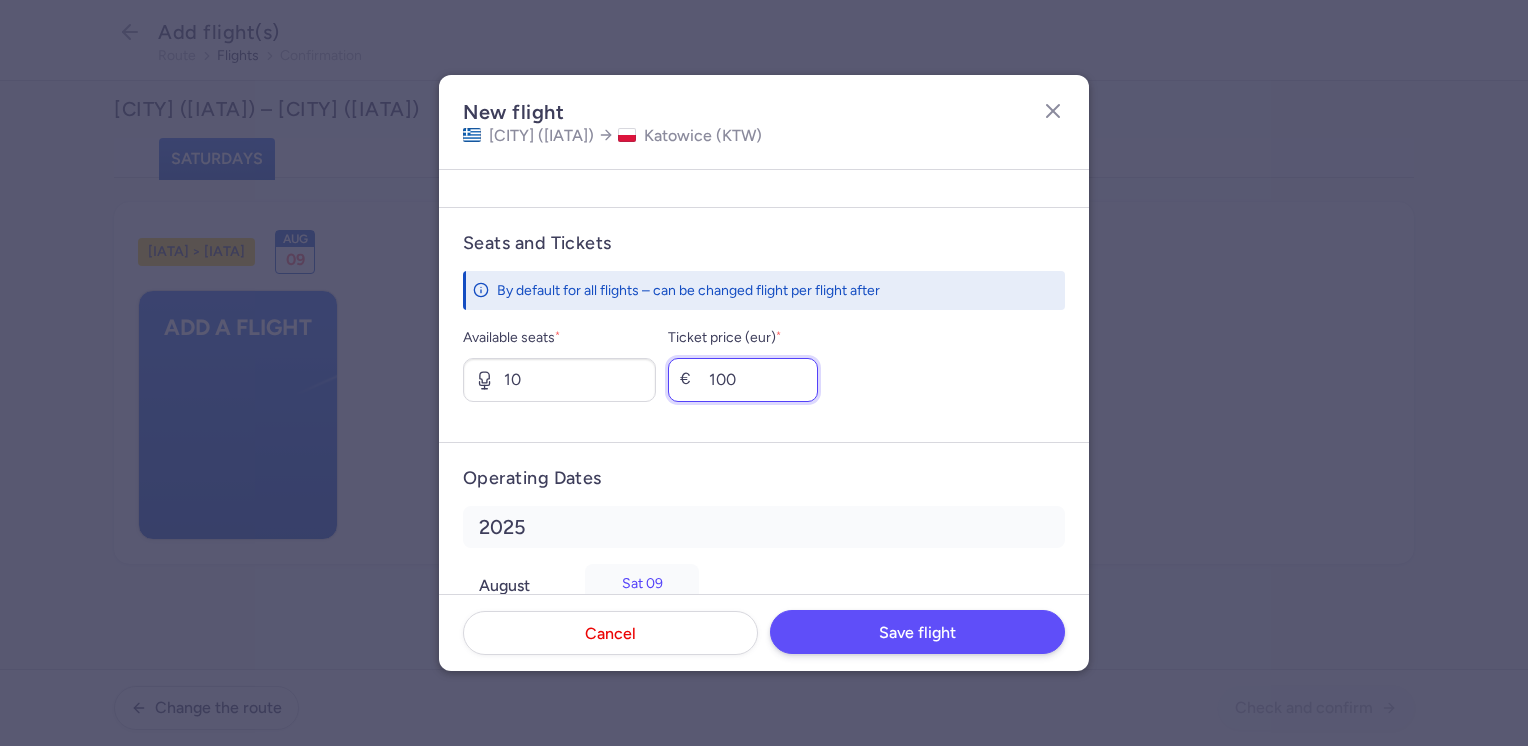 type on "100" 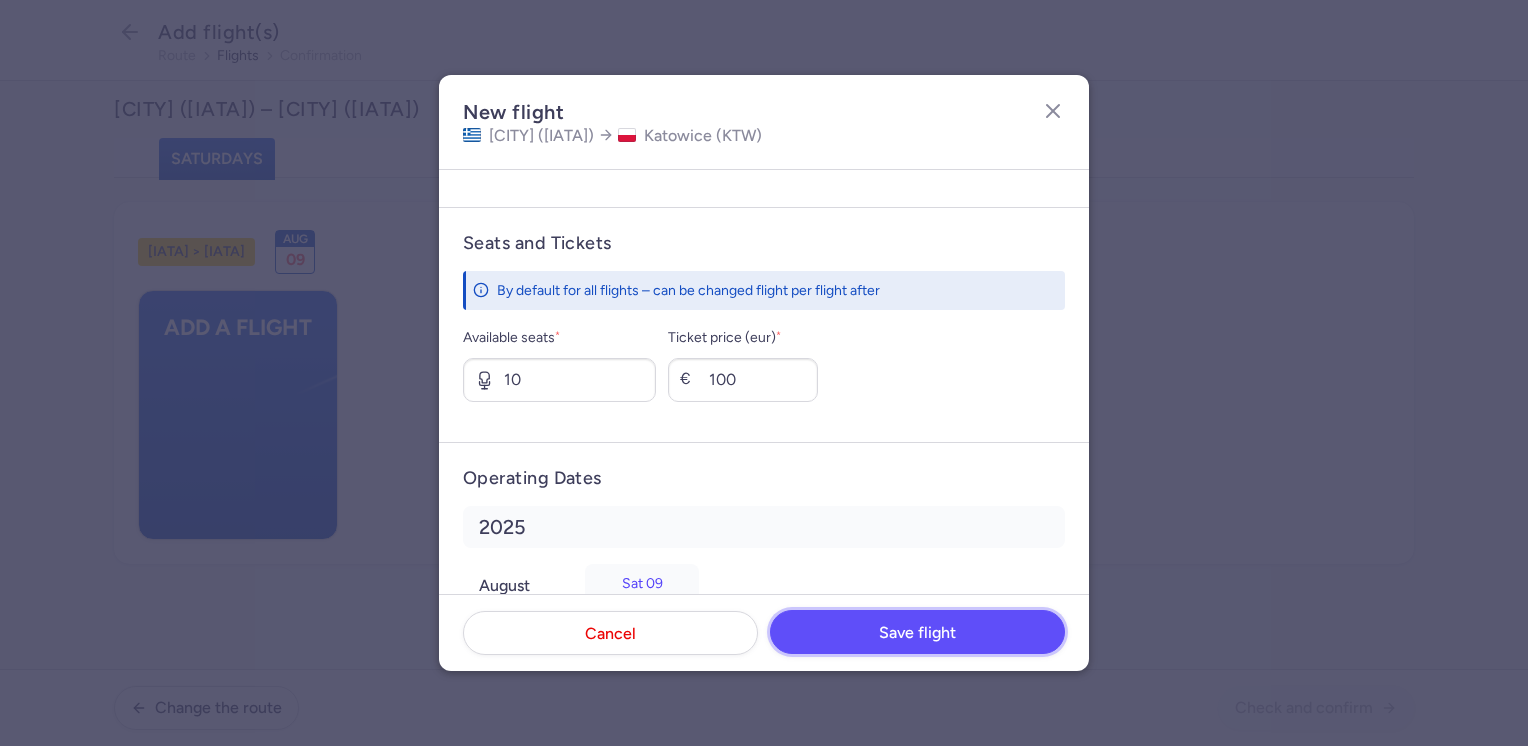 click on "Save flight" at bounding box center [917, 633] 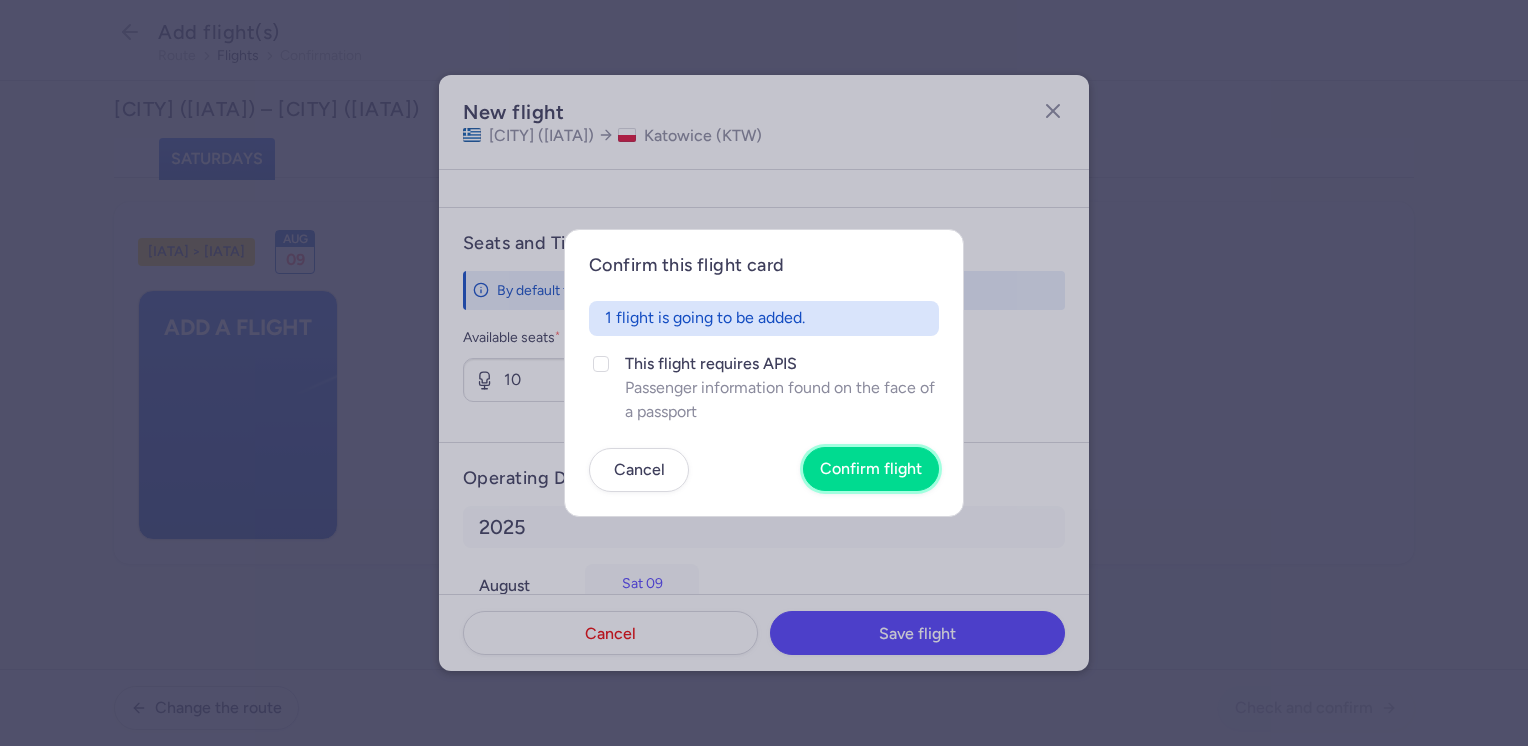 click on "Confirm flight" at bounding box center [871, 469] 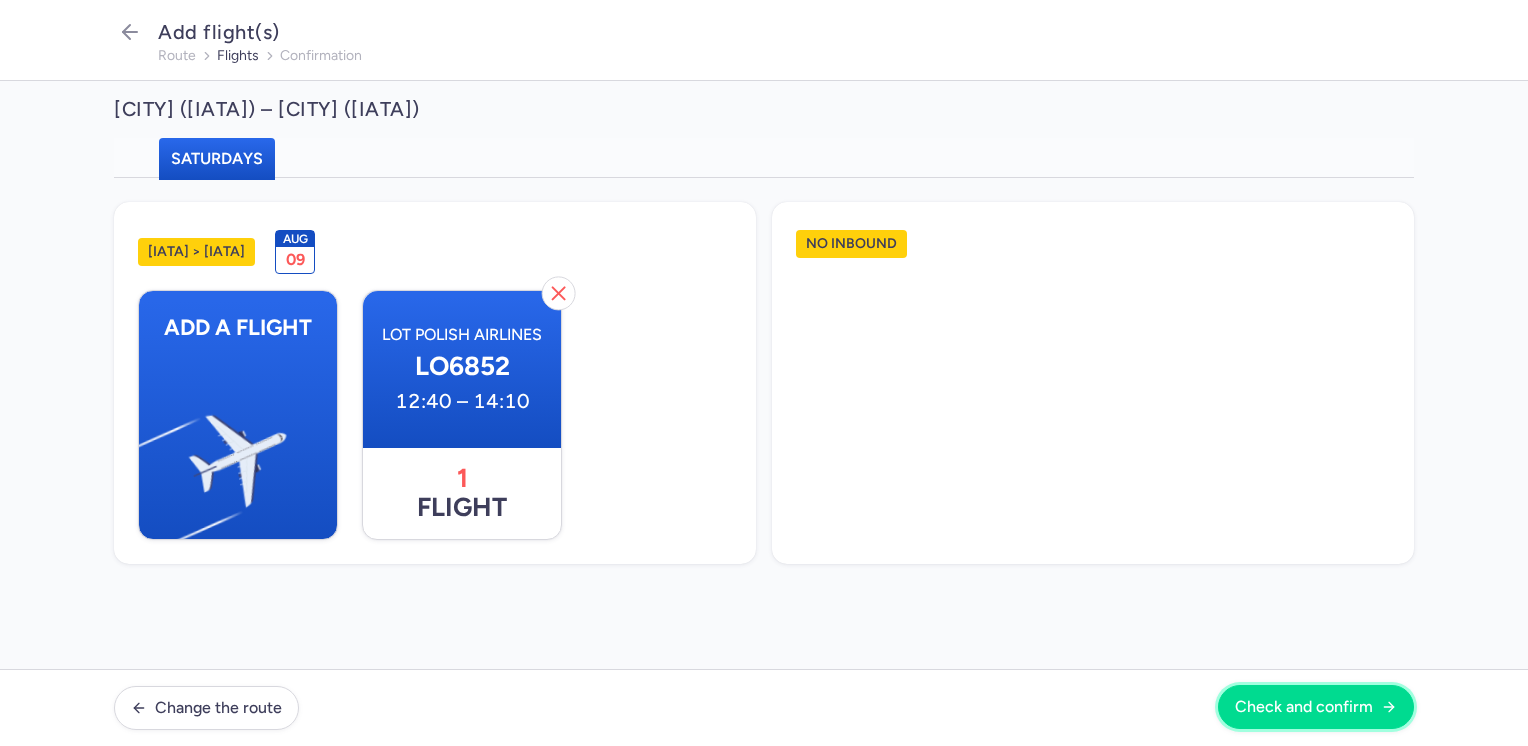 click on "Check and confirm" at bounding box center [1316, 707] 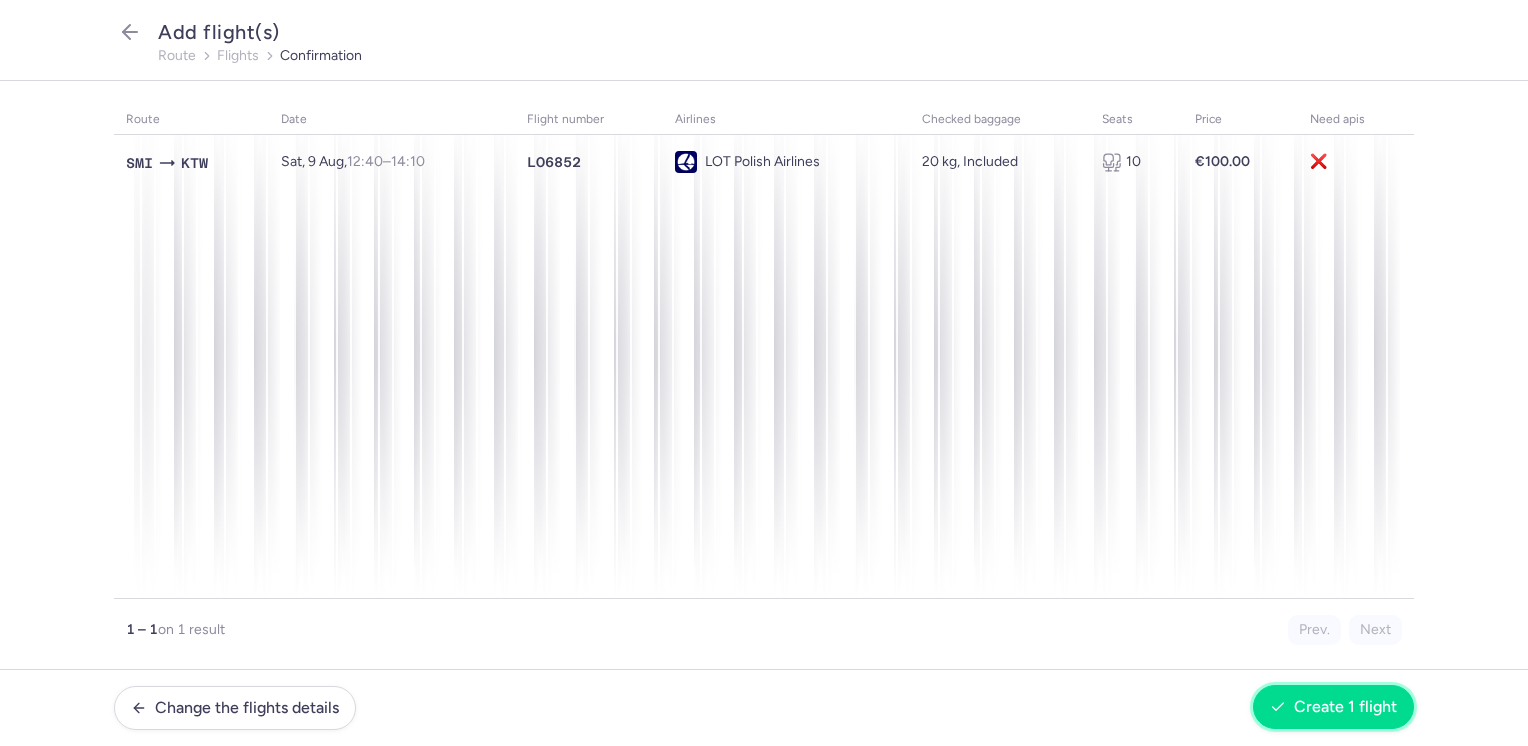 click on "Create 1 flight" at bounding box center [1345, 707] 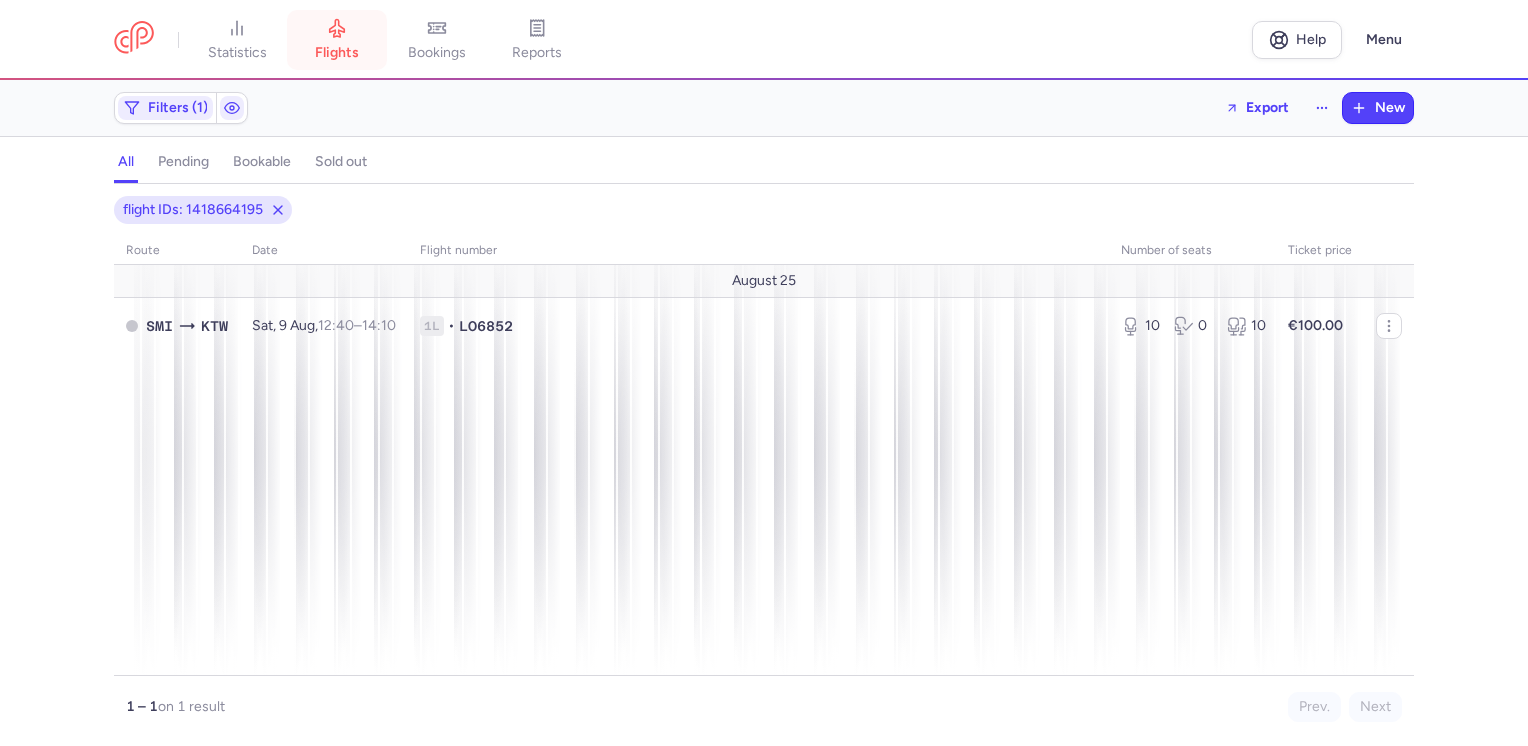 click 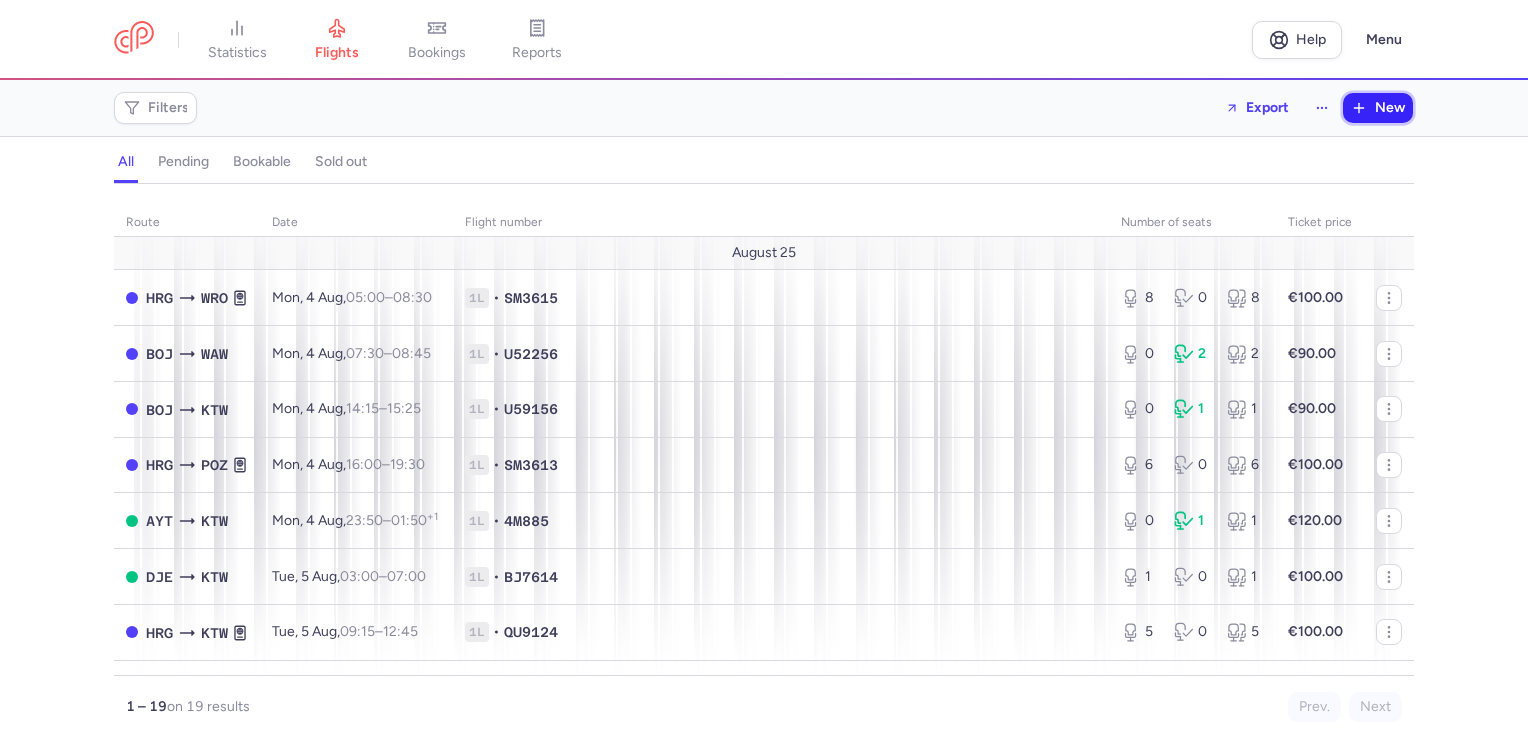 click on "New" at bounding box center (1378, 108) 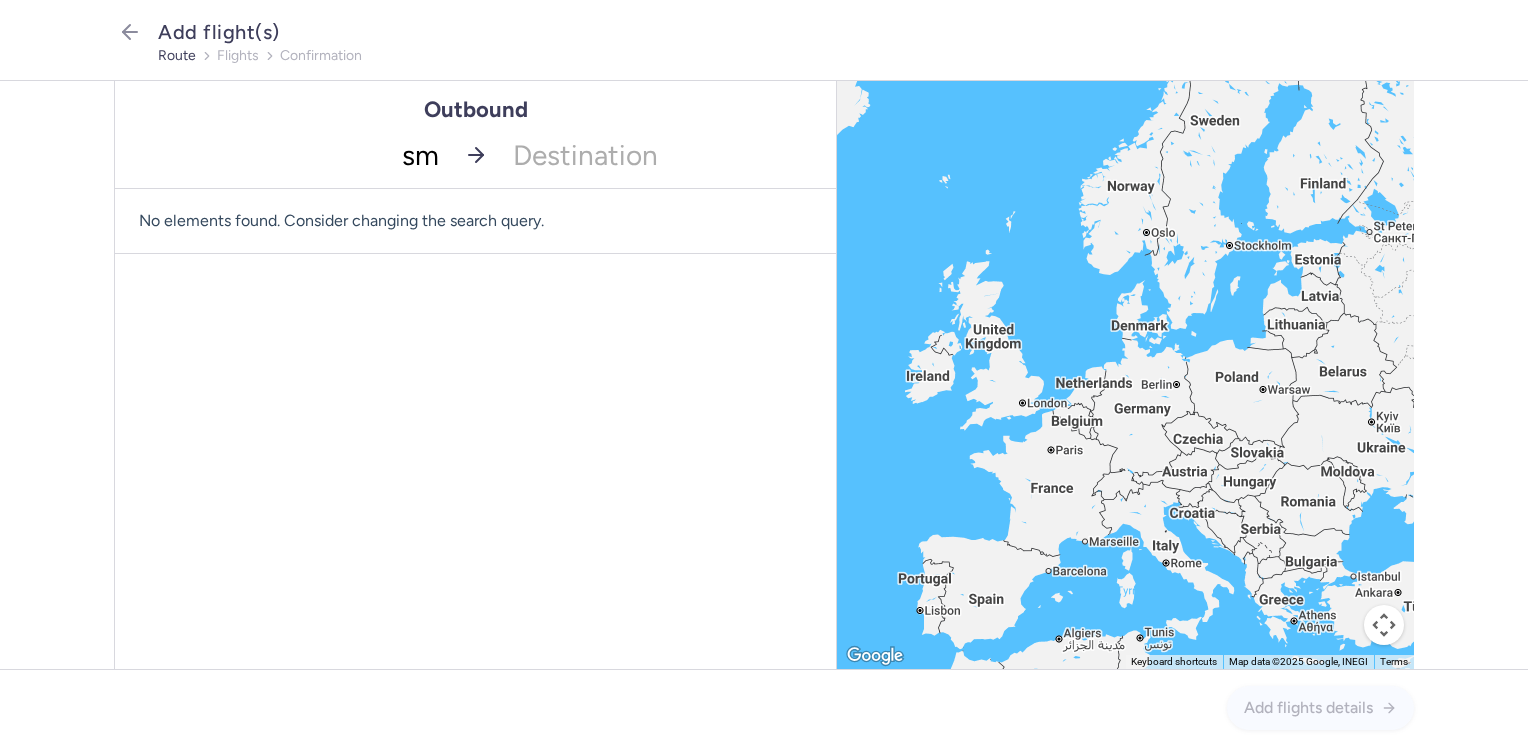 type on "smi" 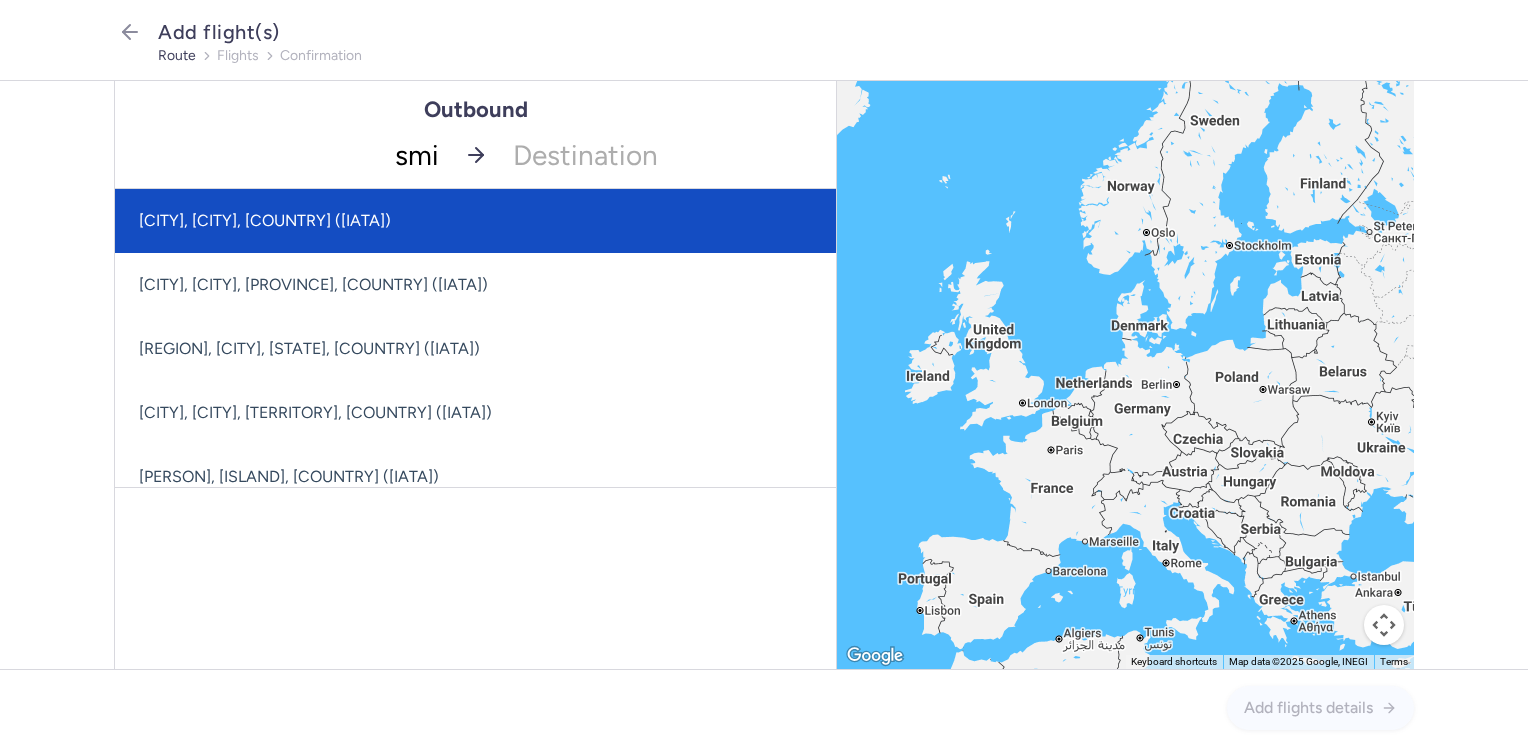 click on "[CITY], [CITY], [COUNTRY] ([IATA])" at bounding box center [475, 221] 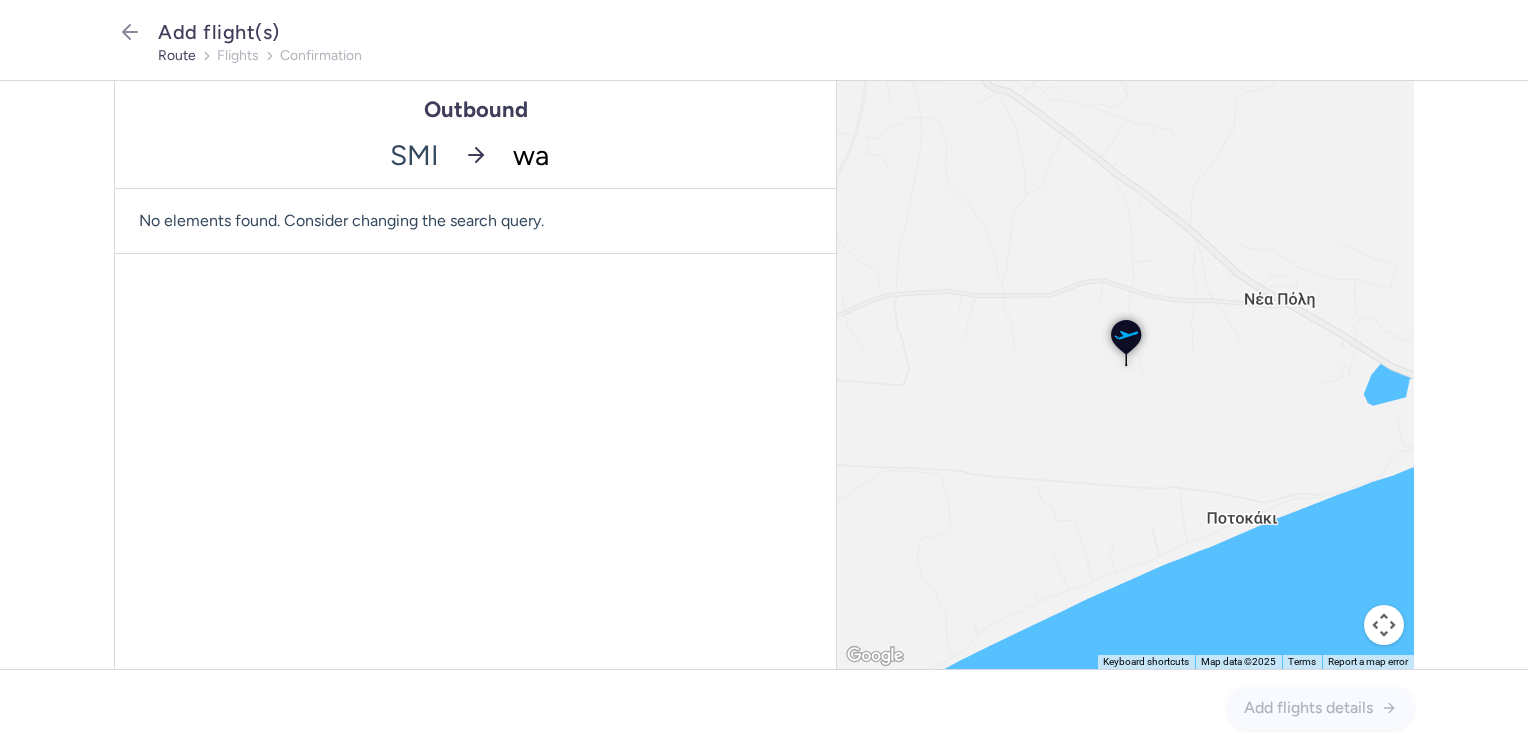 type on "waw" 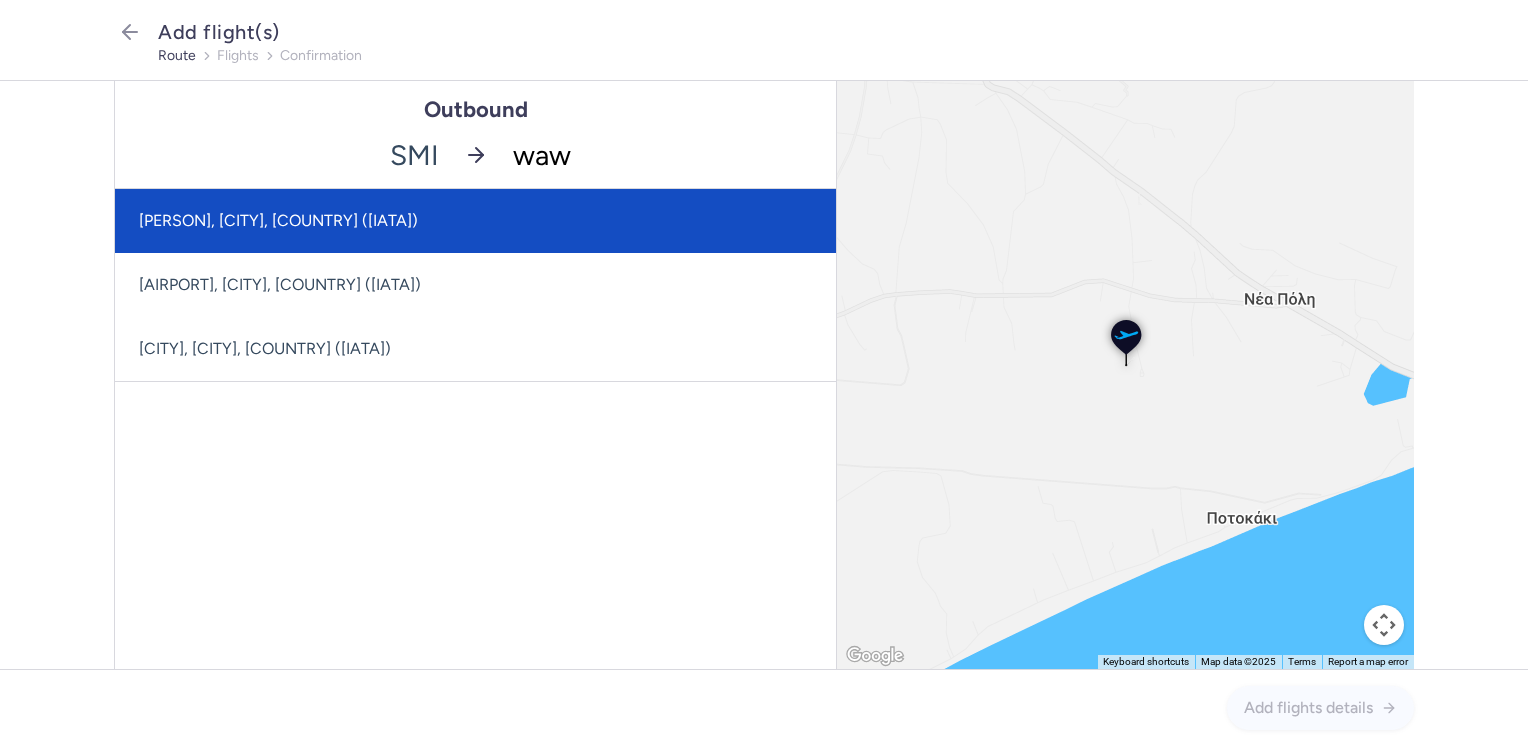 click on "[PERSON], [CITY], [COUNTRY] ([IATA])" 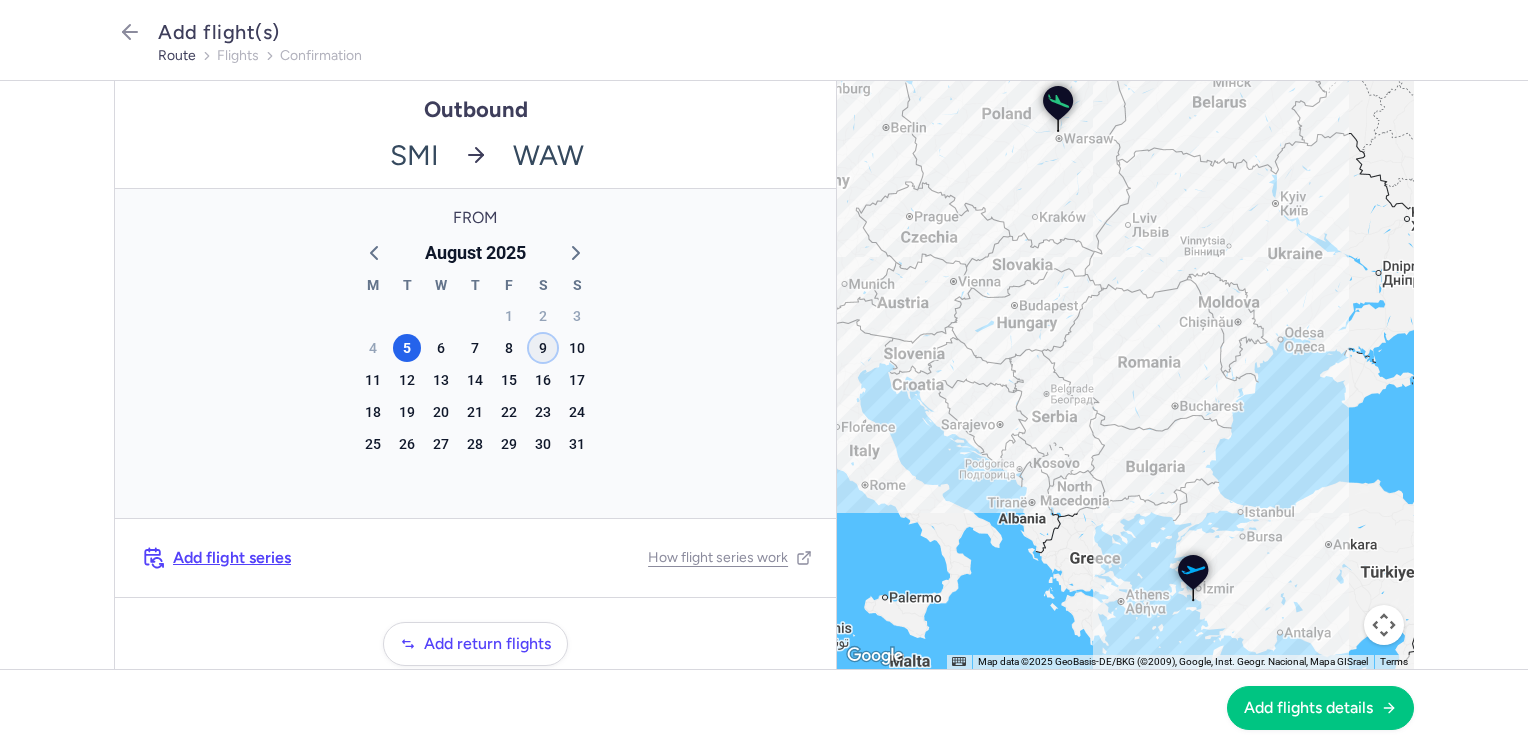 click on "9" 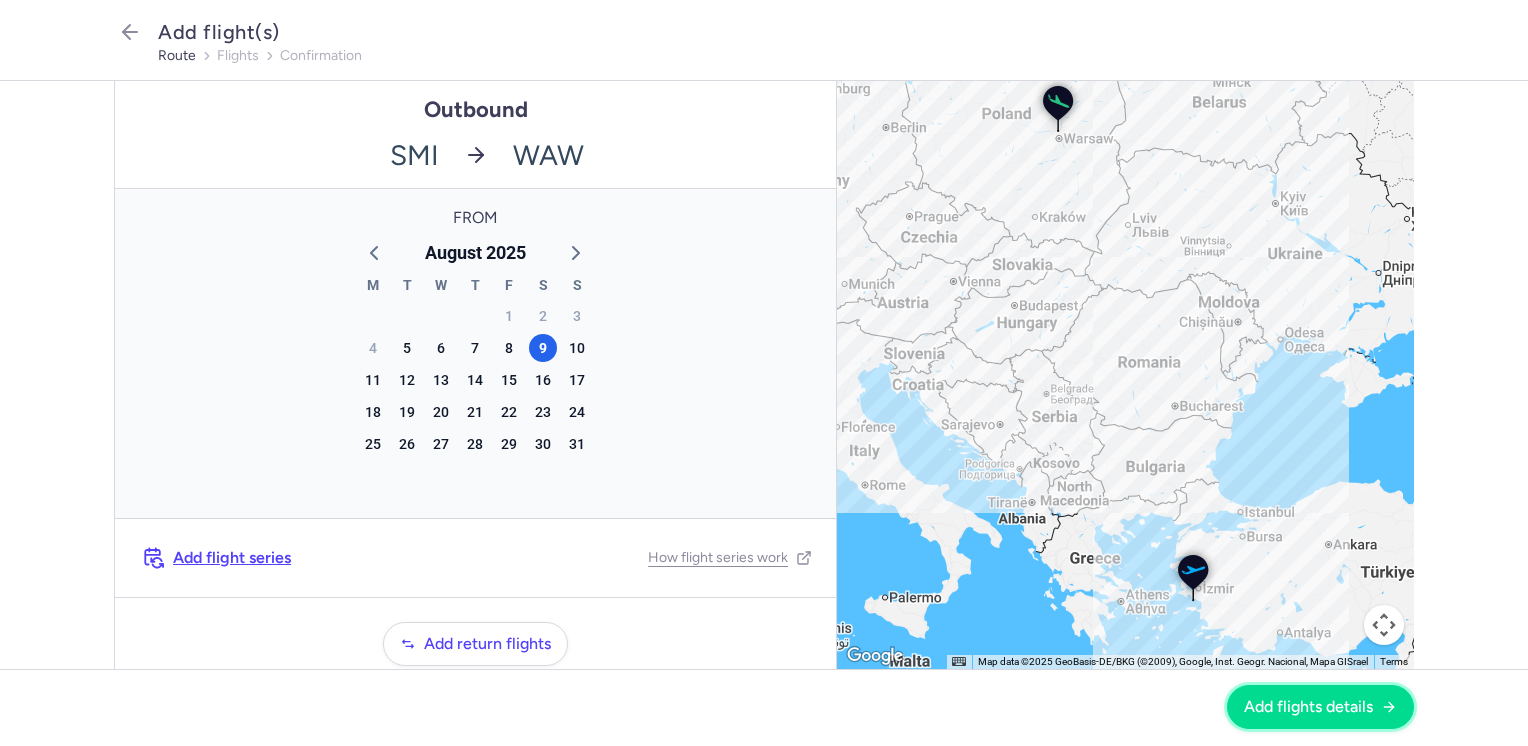 drag, startPoint x: 1343, startPoint y: 712, endPoint x: 1172, endPoint y: 622, distance: 193.23819 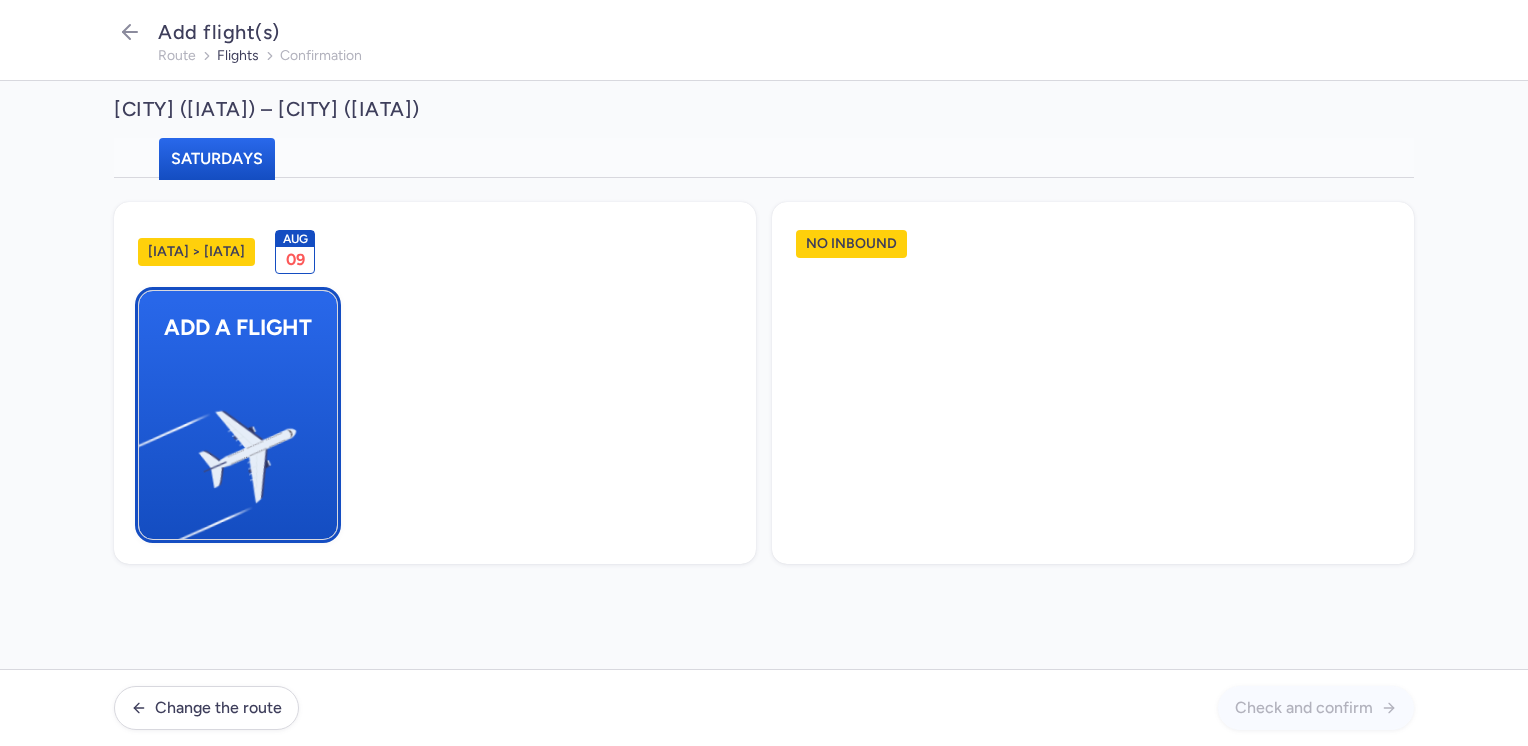 click at bounding box center (149, 448) 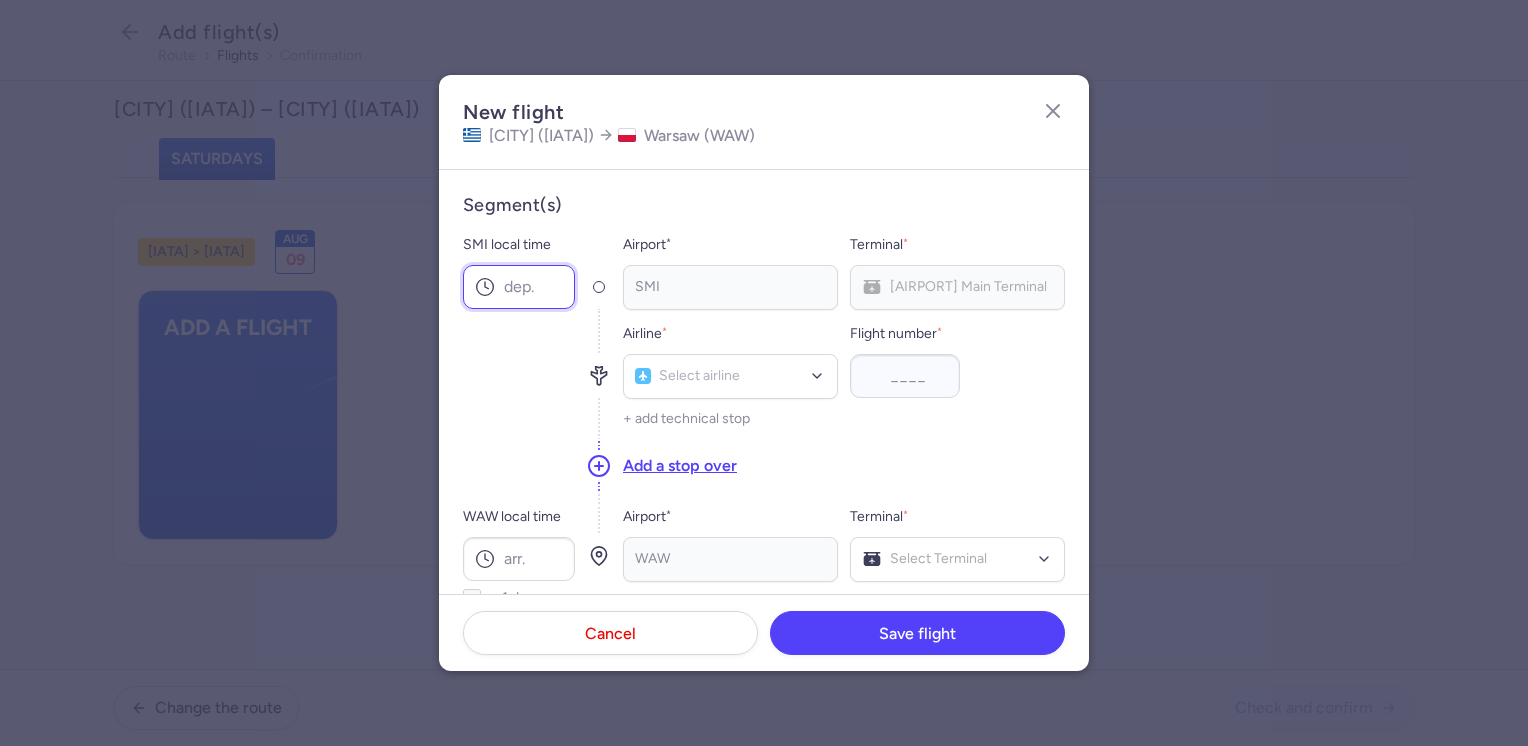 click on "SMI local time" at bounding box center [519, 287] 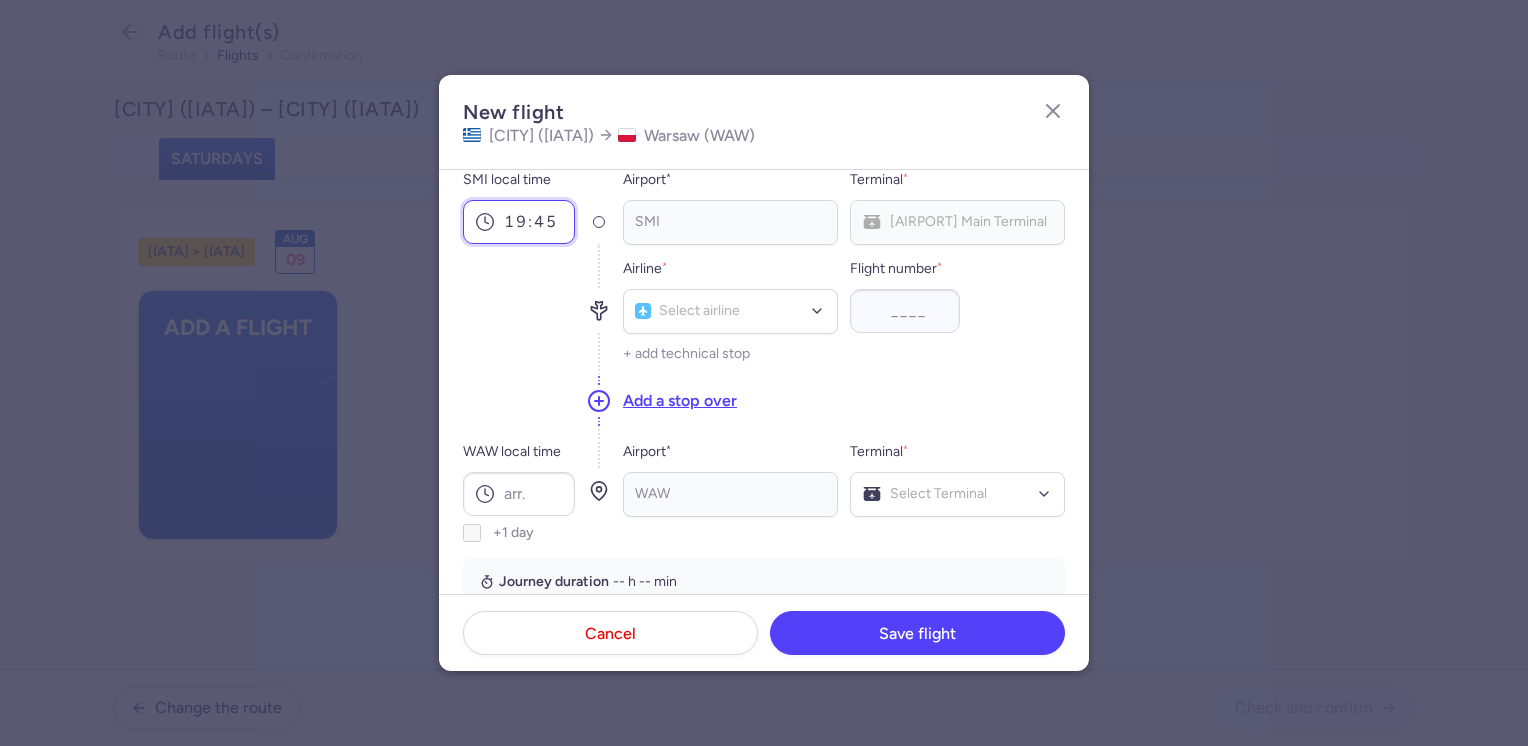scroll, scrollTop: 100, scrollLeft: 0, axis: vertical 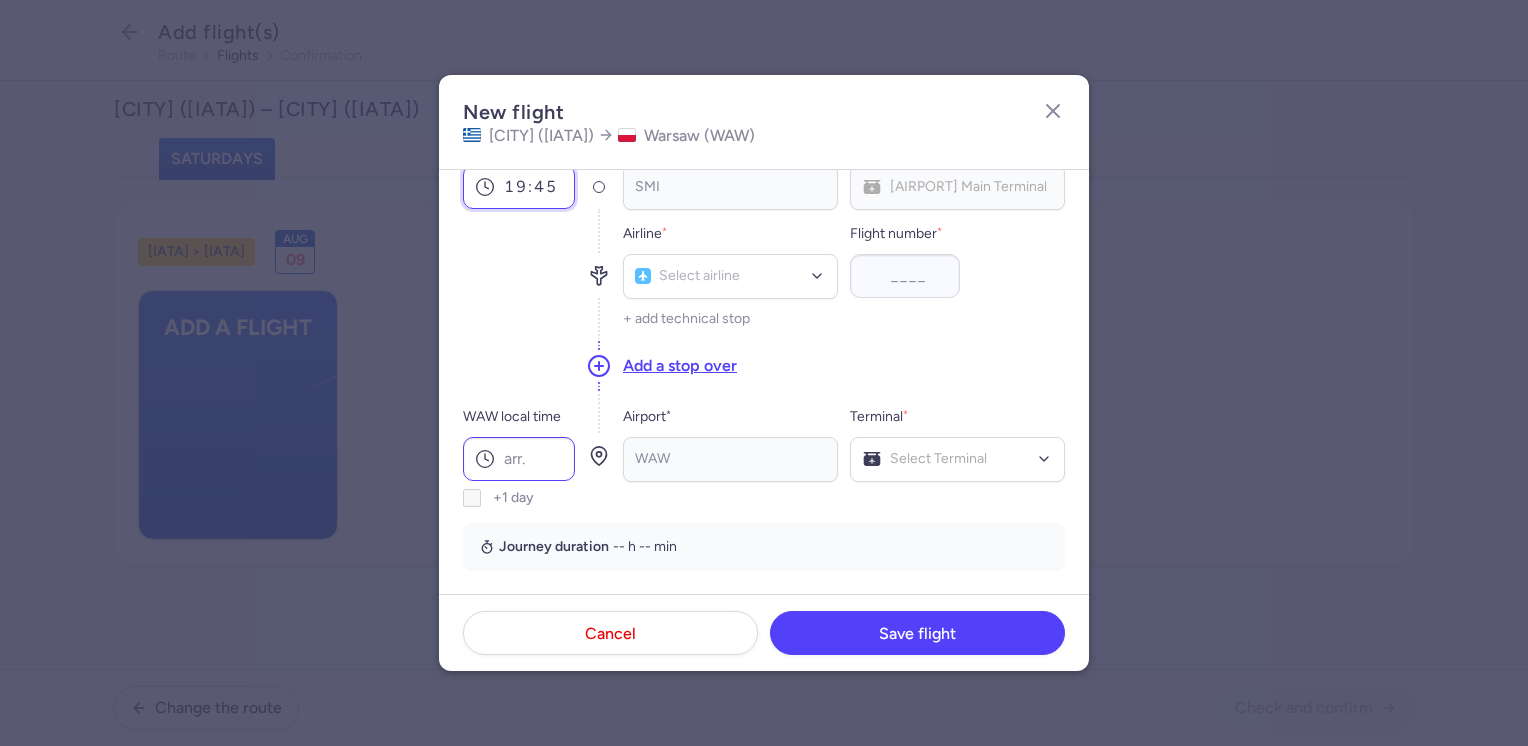 type on "19:45" 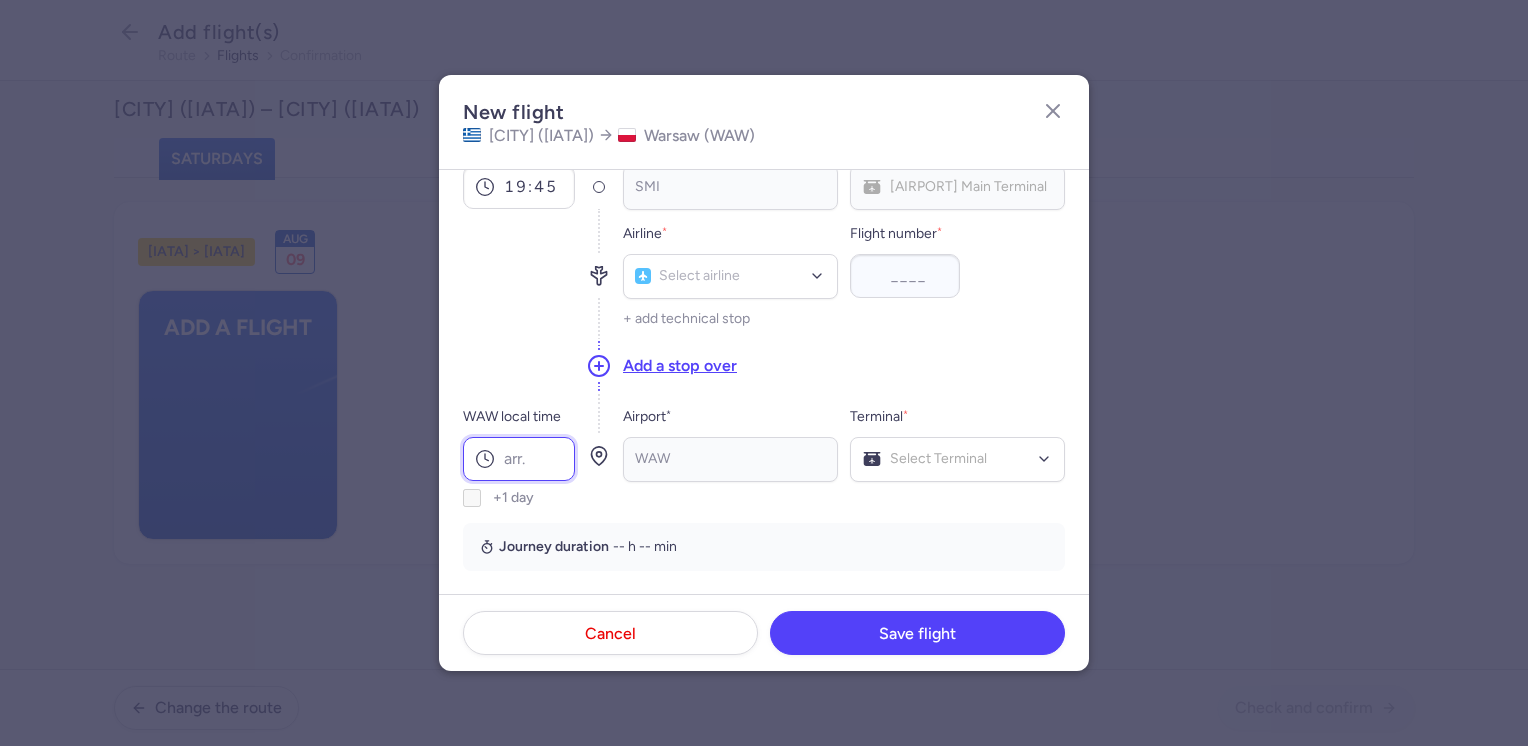 click on "WAW local time" at bounding box center (519, 459) 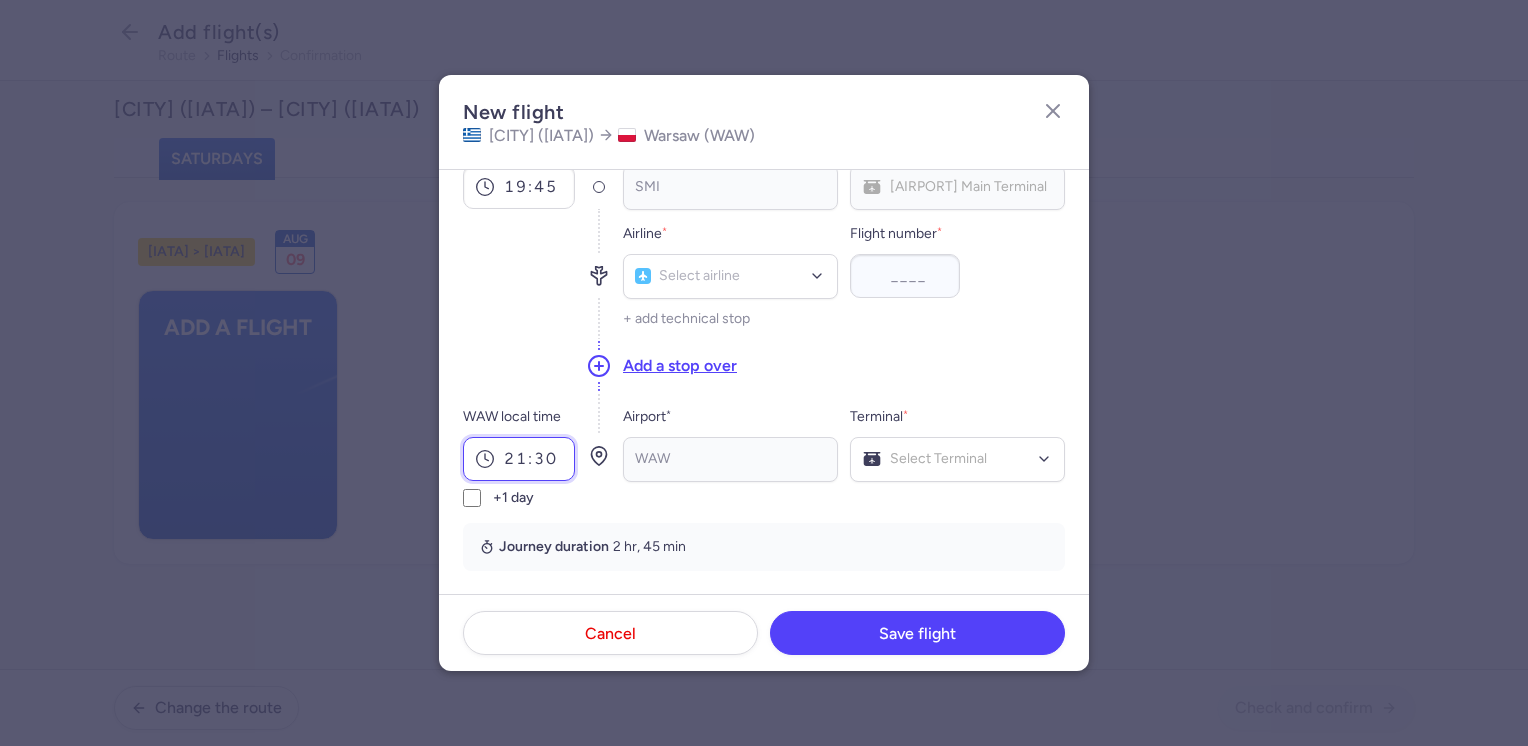 scroll, scrollTop: 0, scrollLeft: 0, axis: both 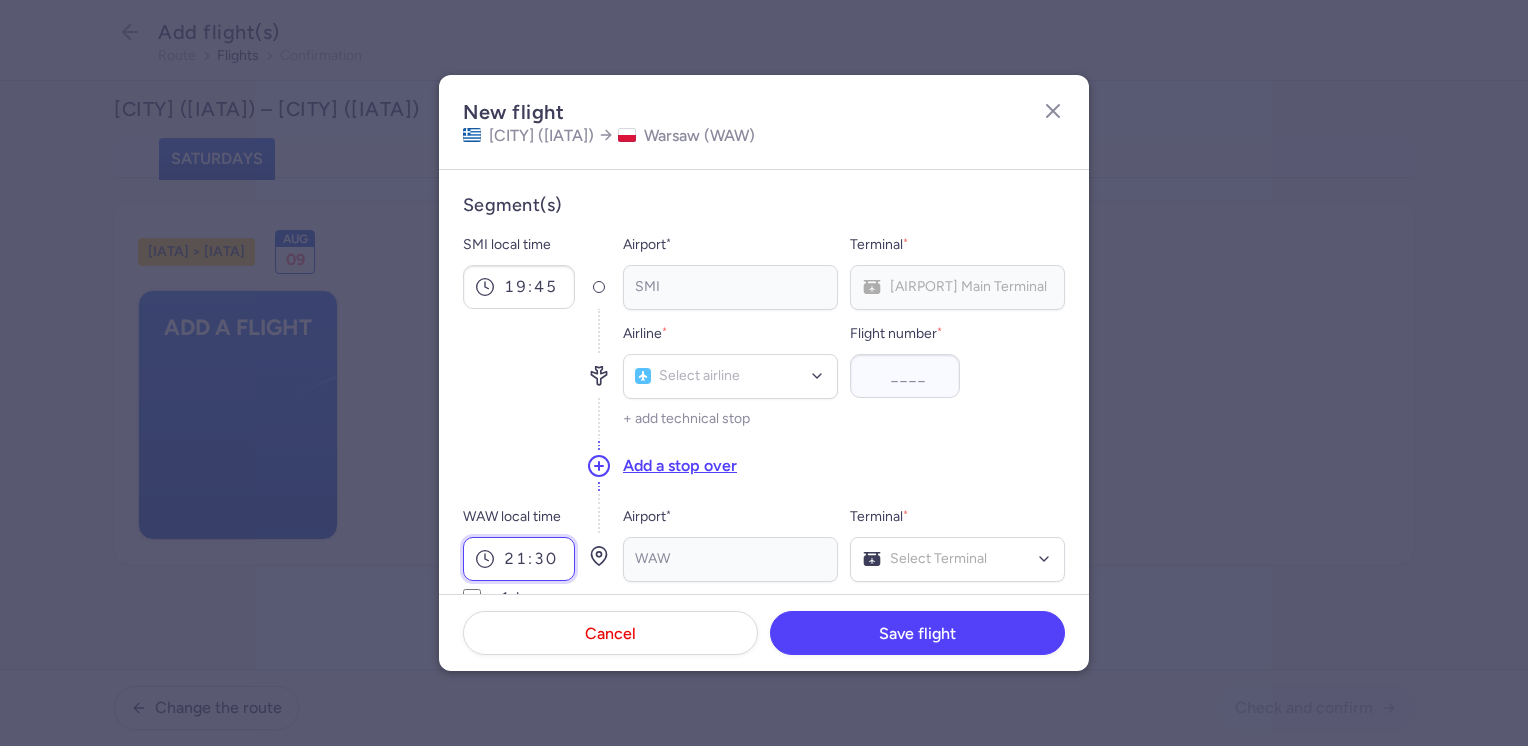 type on "21:30" 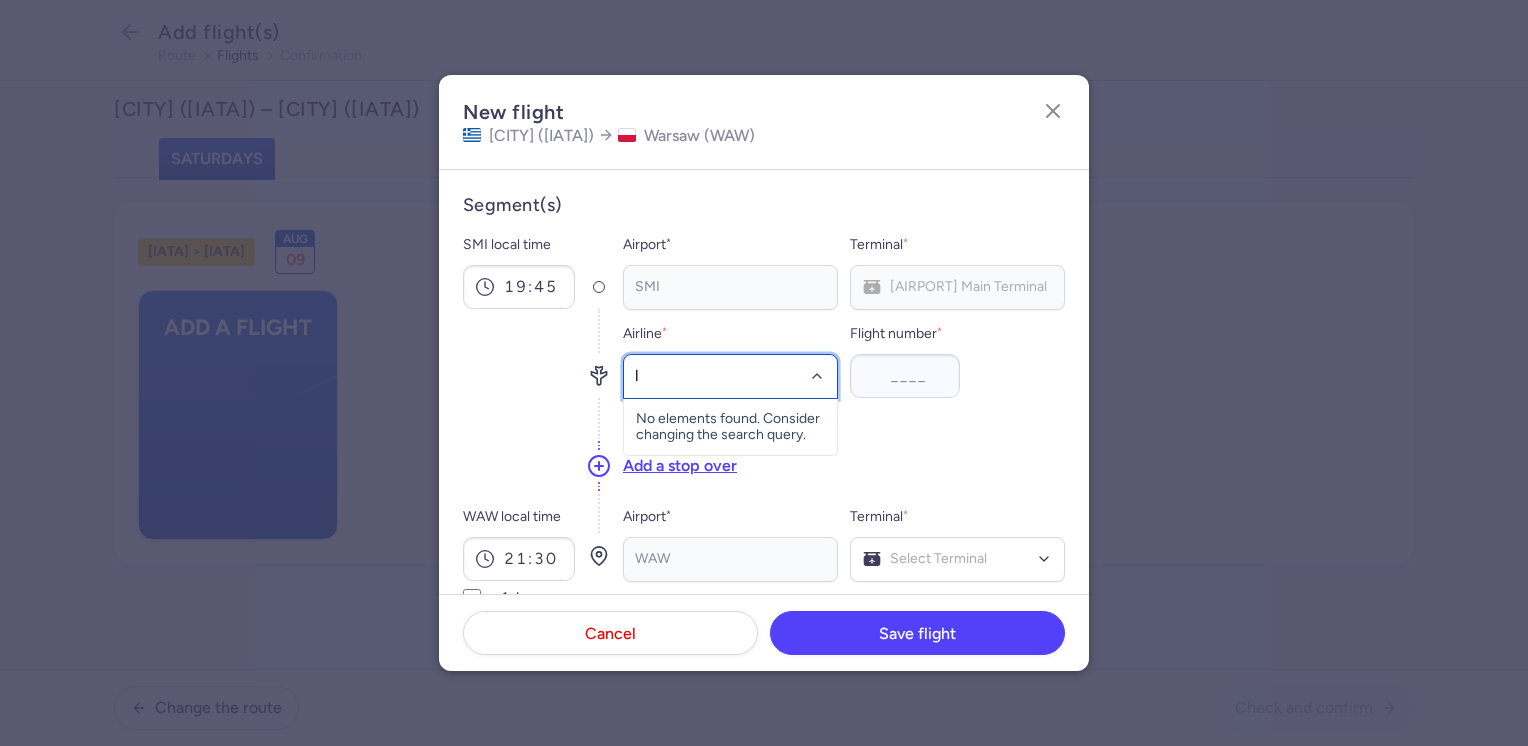 type on "lo" 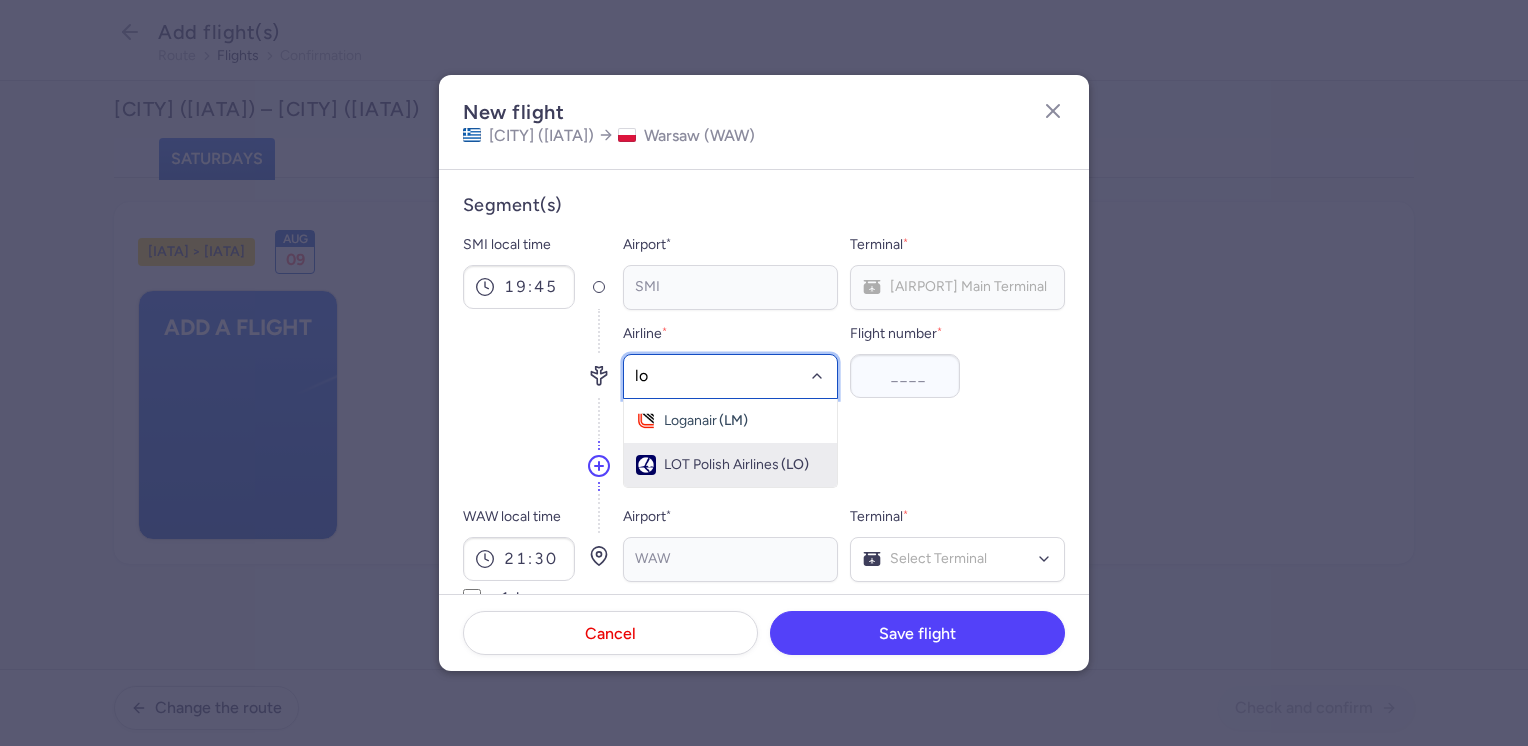 click on "LOT Polish Airlines" at bounding box center [721, 465] 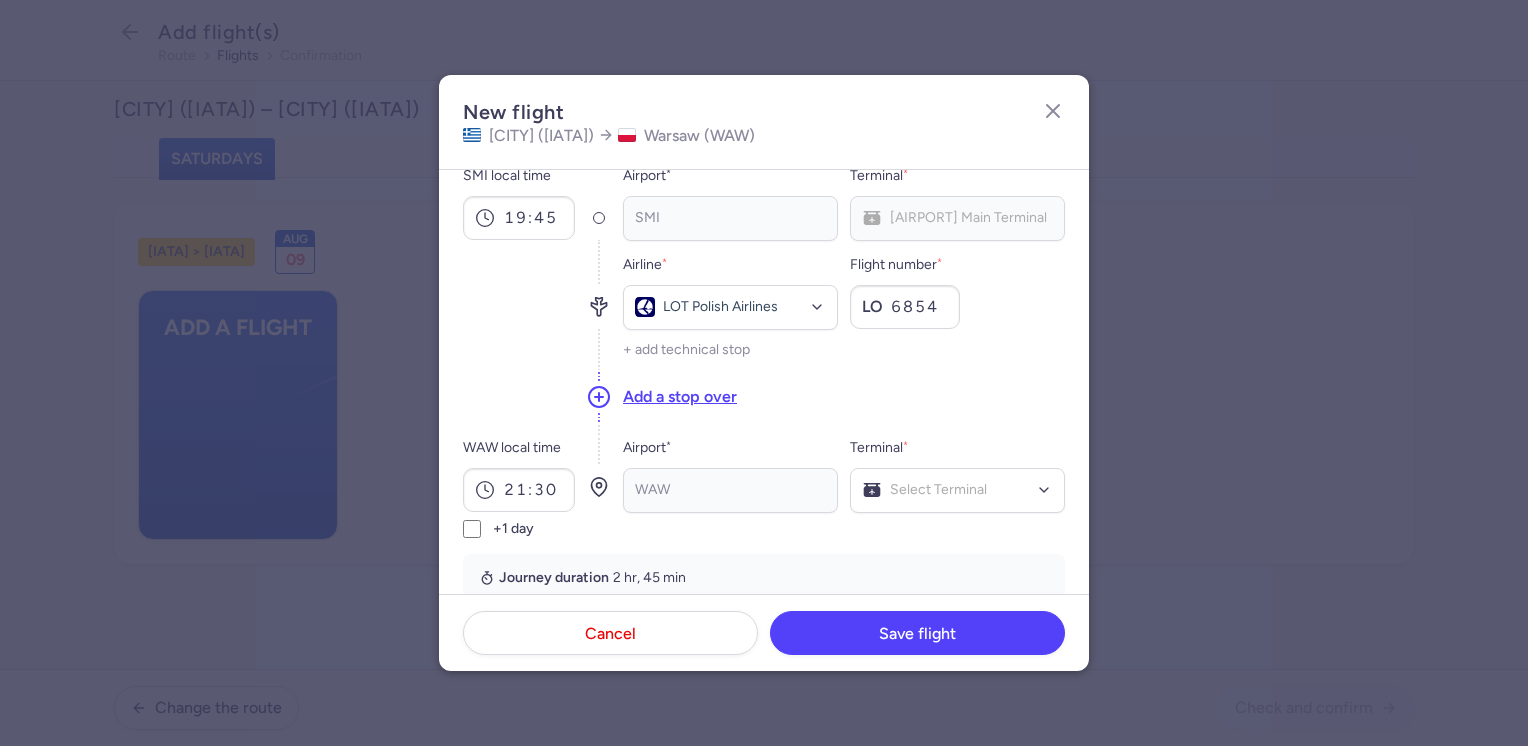 scroll, scrollTop: 100, scrollLeft: 0, axis: vertical 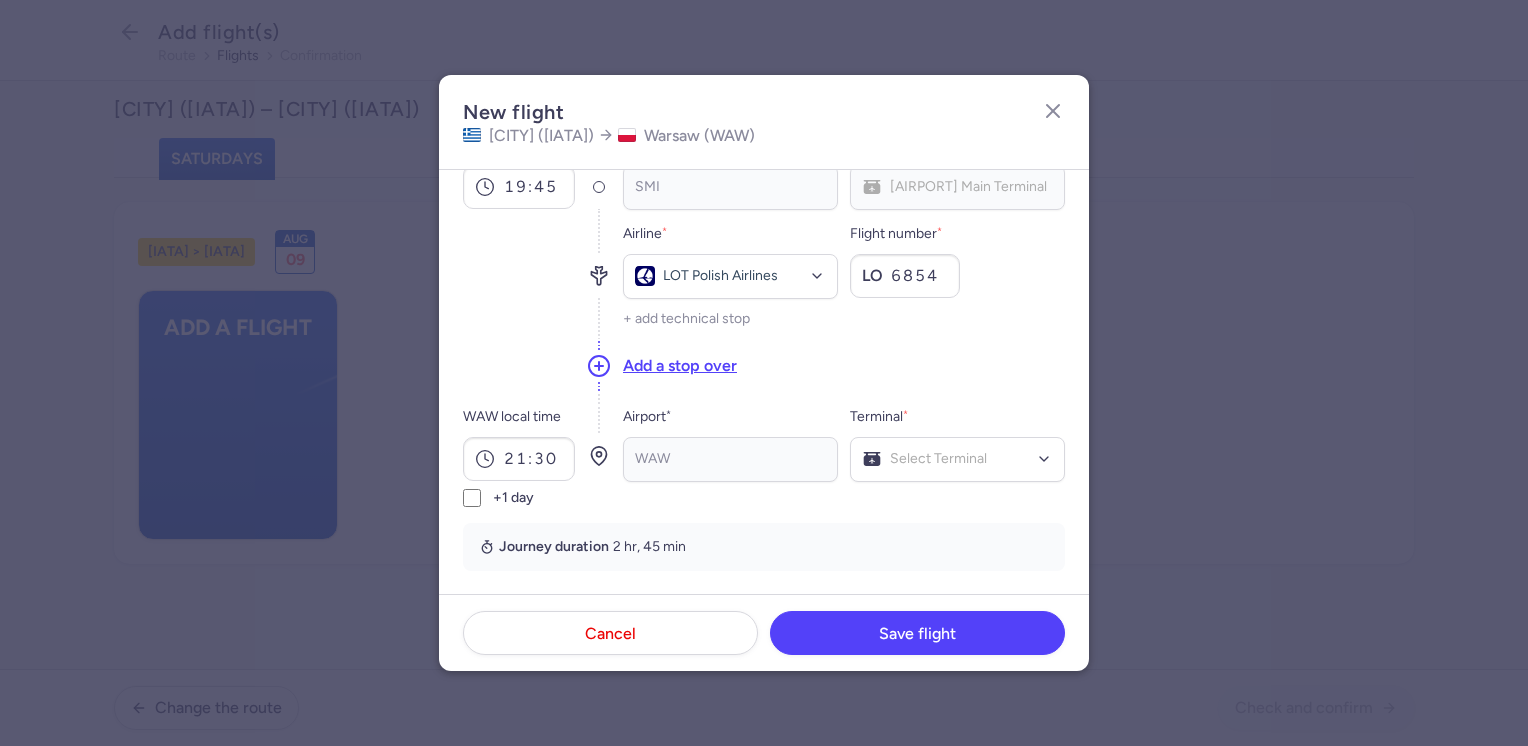 type on "6854" 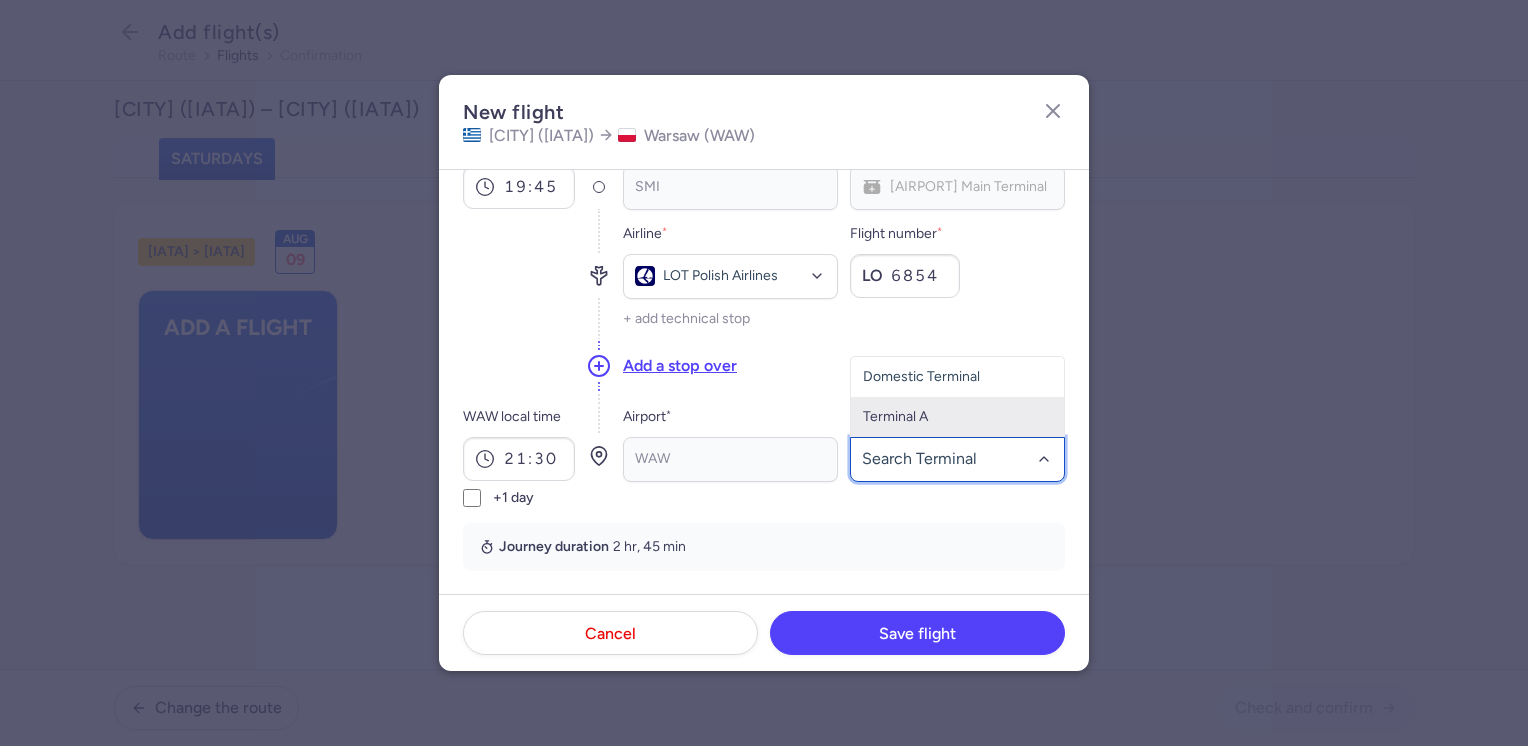 click on "Terminal A" at bounding box center (957, 417) 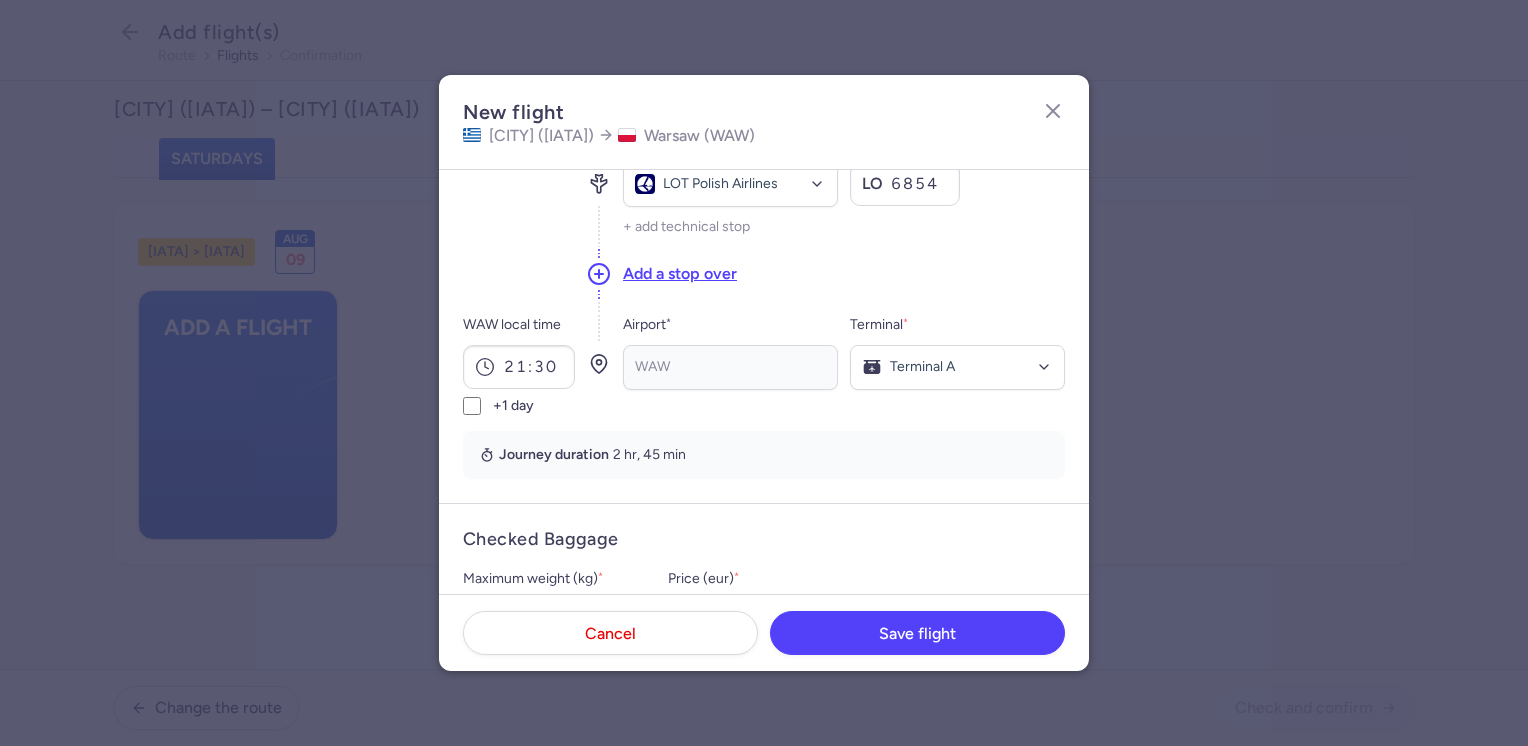 scroll, scrollTop: 300, scrollLeft: 0, axis: vertical 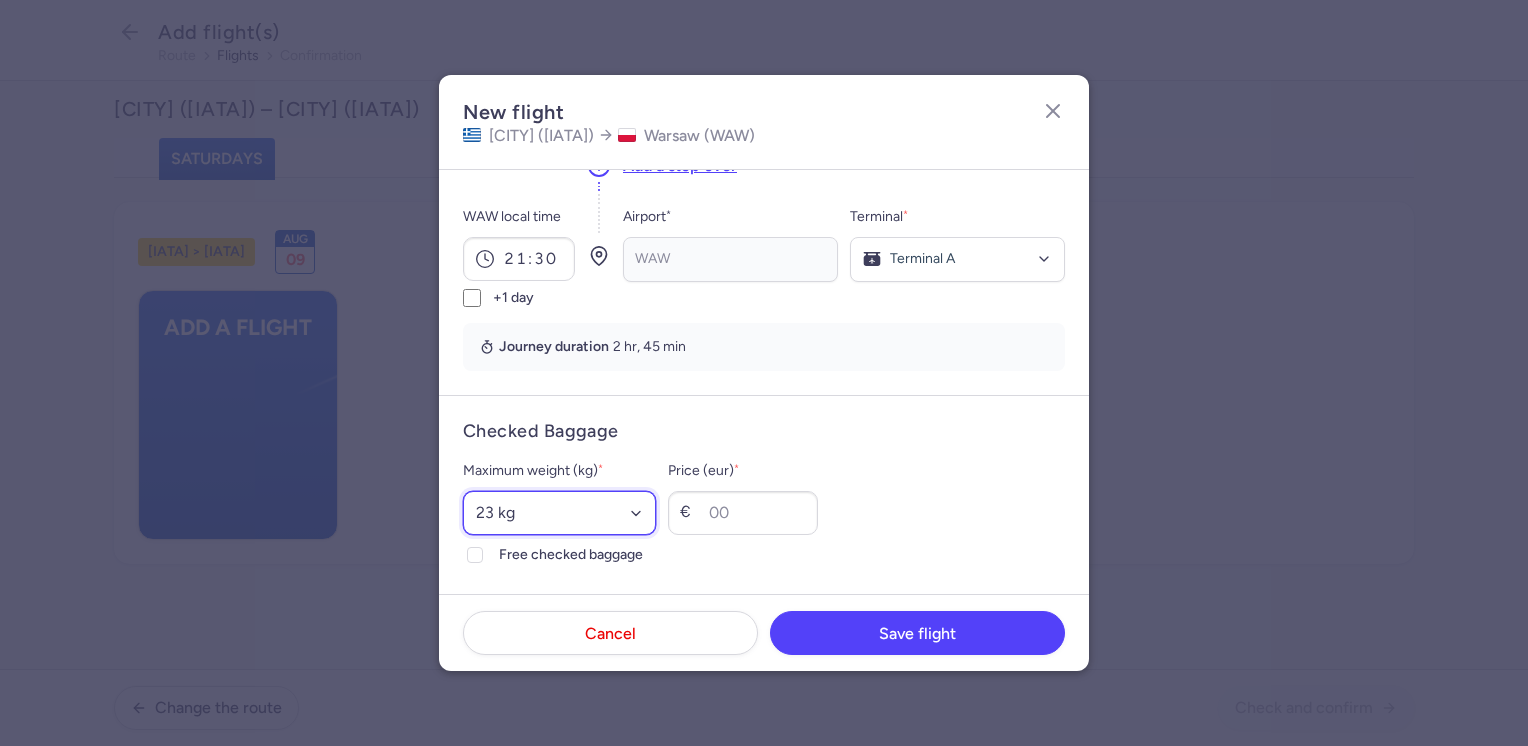 click on "Select an option 15 kg 16 kg 17 kg 18 kg 19 kg 20 kg 21 kg 22 kg 23 kg 24 kg 25 kg 26 kg 27 kg 28 kg 29 kg 30 kg 31 kg 32 kg 33 kg 34 kg 35 kg" at bounding box center [559, 513] 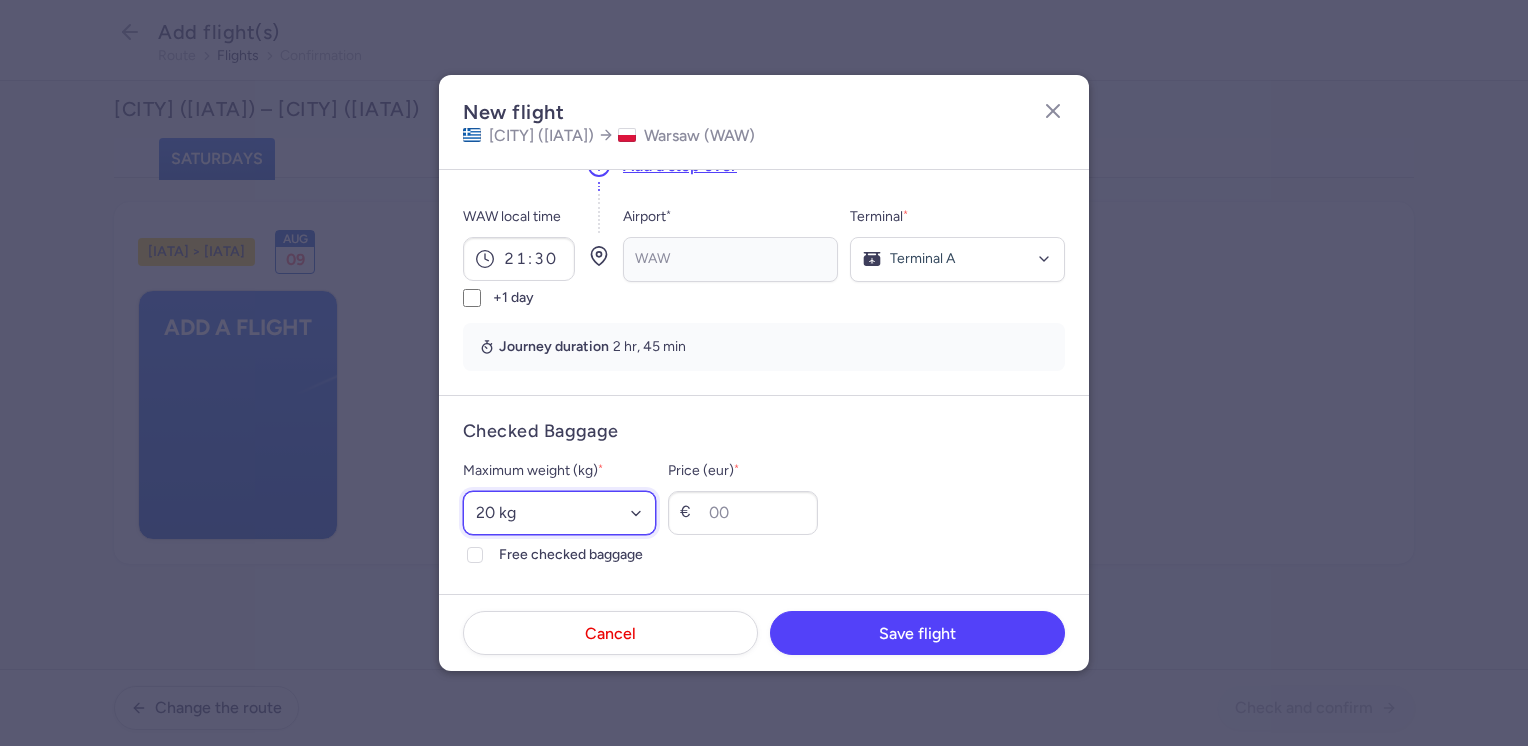 click on "Select an option 15 kg 16 kg 17 kg 18 kg 19 kg 20 kg 21 kg 22 kg 23 kg 24 kg 25 kg 26 kg 27 kg 28 kg 29 kg 30 kg 31 kg 32 kg 33 kg 34 kg 35 kg" at bounding box center (559, 513) 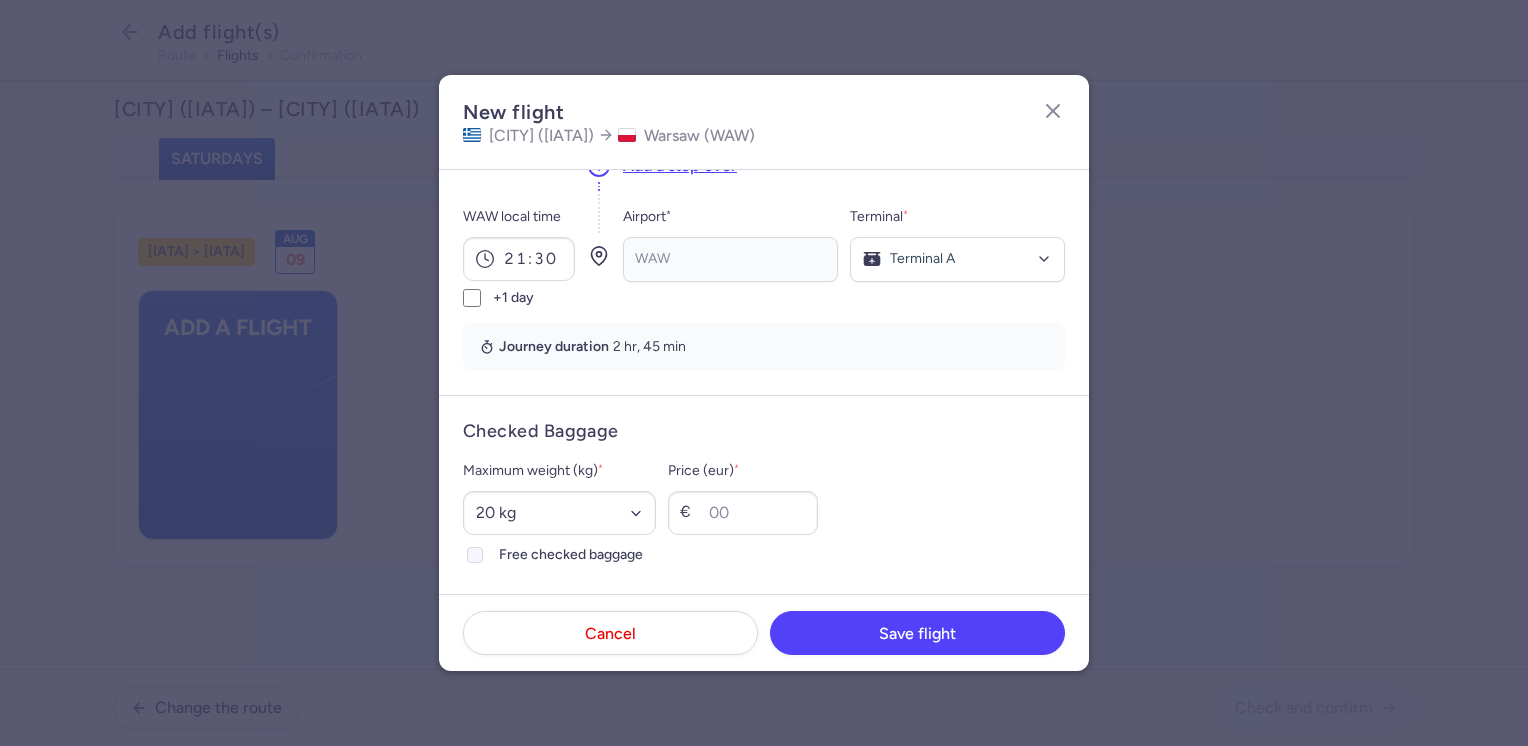 click on "Free checked baggage" 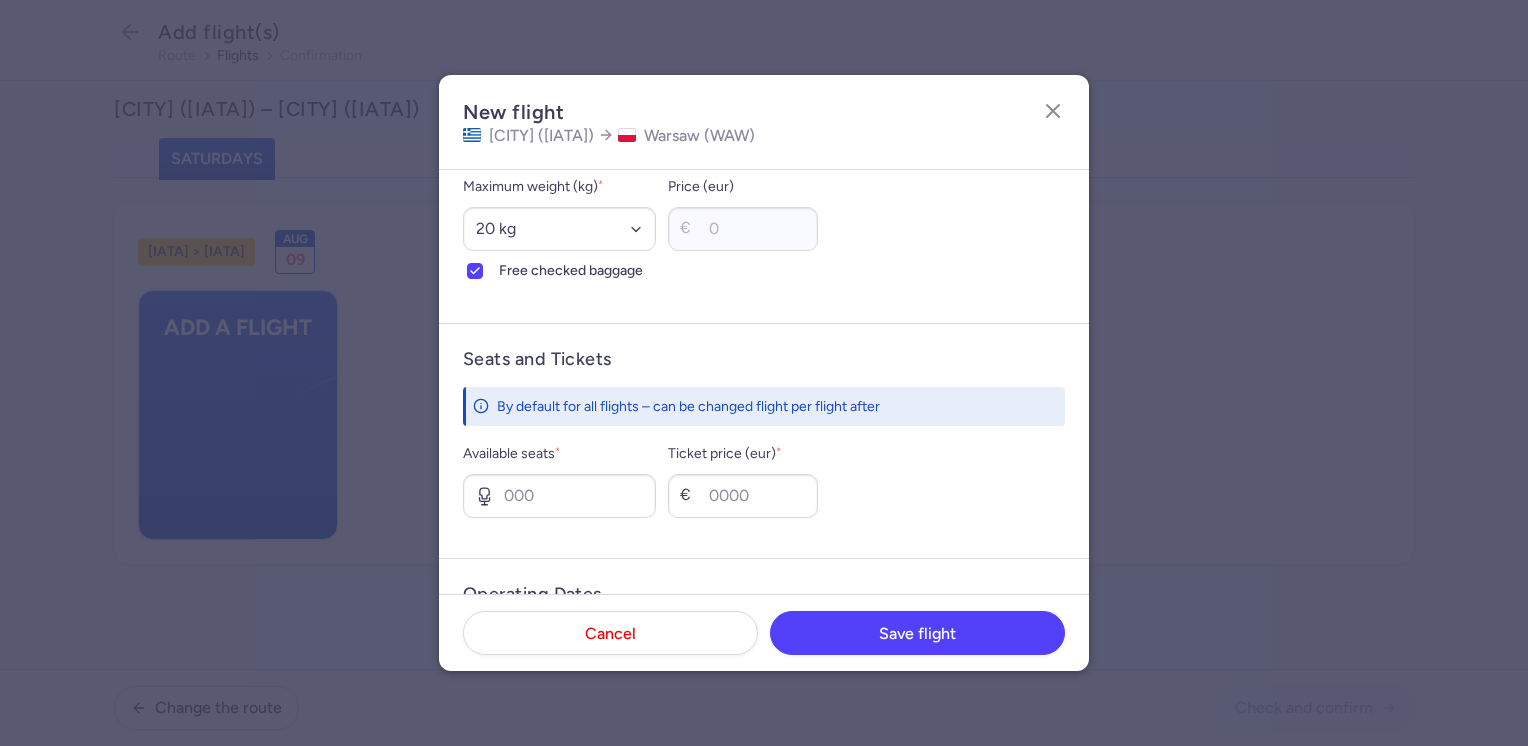 scroll, scrollTop: 600, scrollLeft: 0, axis: vertical 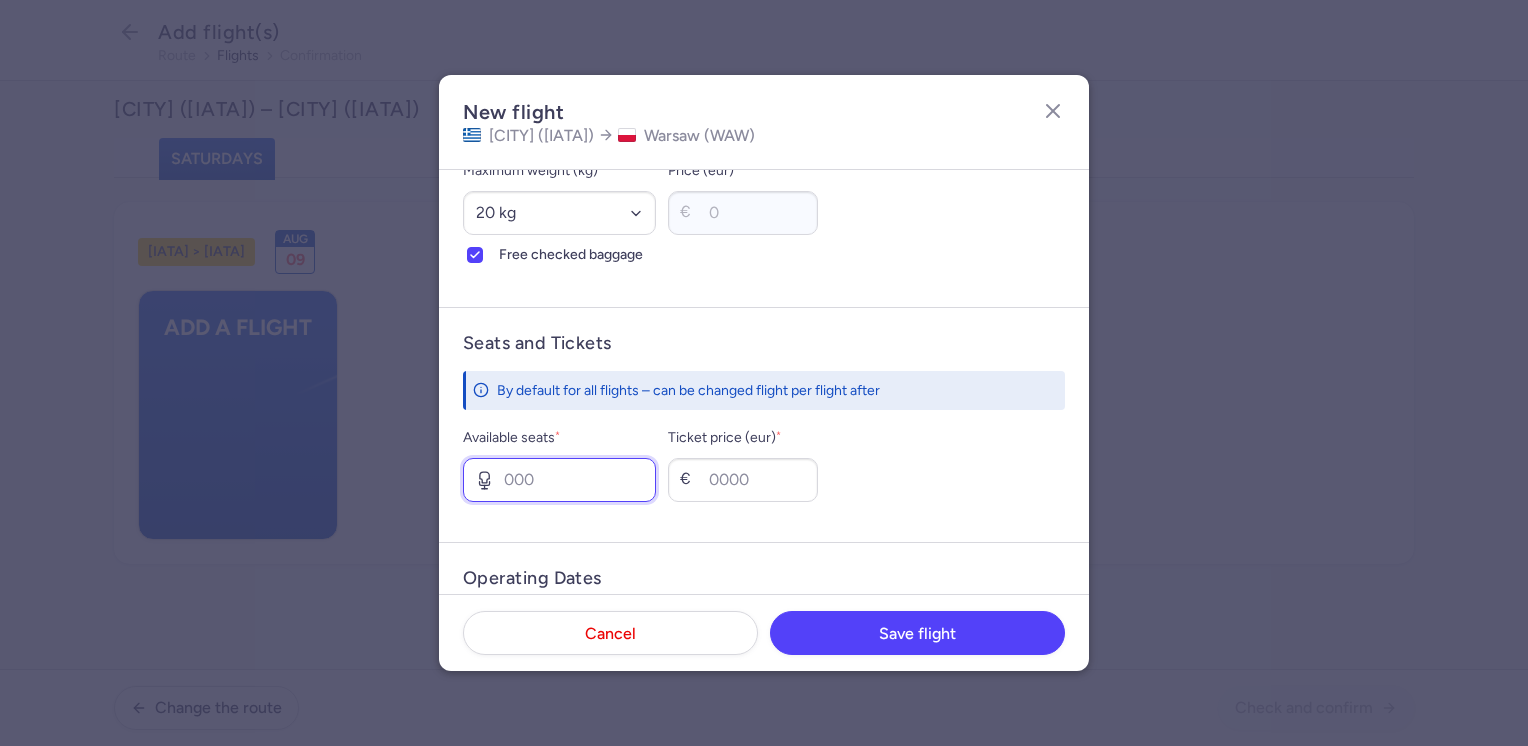 click on "Available seats  *" at bounding box center [559, 480] 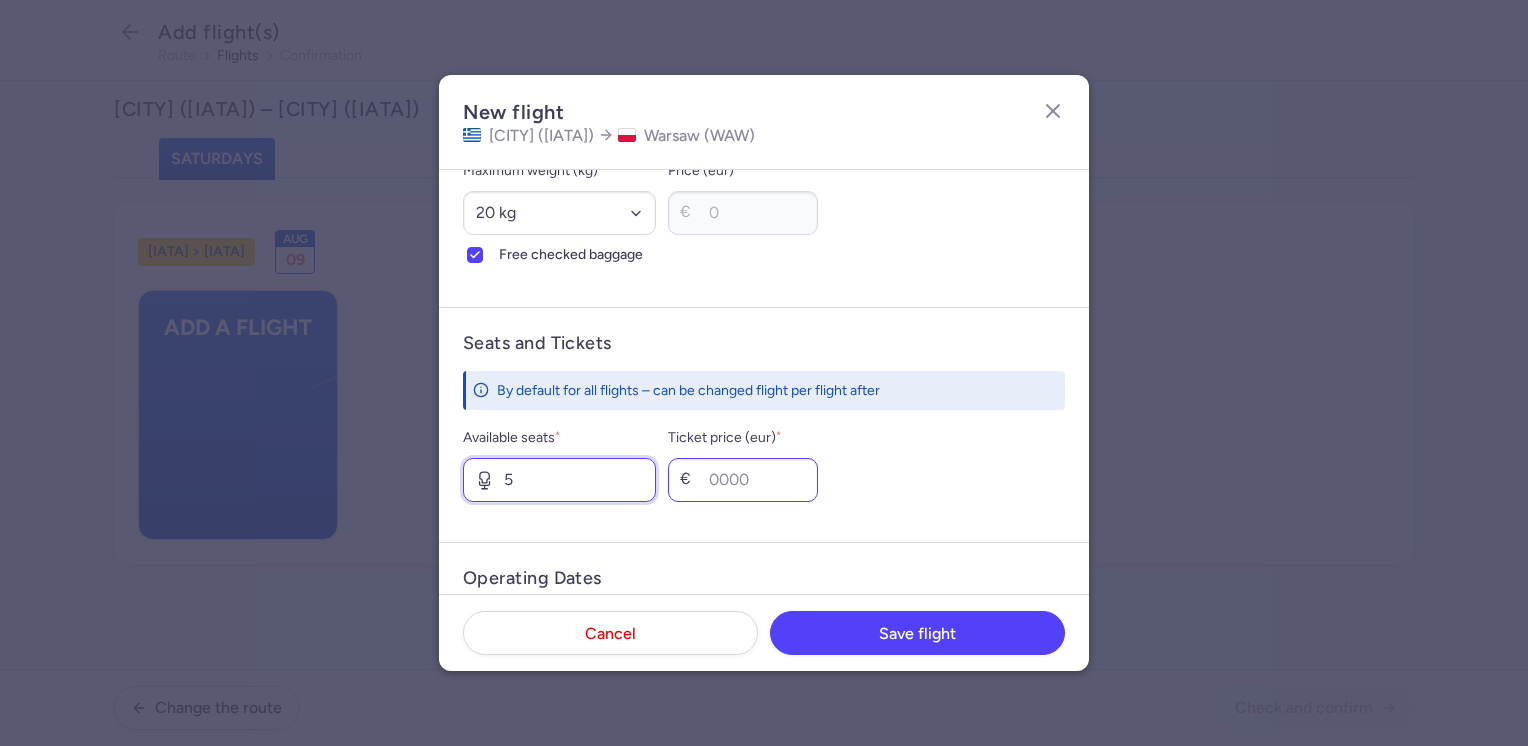 type on "5" 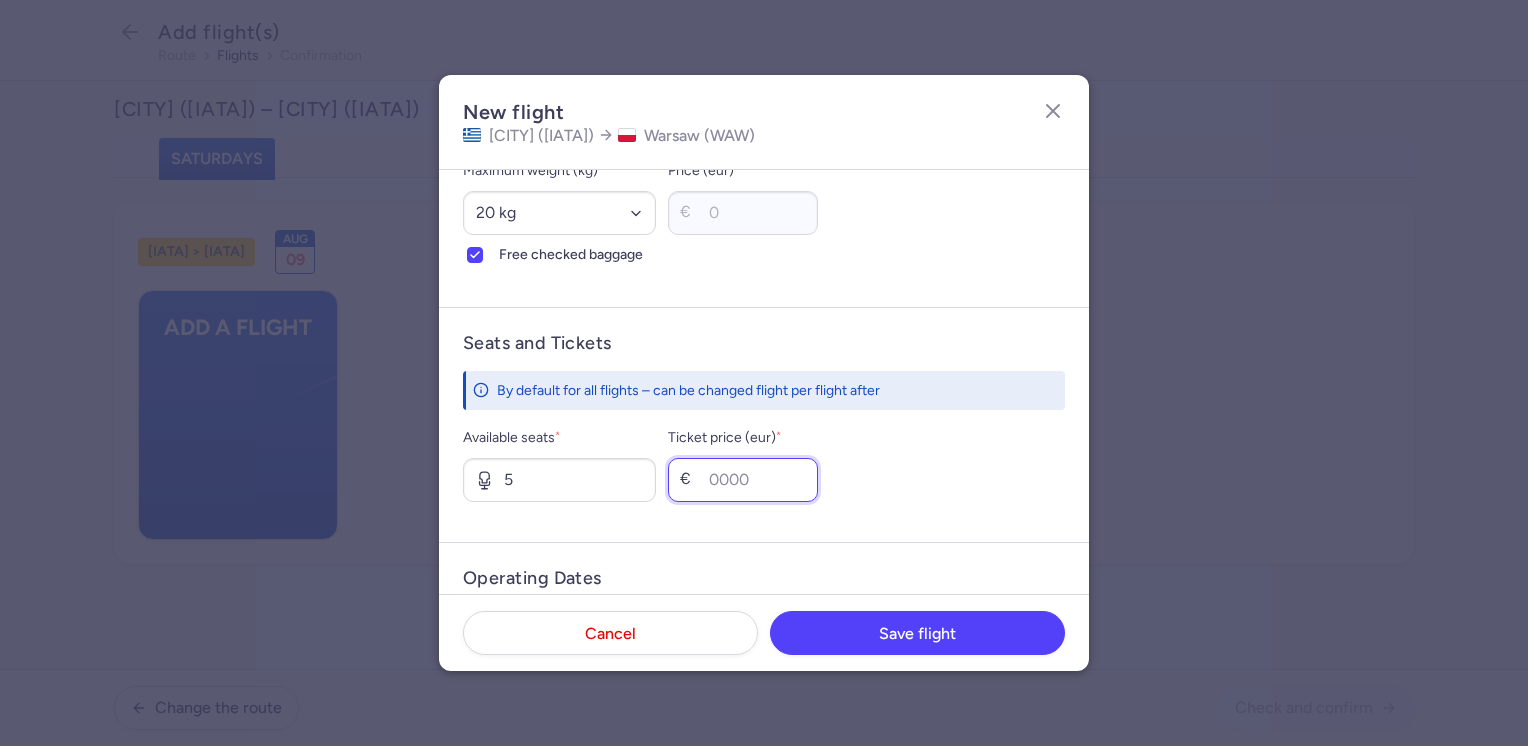 click on "Ticket price (eur)  *" at bounding box center (743, 480) 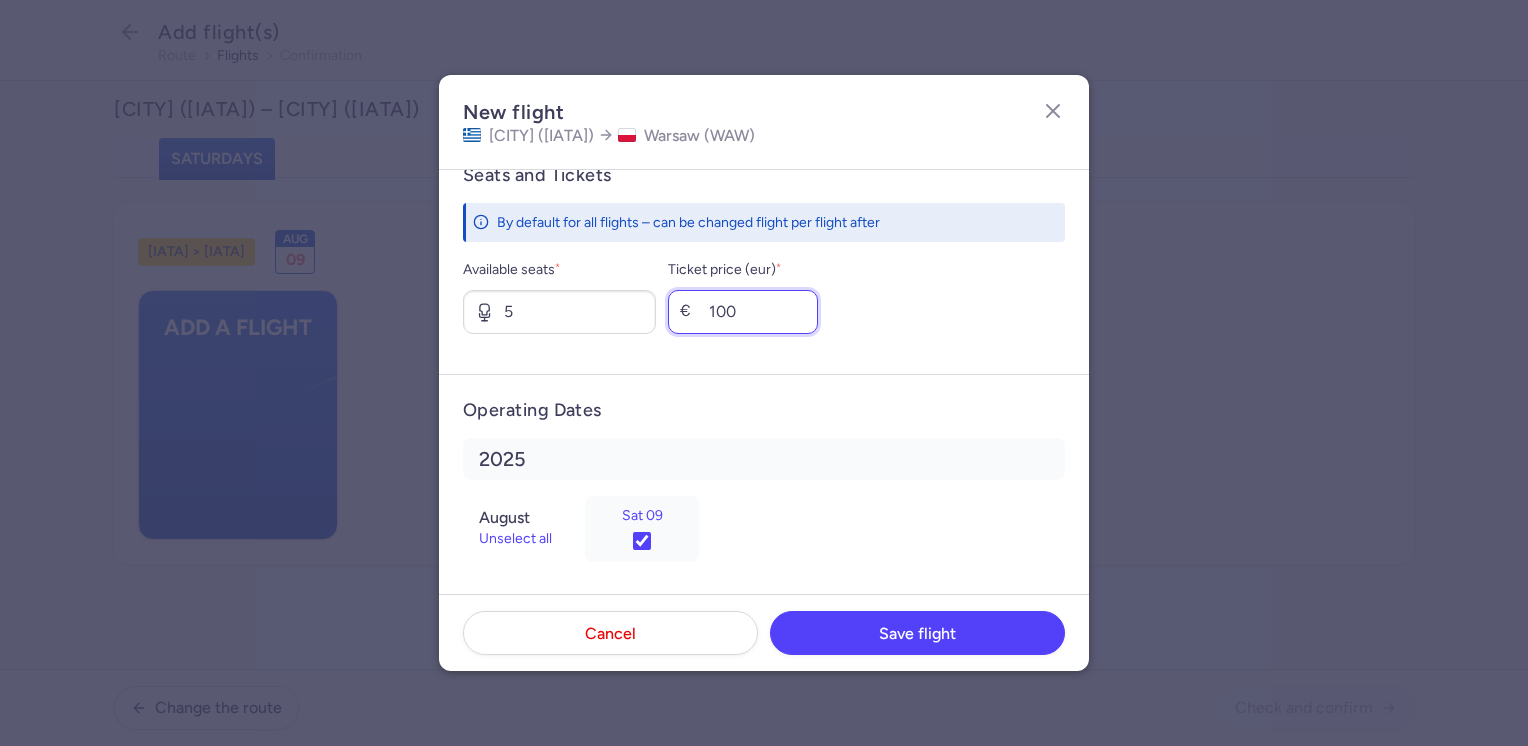 scroll, scrollTop: 772, scrollLeft: 0, axis: vertical 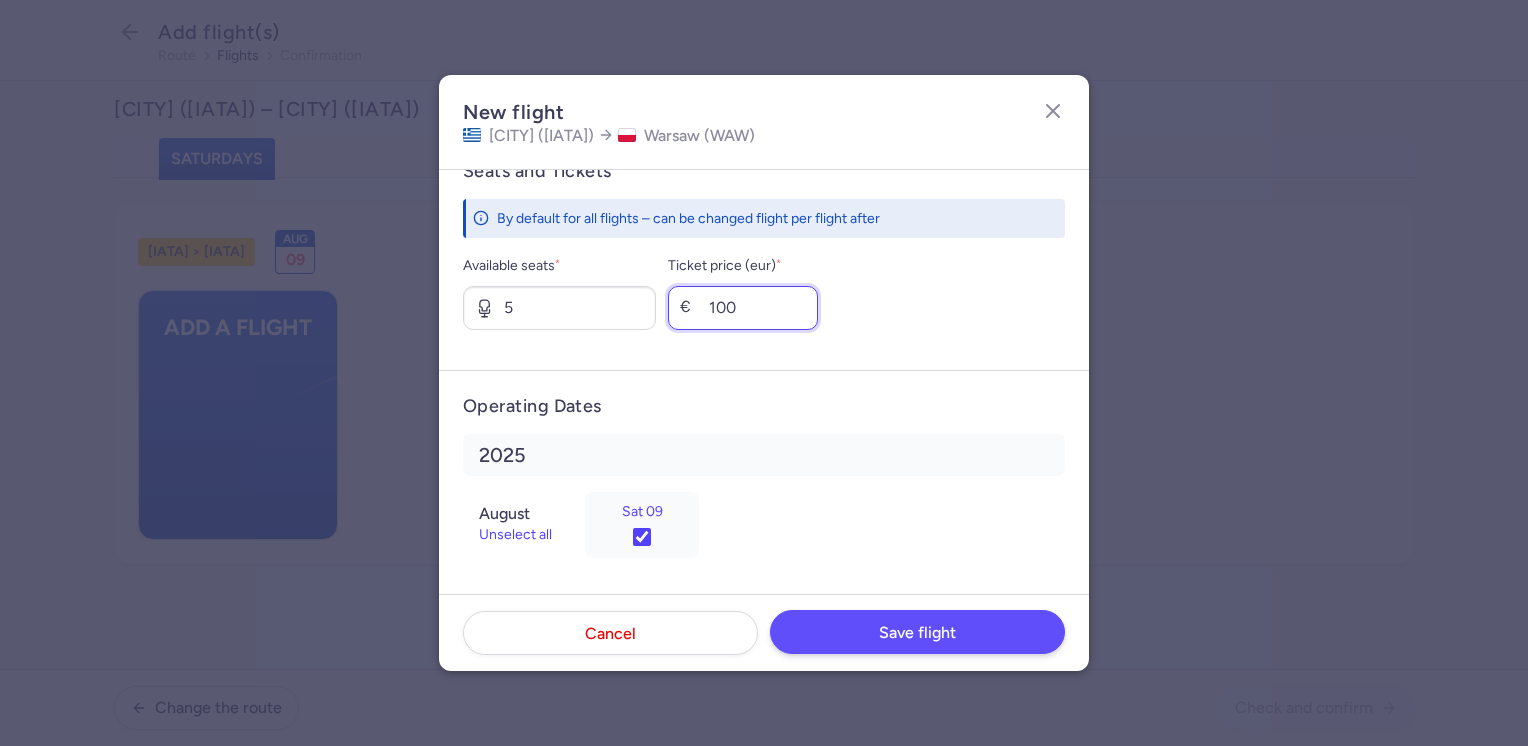 type on "100" 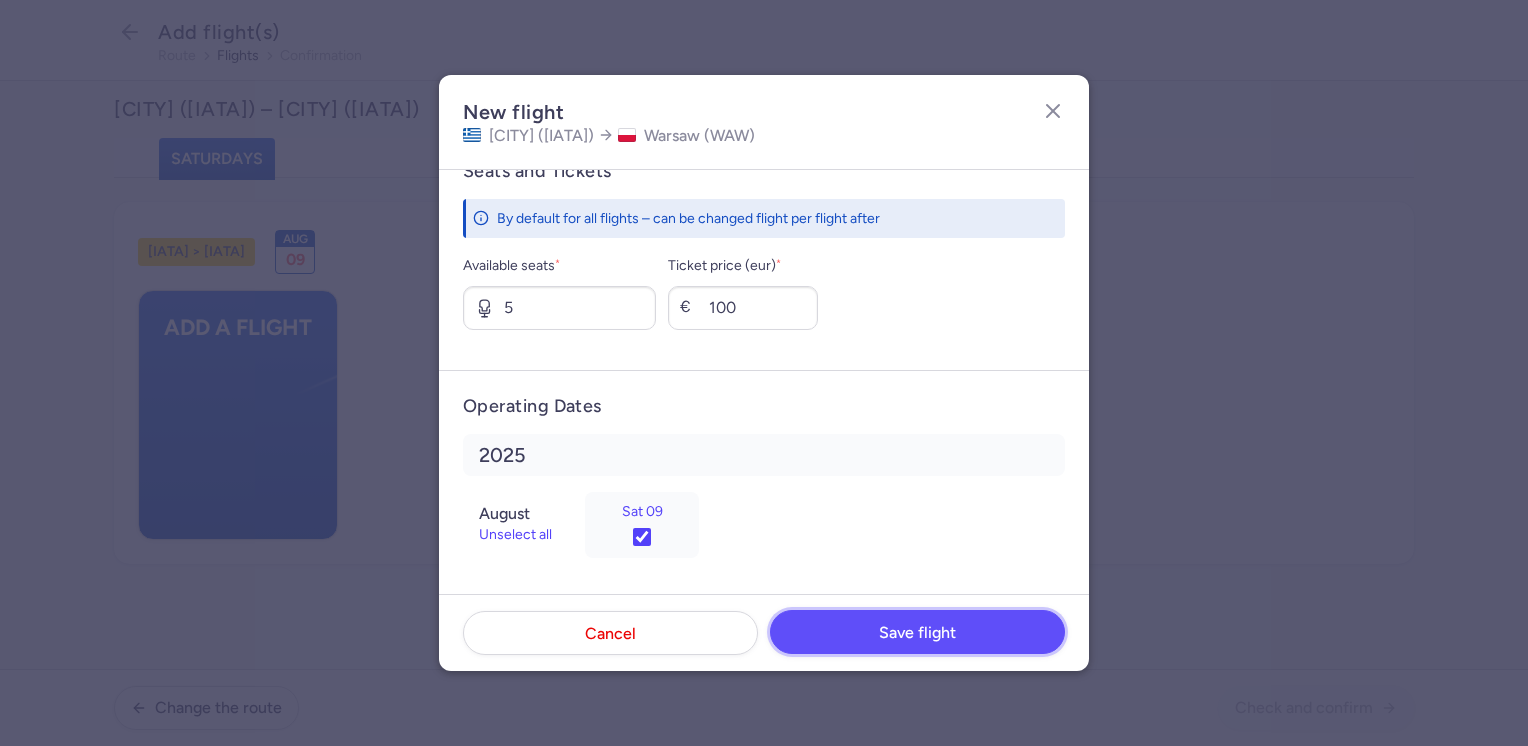 click on "Save flight" at bounding box center (917, 633) 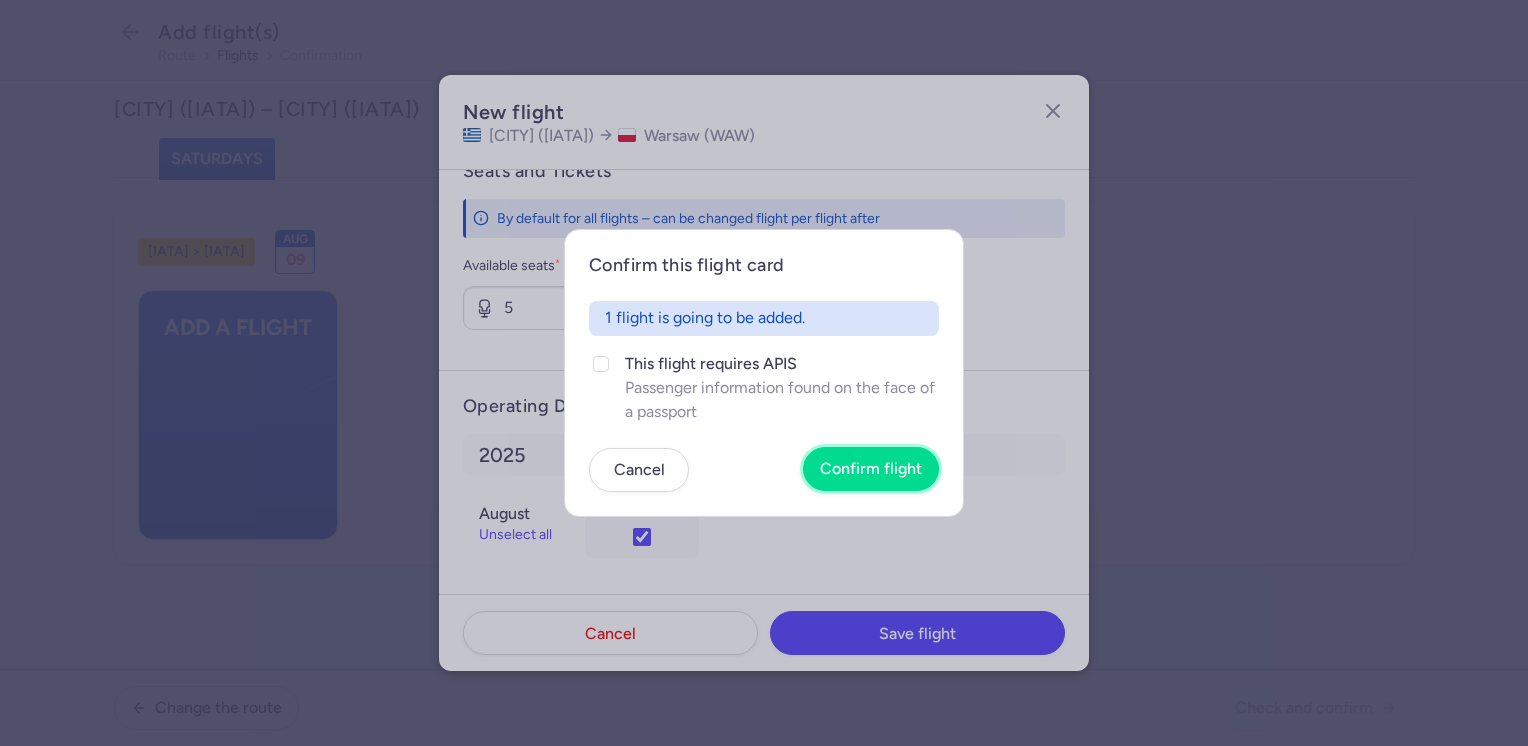 click on "Confirm flight" at bounding box center [871, 469] 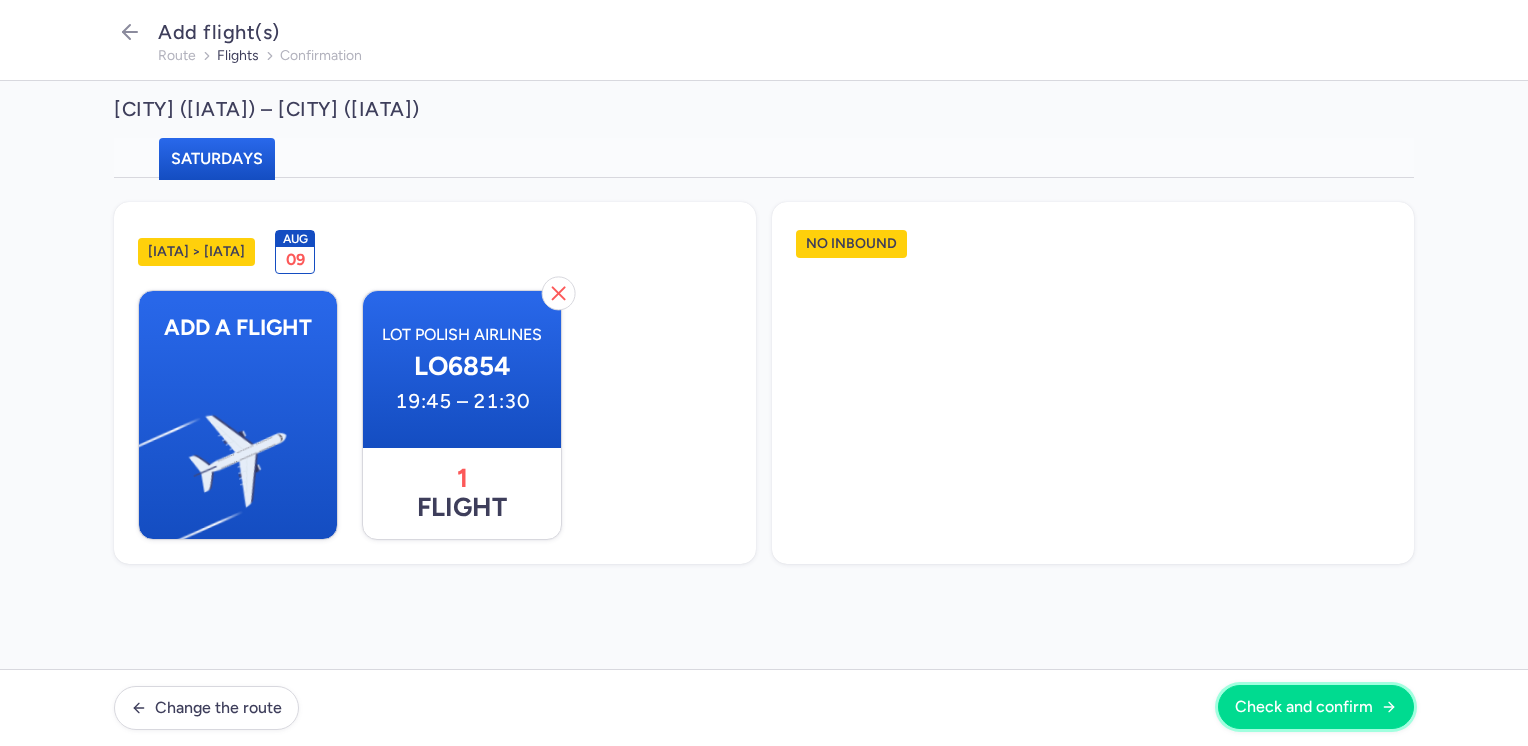 click on "Check and confirm" at bounding box center [1304, 707] 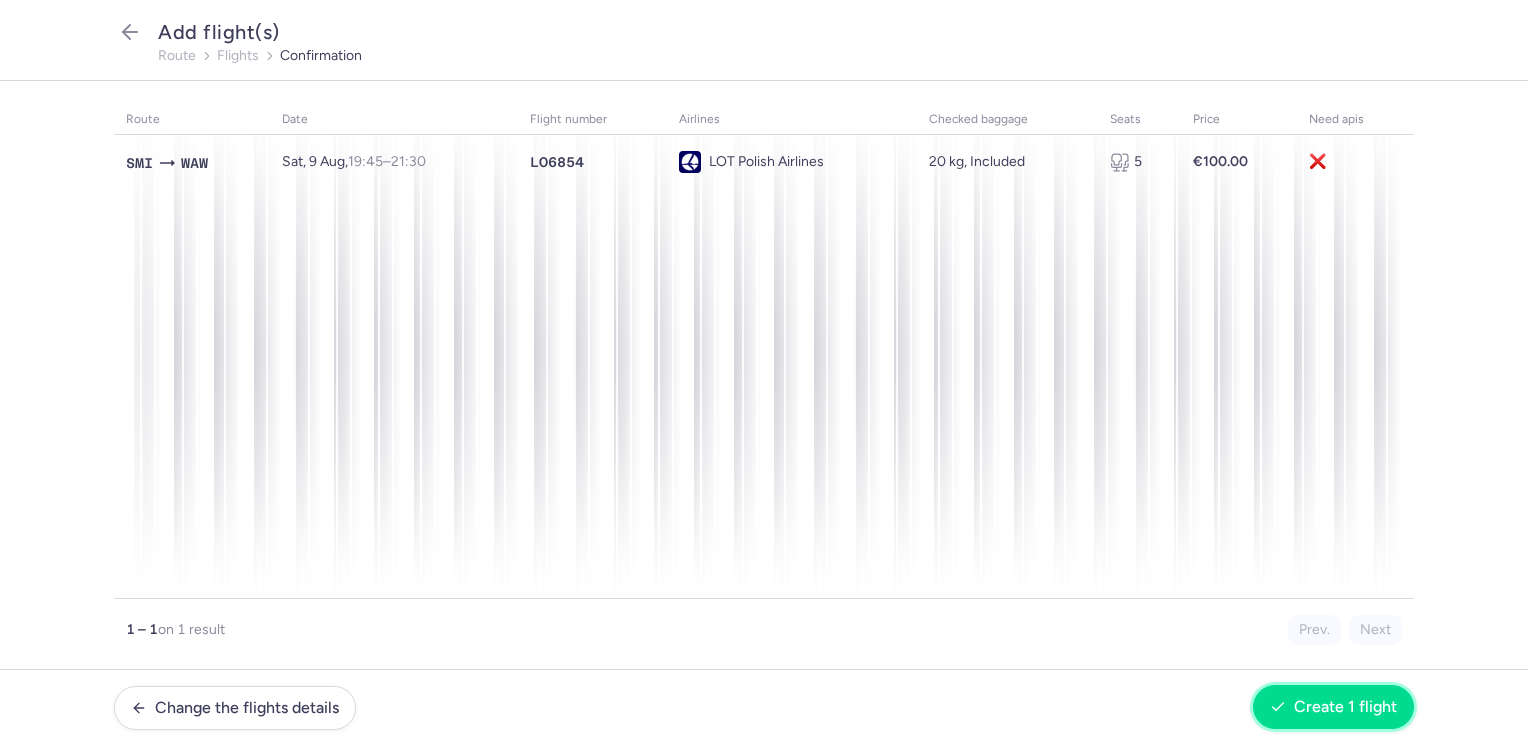 click on "Create 1 flight" at bounding box center (1345, 707) 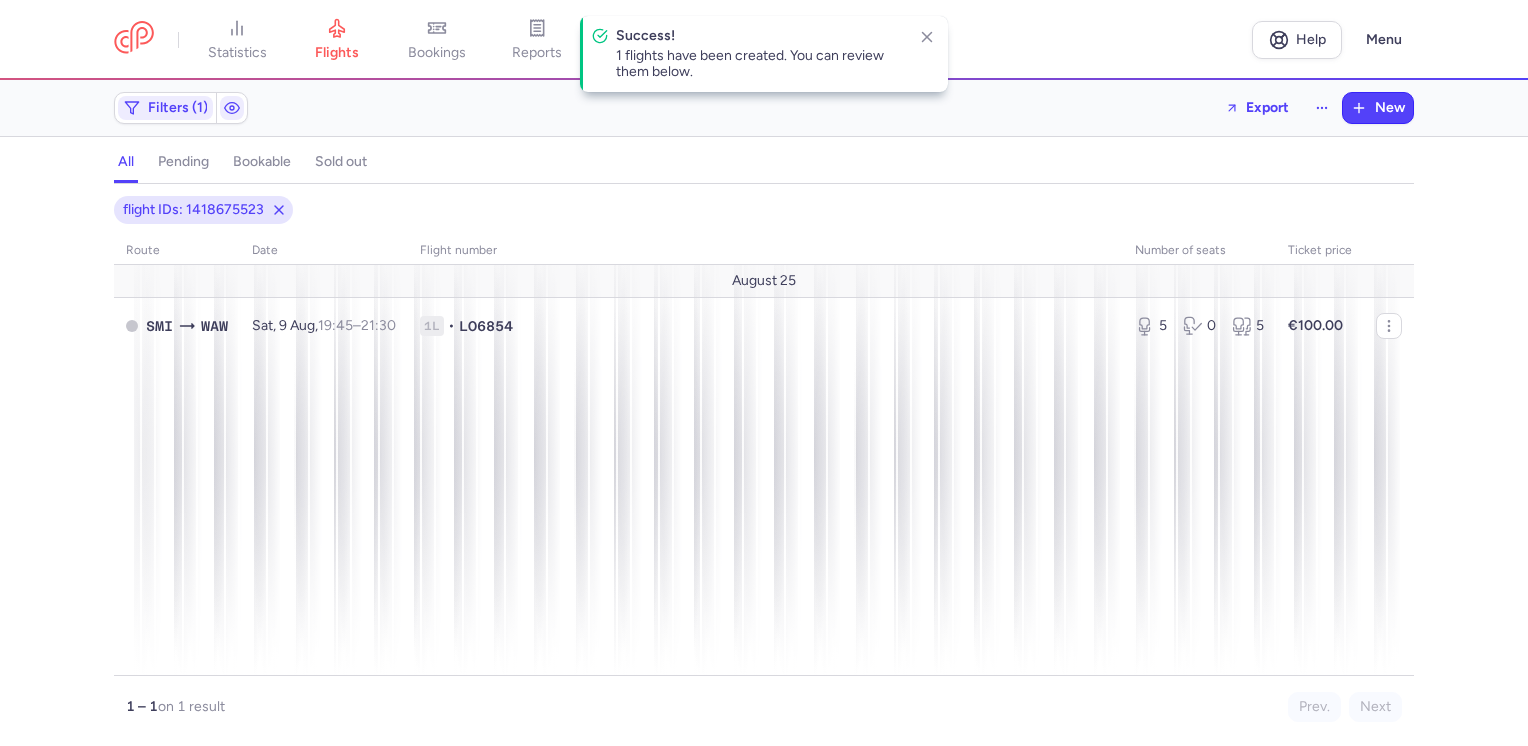 drag, startPoint x: 335, startPoint y: 34, endPoint x: 380, endPoint y: 86, distance: 68.76772 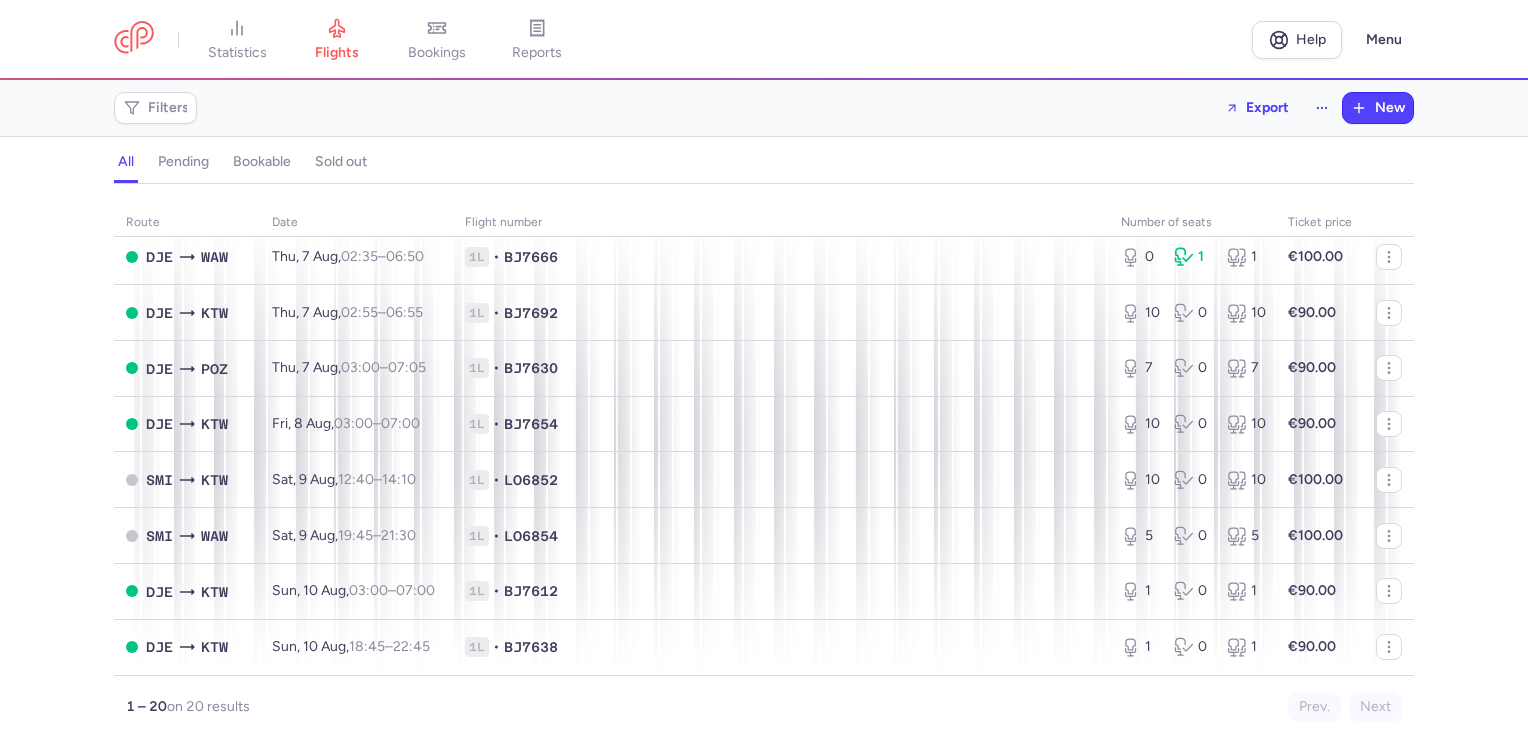 scroll, scrollTop: 734, scrollLeft: 0, axis: vertical 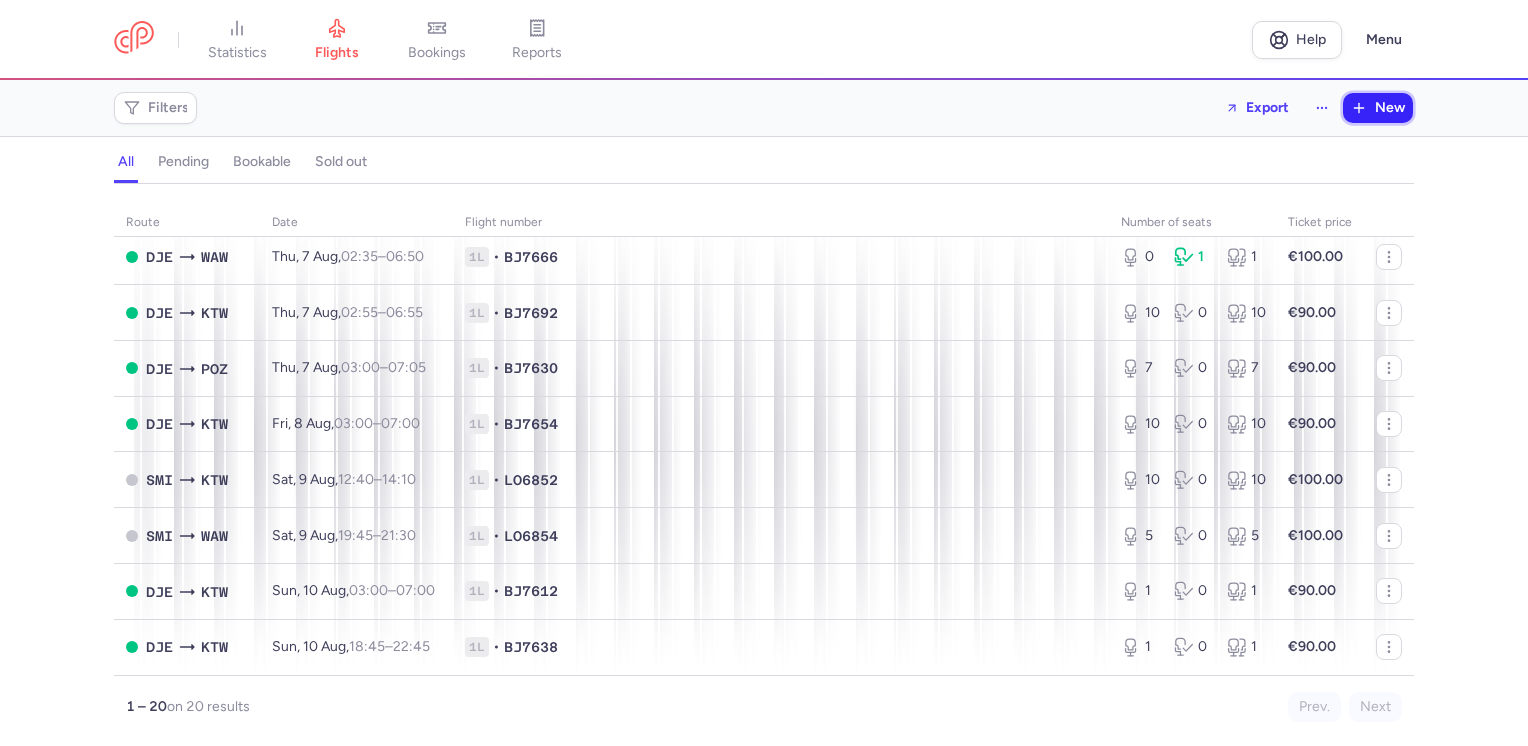 click on "New" at bounding box center [1390, 108] 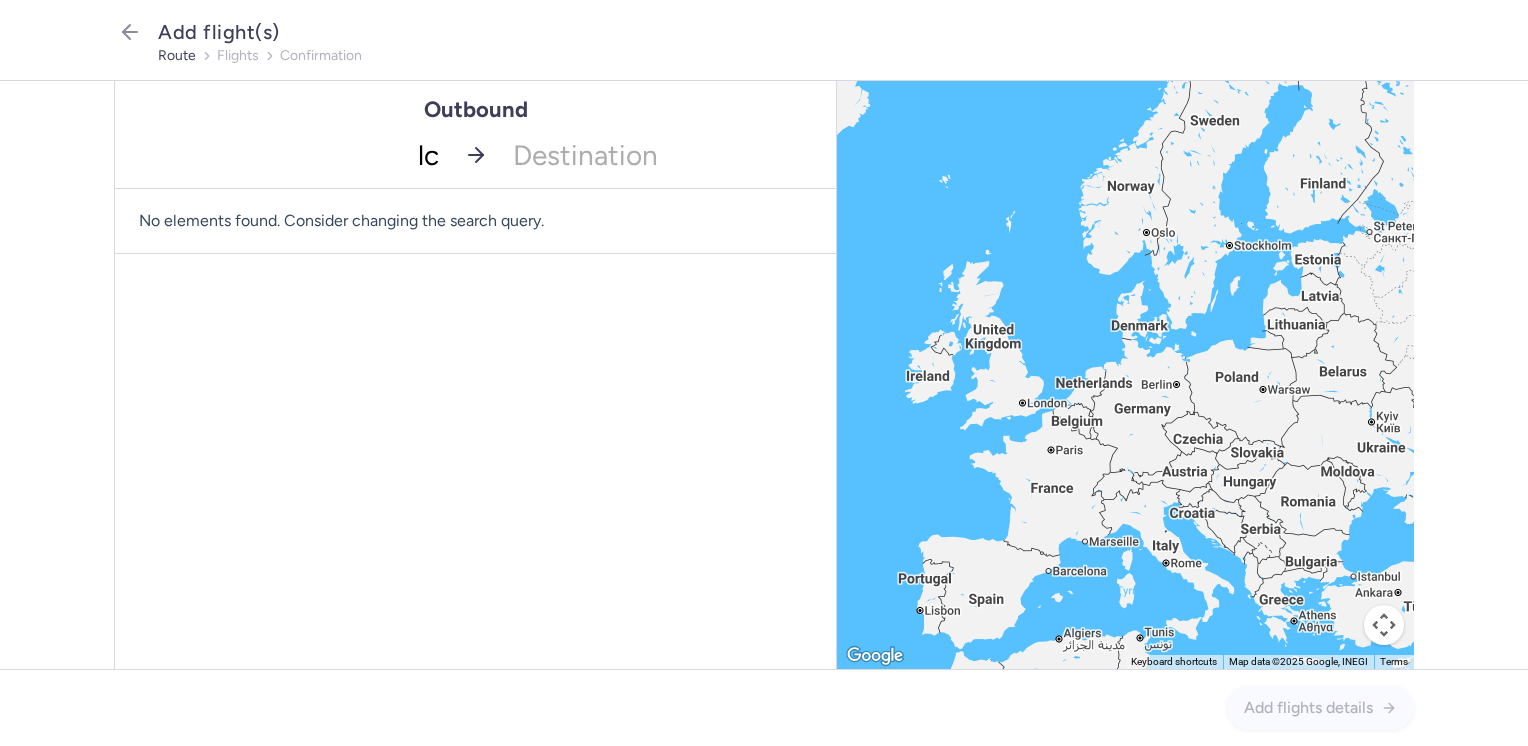 type on "lca" 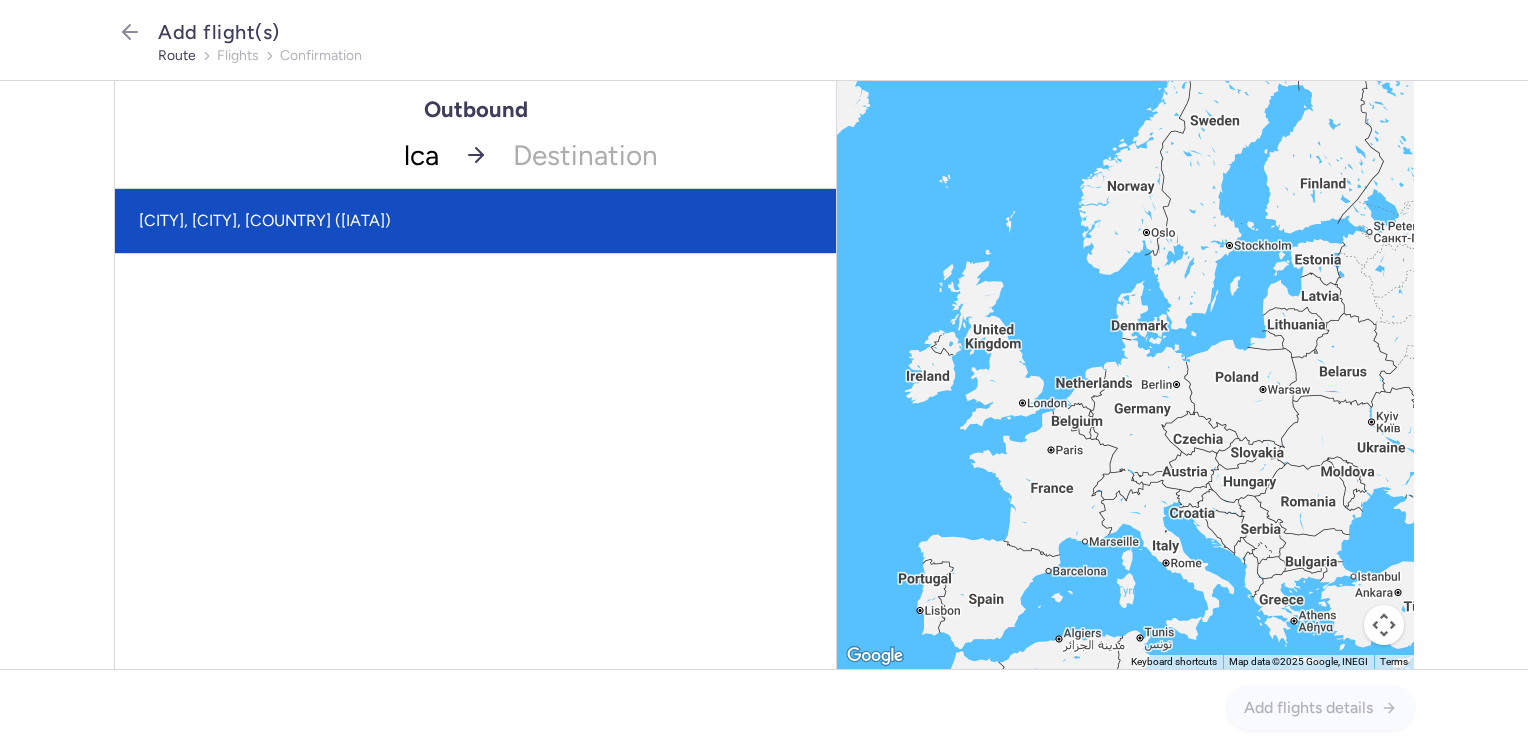 click on "[CITY], [CITY], [COUNTRY] ([IATA])" at bounding box center (475, 221) 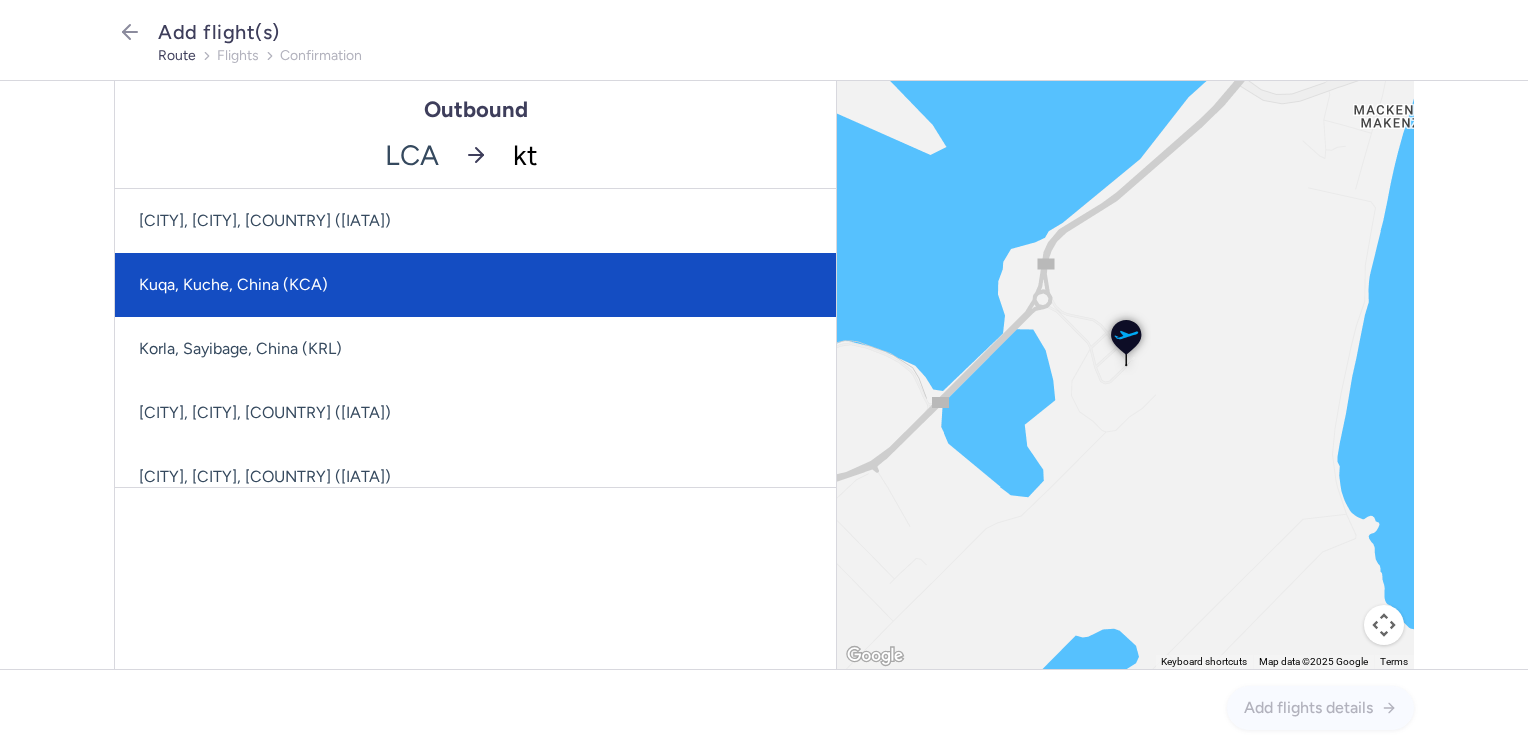type on "ktw" 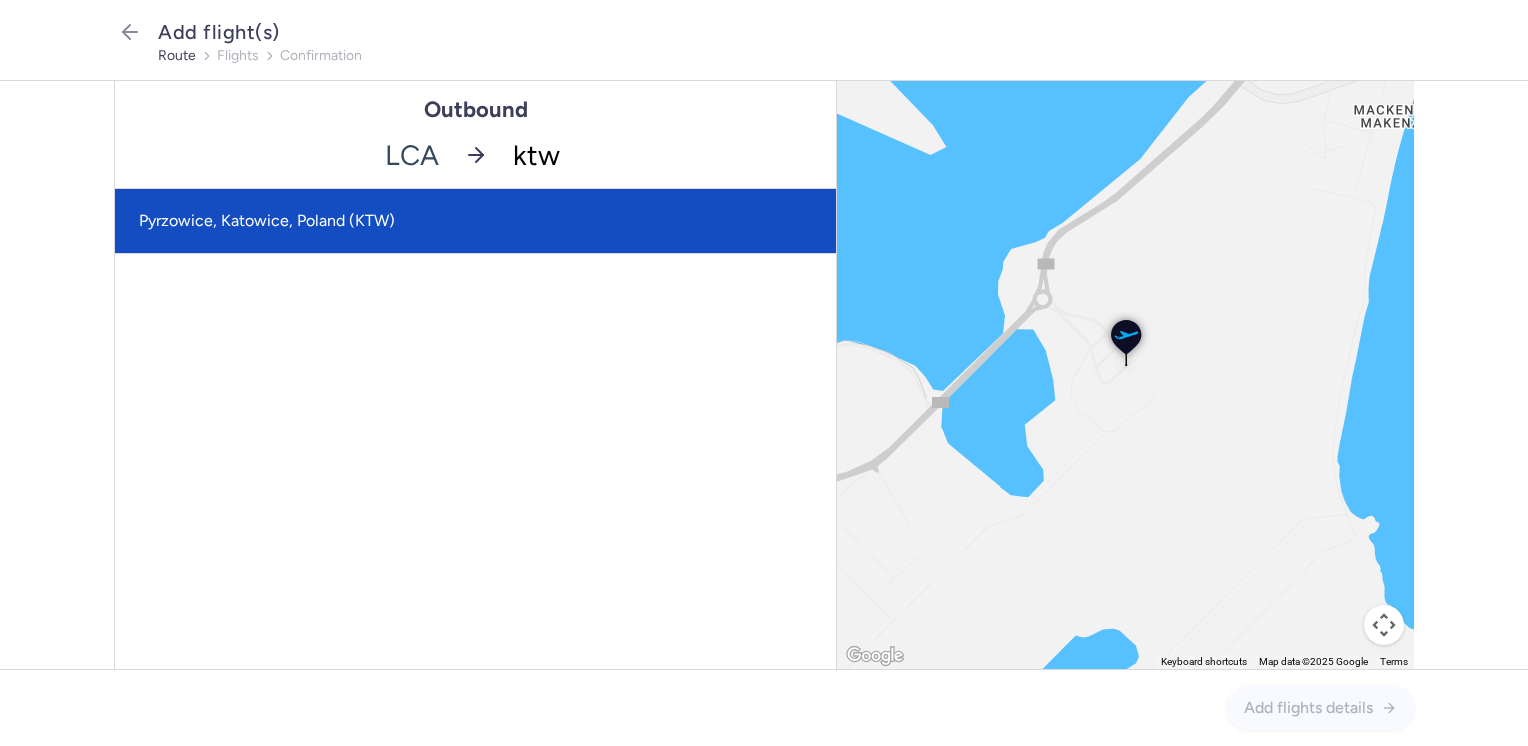 click on "Pyrzowice, Katowice, Poland (KTW)" at bounding box center [475, 221] 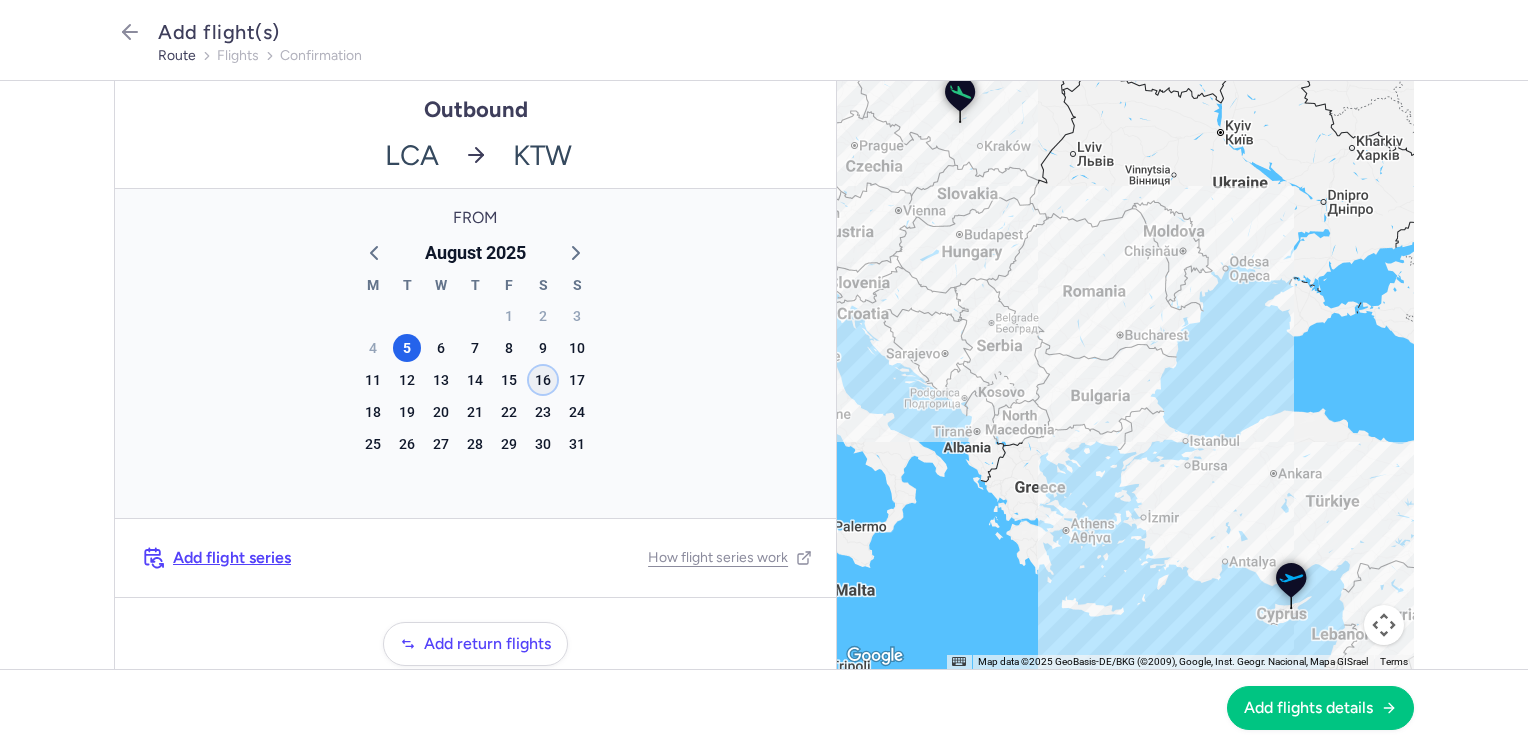 click on "16" 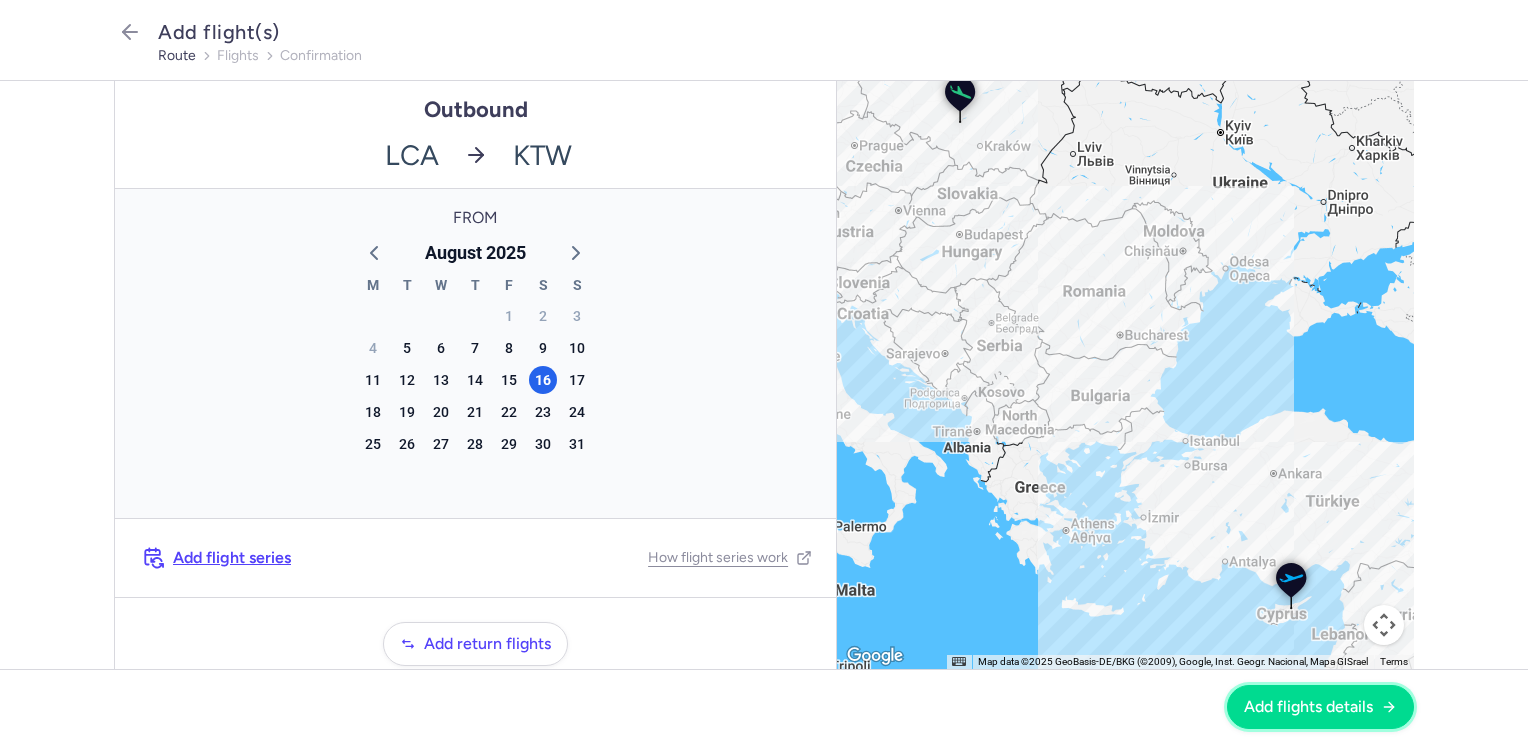 click on "Add flights details" at bounding box center [1308, 707] 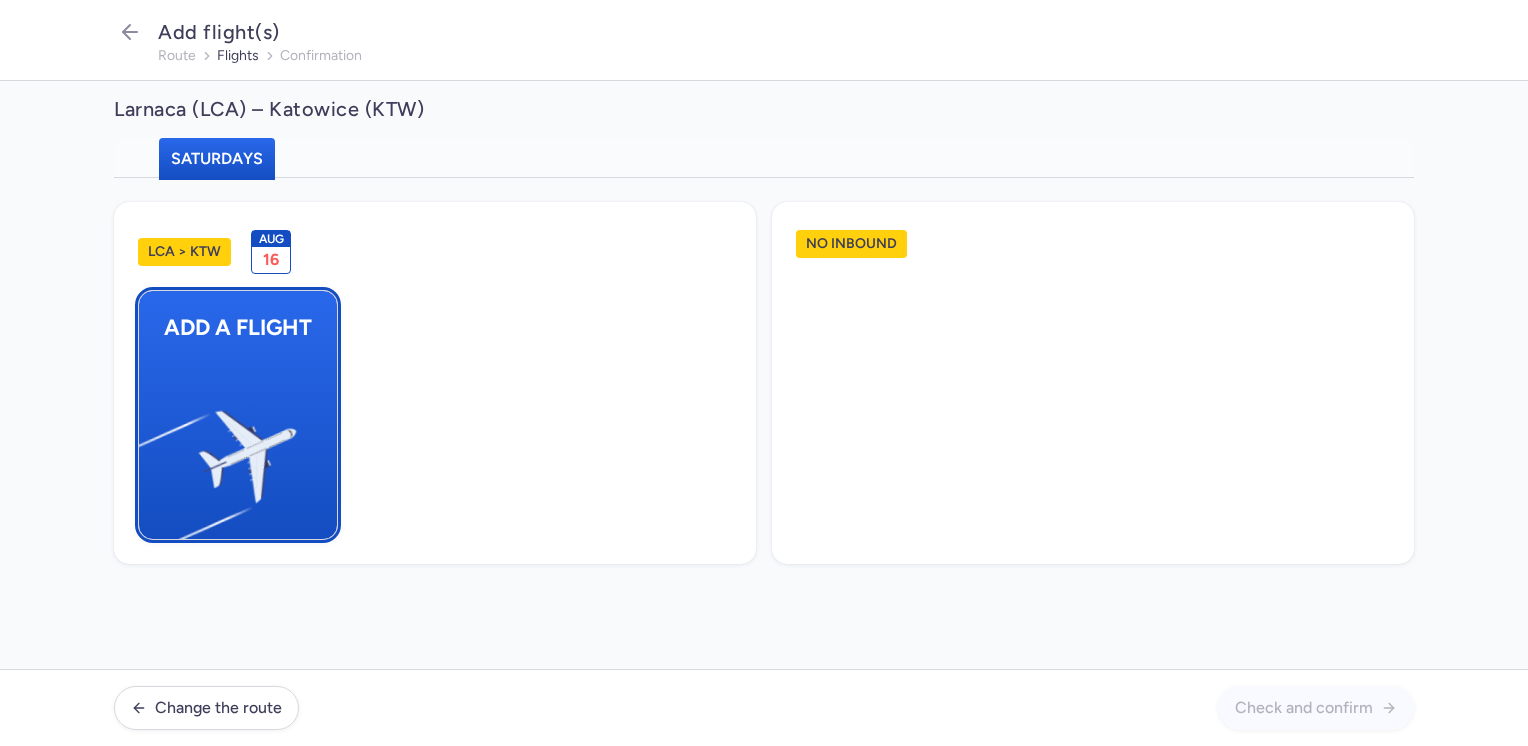 click at bounding box center (149, 448) 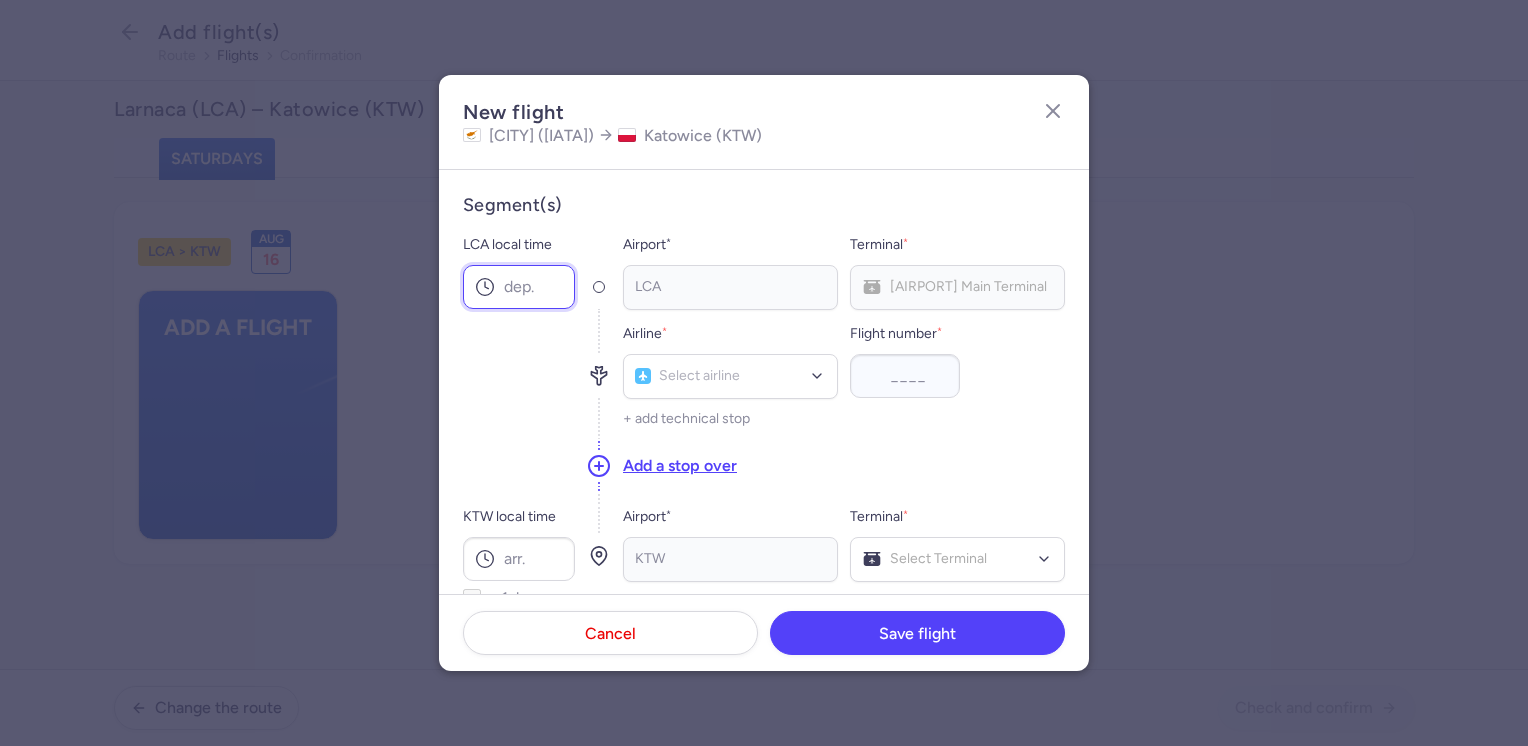 click on "LCA local time" at bounding box center [519, 287] 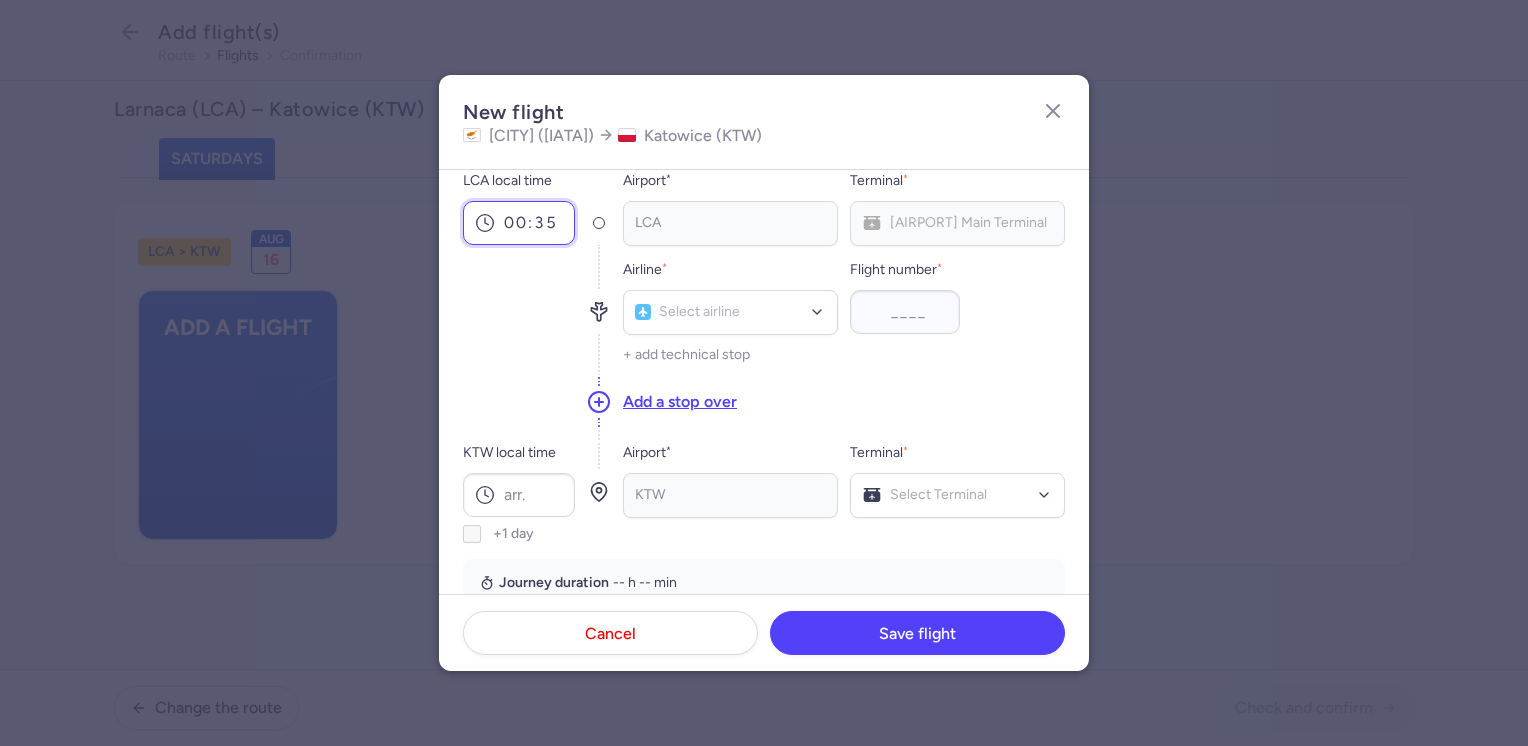 scroll, scrollTop: 100, scrollLeft: 0, axis: vertical 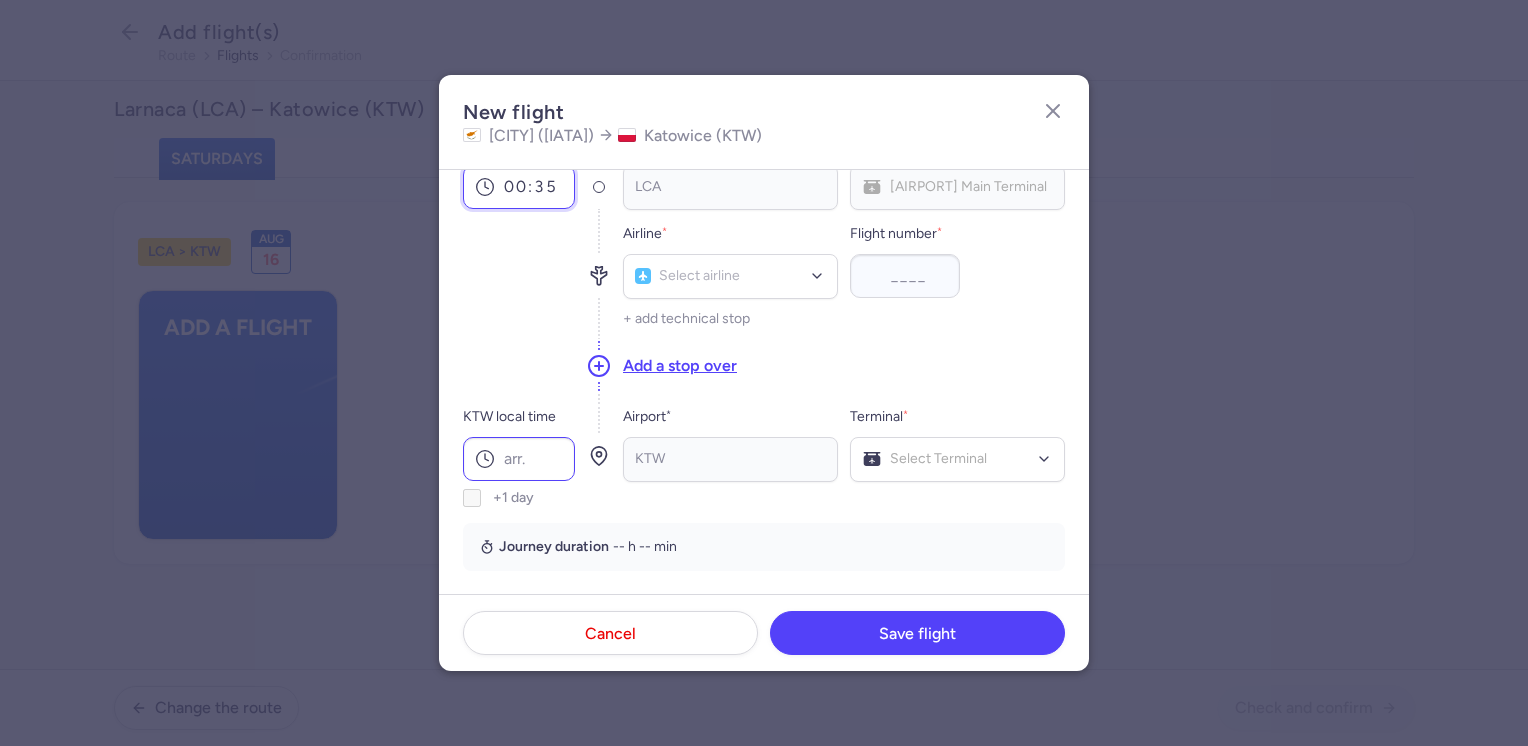 type on "00:35" 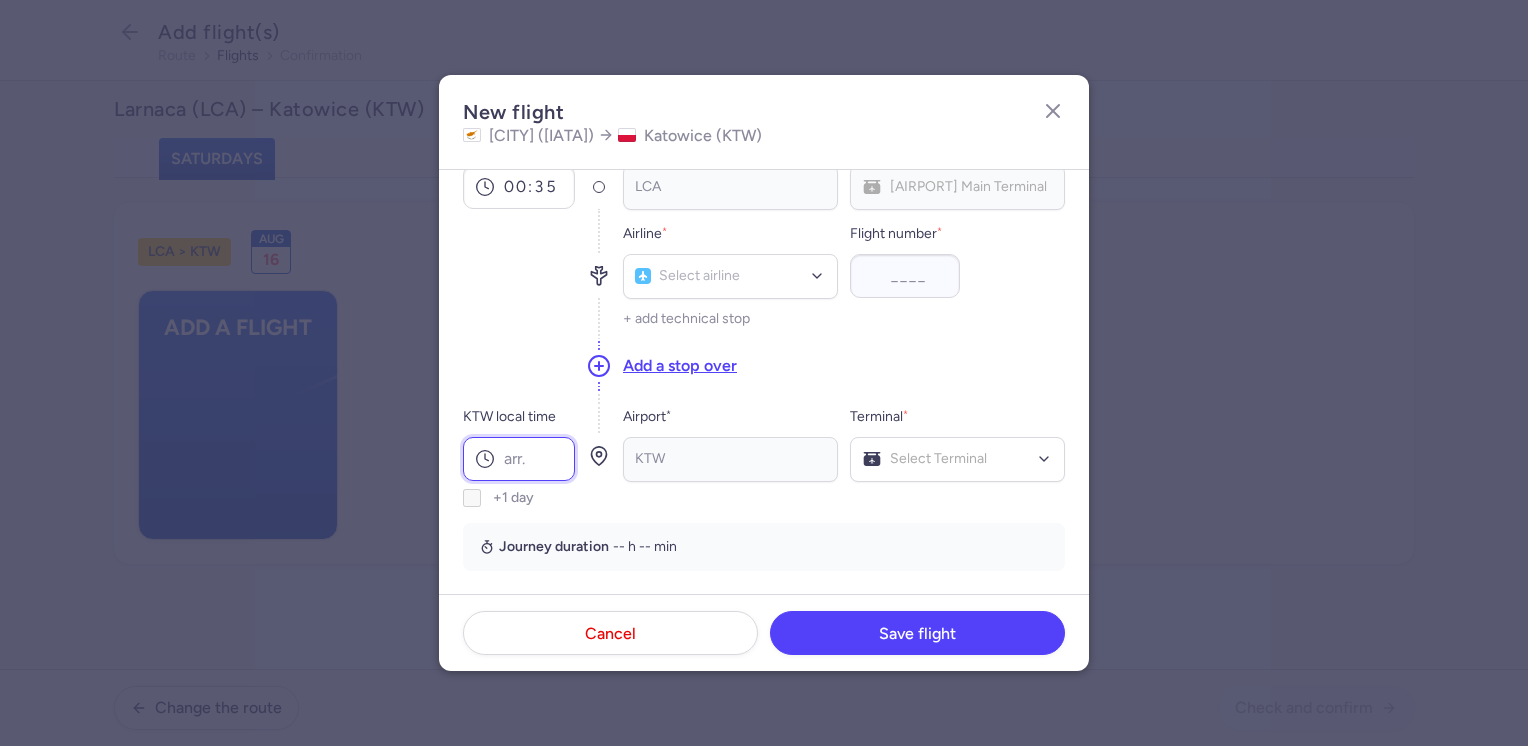 click on "KTW local time" at bounding box center [519, 459] 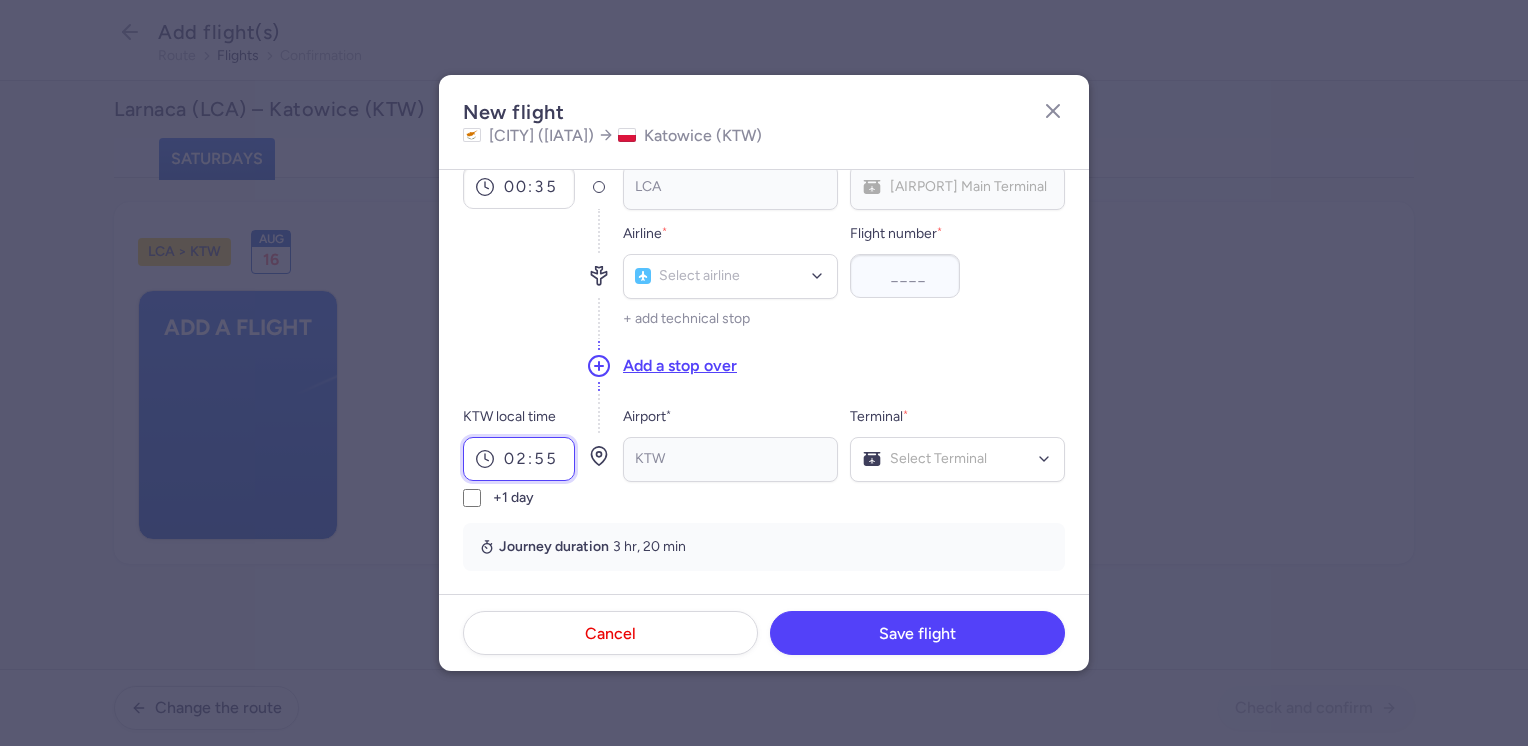 type on "02:55" 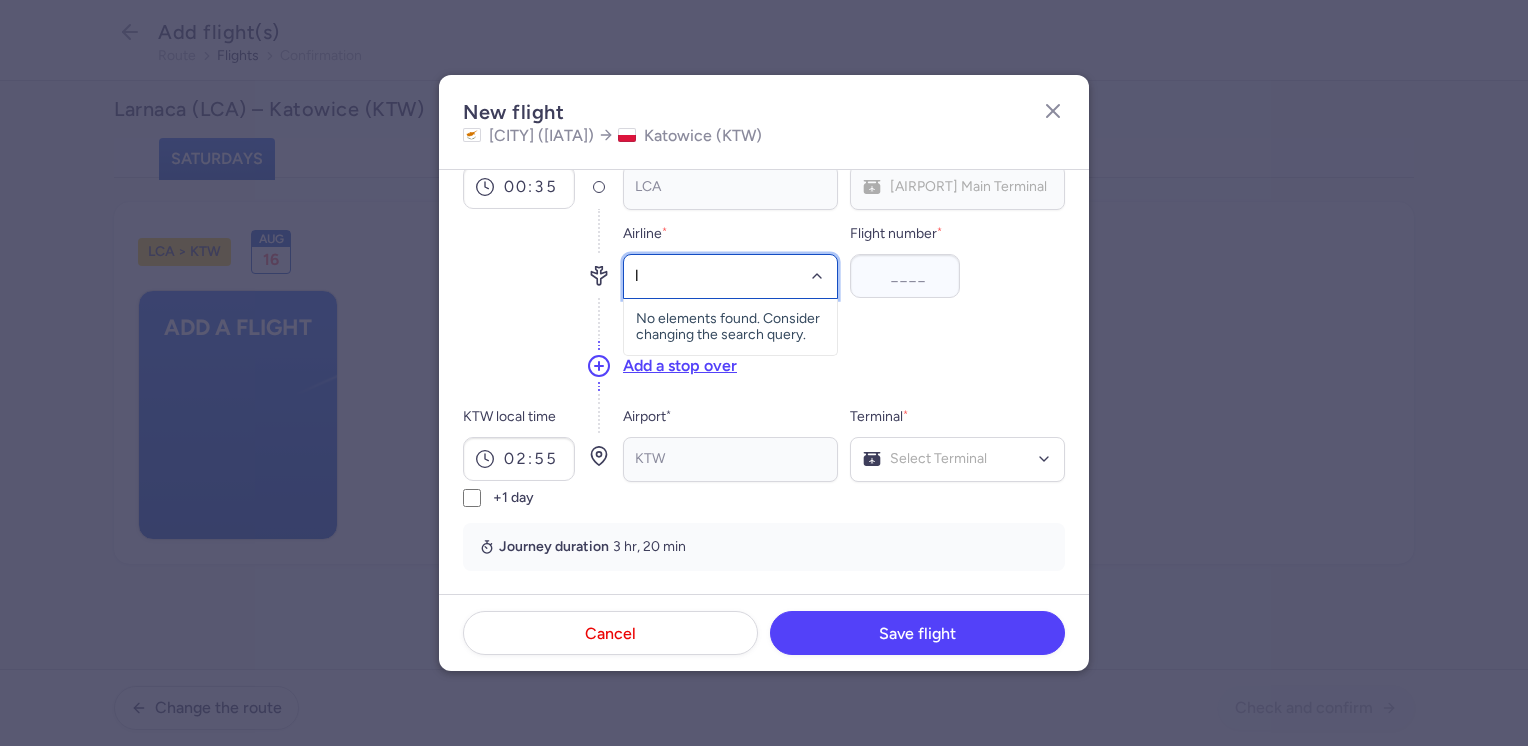 type on "lo" 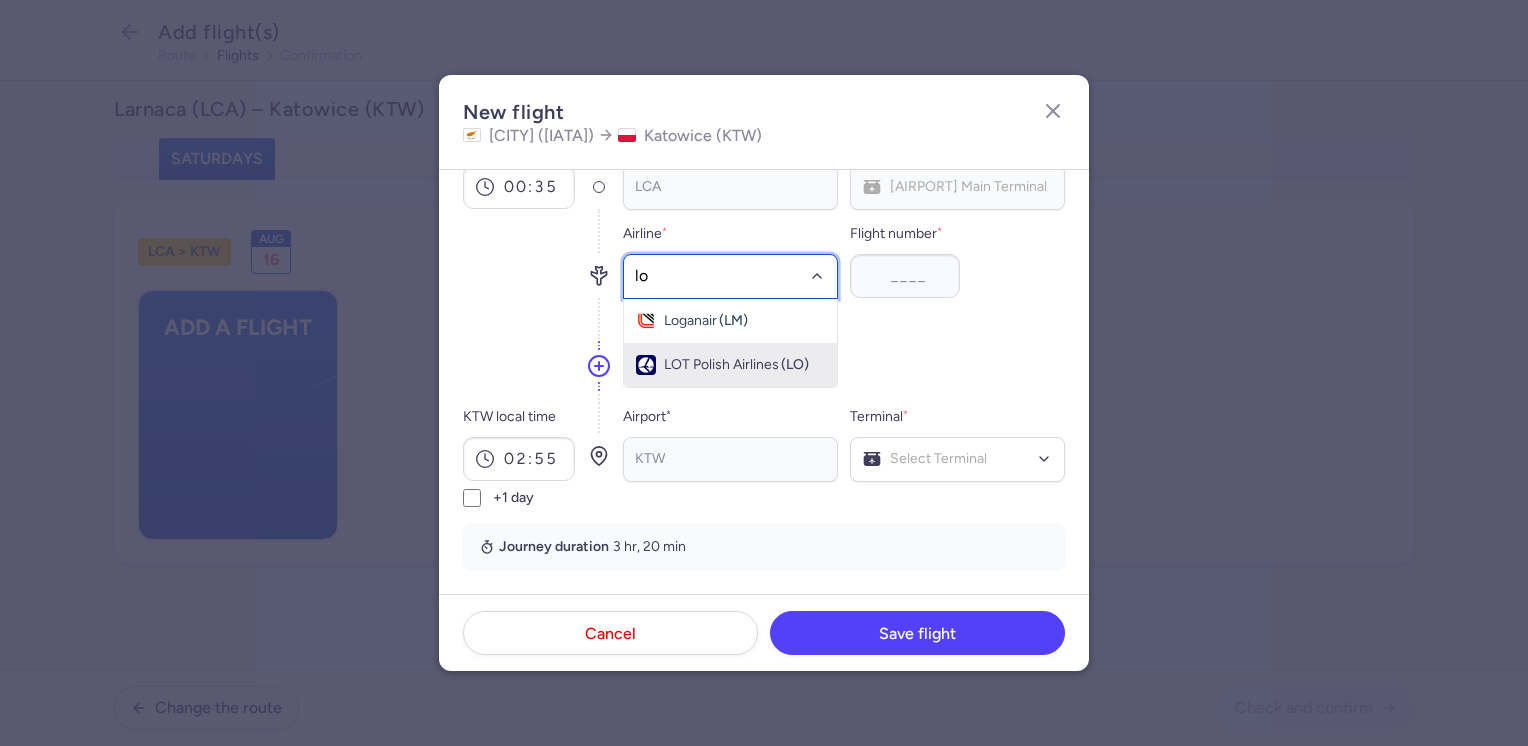 click on "LOT Polish Airlines" at bounding box center [721, 365] 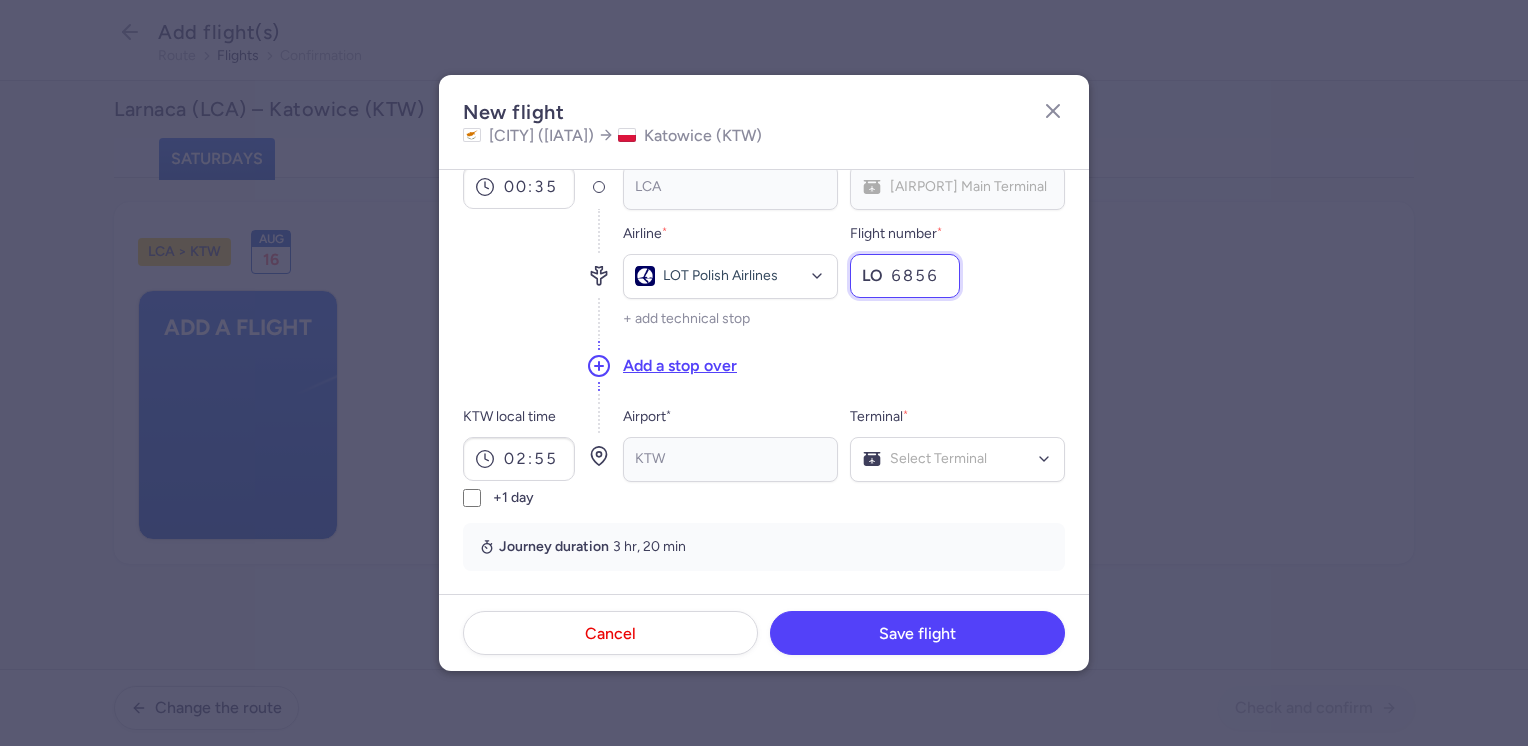 type on "6856" 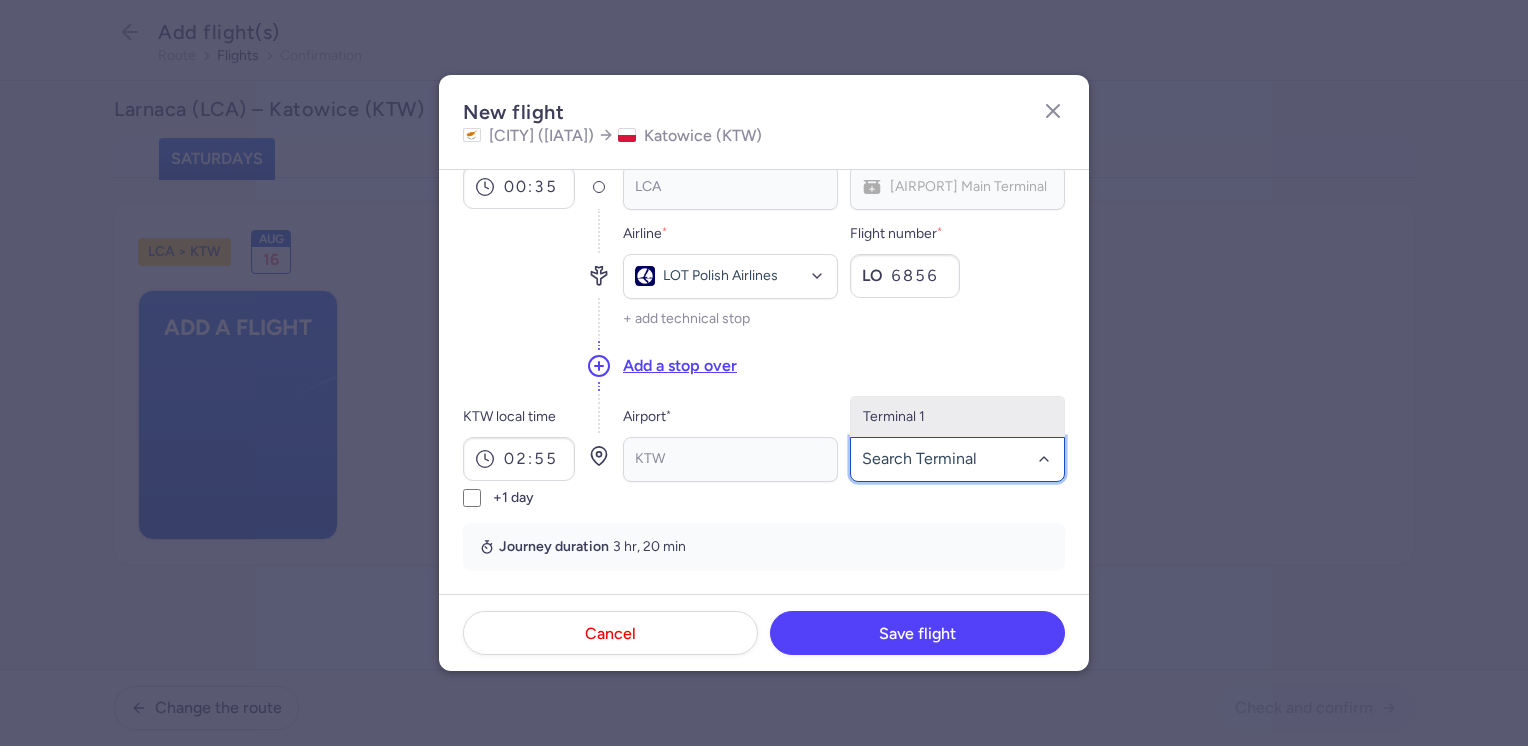 click on "Terminal 1" 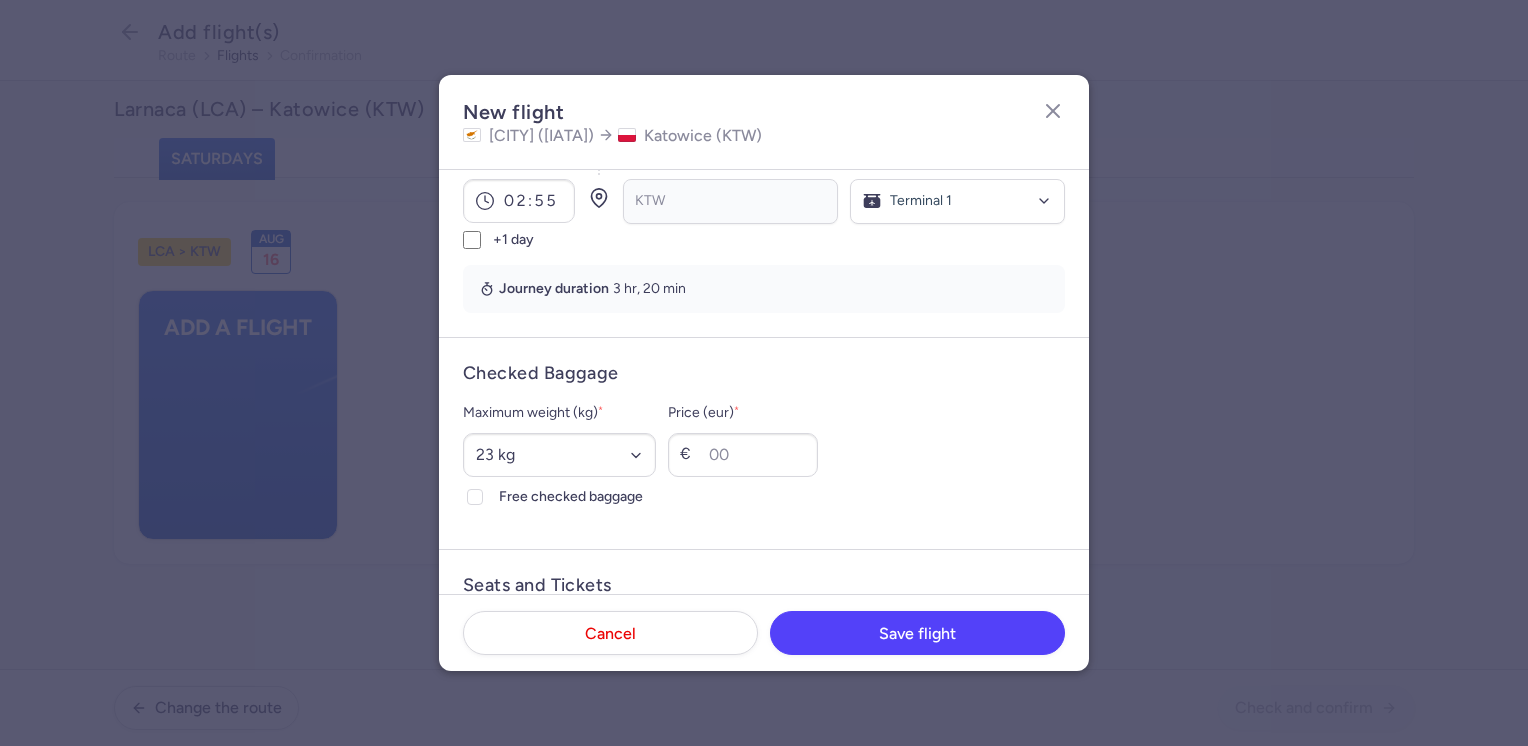 scroll, scrollTop: 400, scrollLeft: 0, axis: vertical 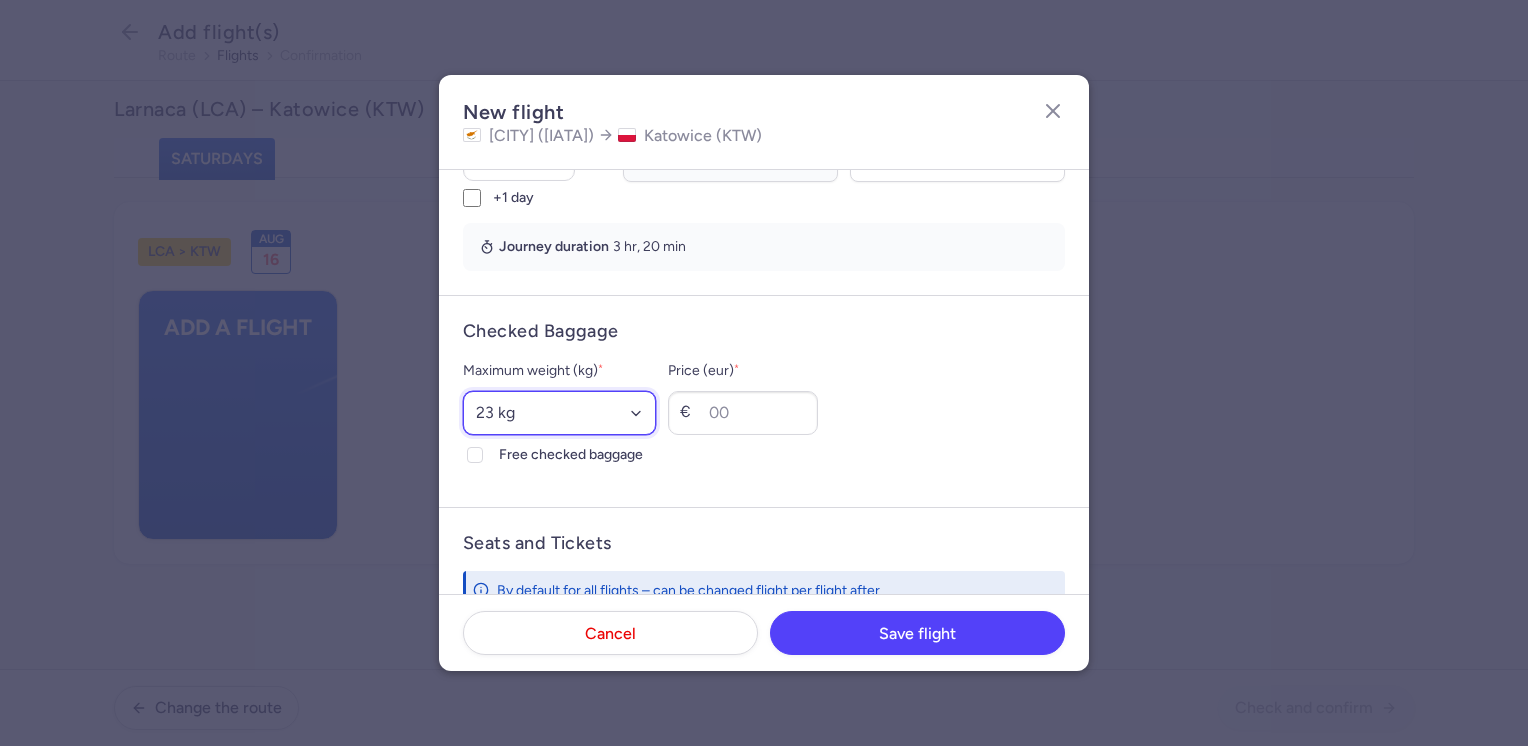 click on "Select an option 15 kg 16 kg 17 kg 18 kg 19 kg 20 kg 21 kg 22 kg 23 kg 24 kg 25 kg 26 kg 27 kg 28 kg 29 kg 30 kg 31 kg 32 kg 33 kg 34 kg 35 kg" at bounding box center [559, 413] 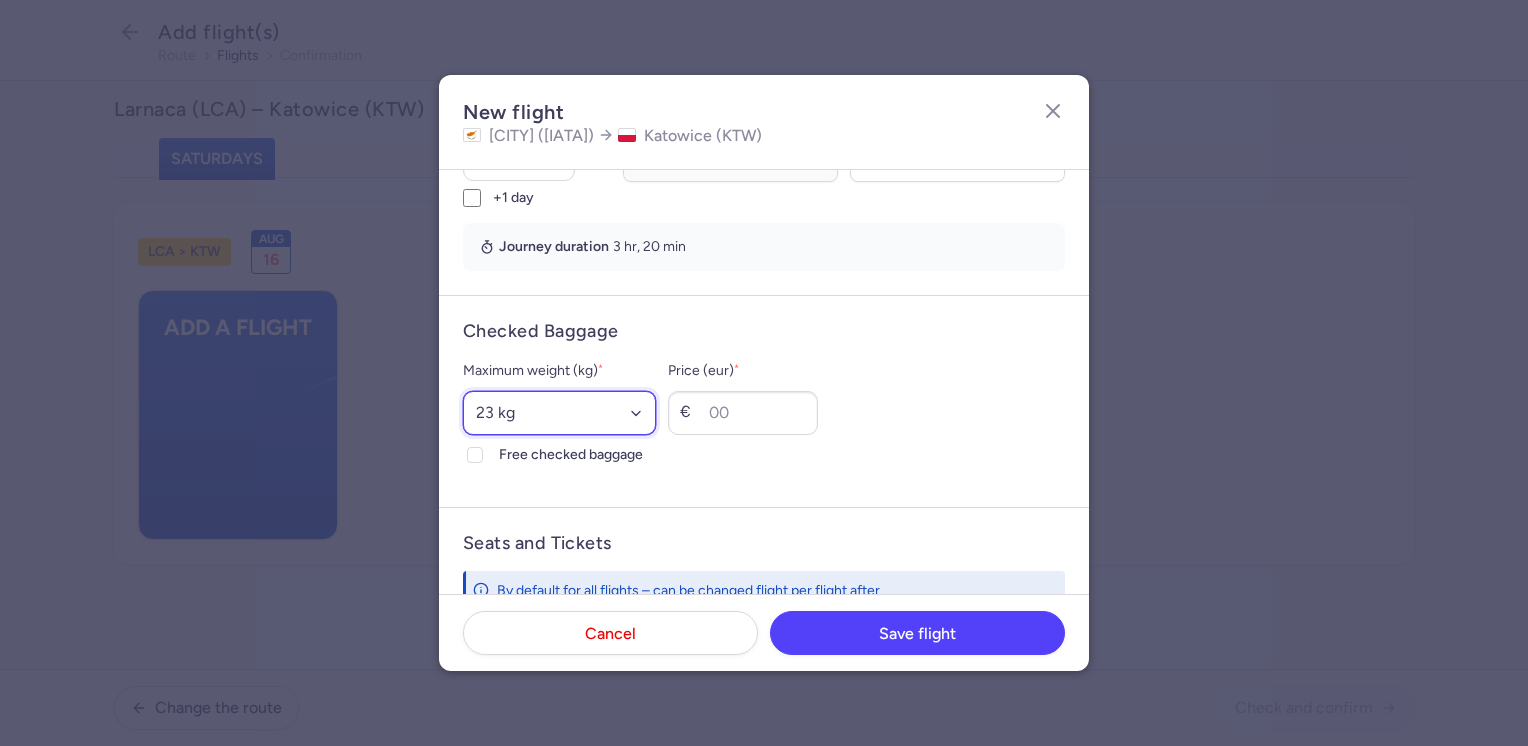 select on "20" 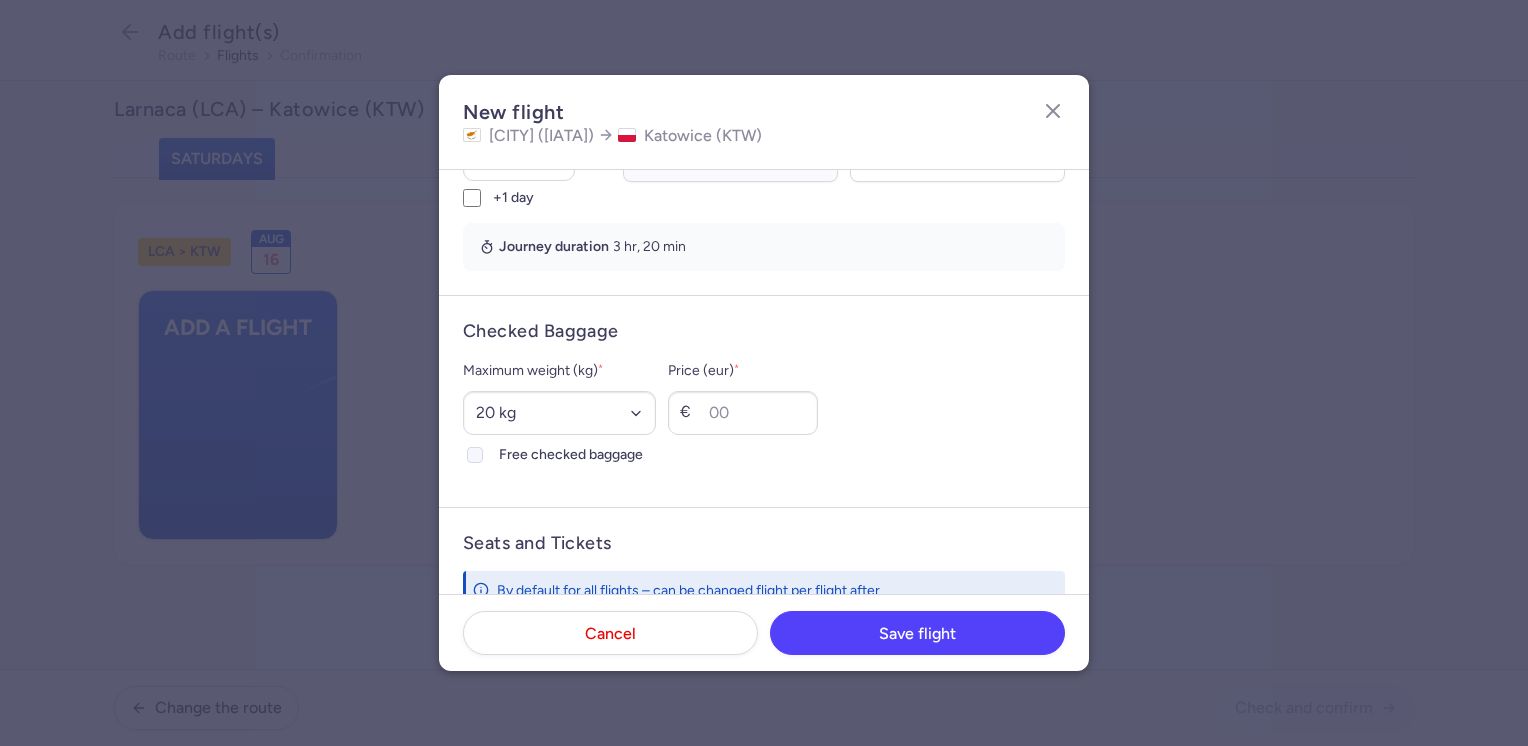 click on "Free checked baggage" 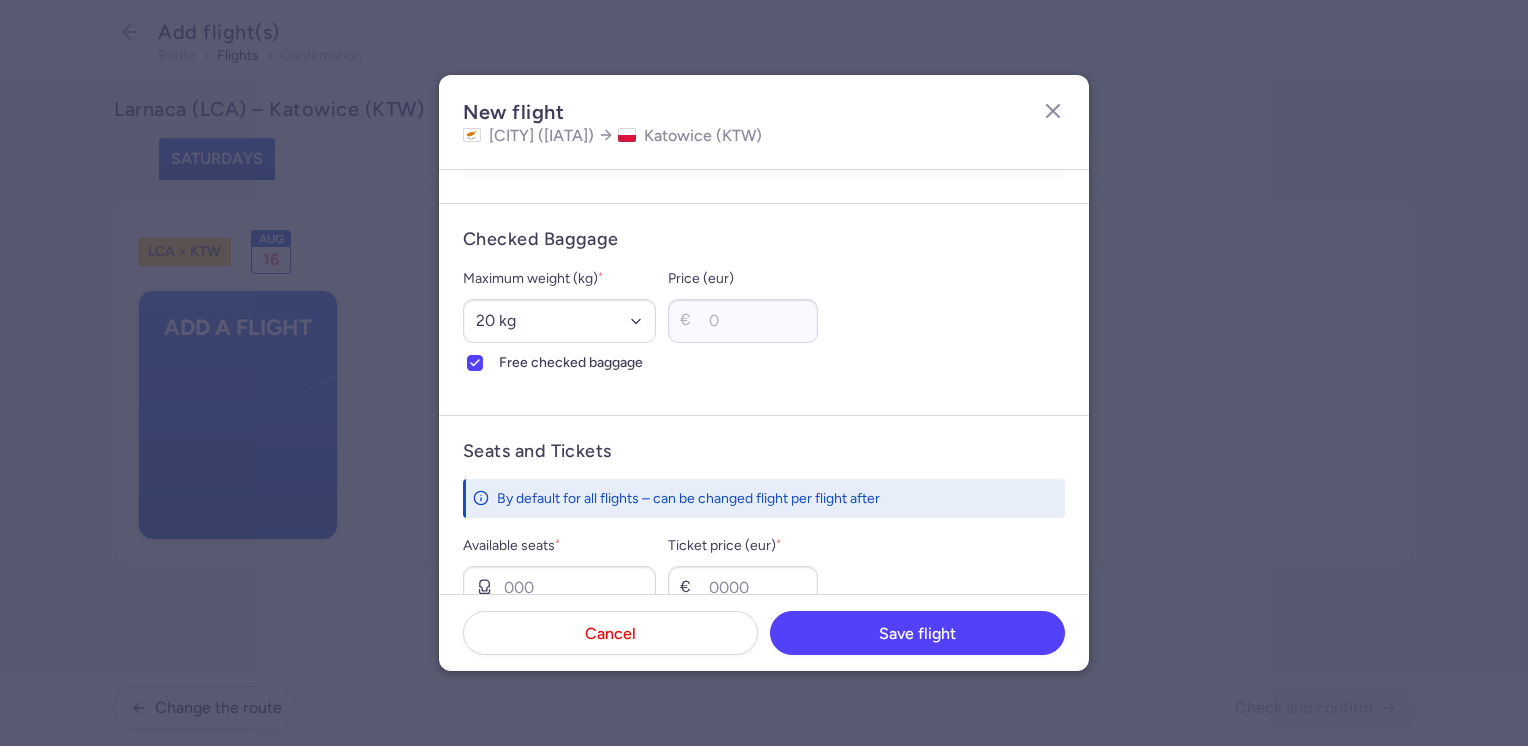 scroll, scrollTop: 600, scrollLeft: 0, axis: vertical 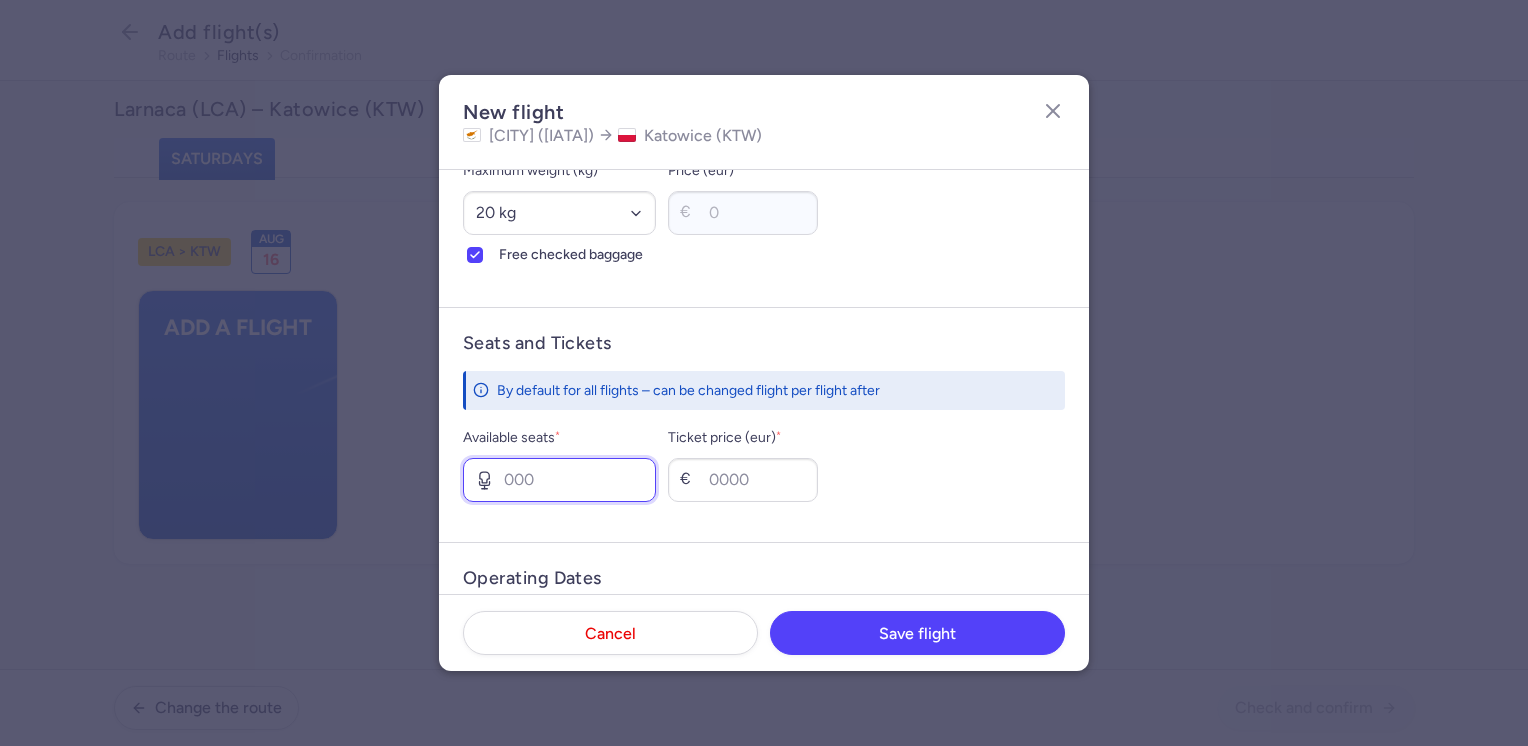 click on "Available seats  *" at bounding box center (559, 480) 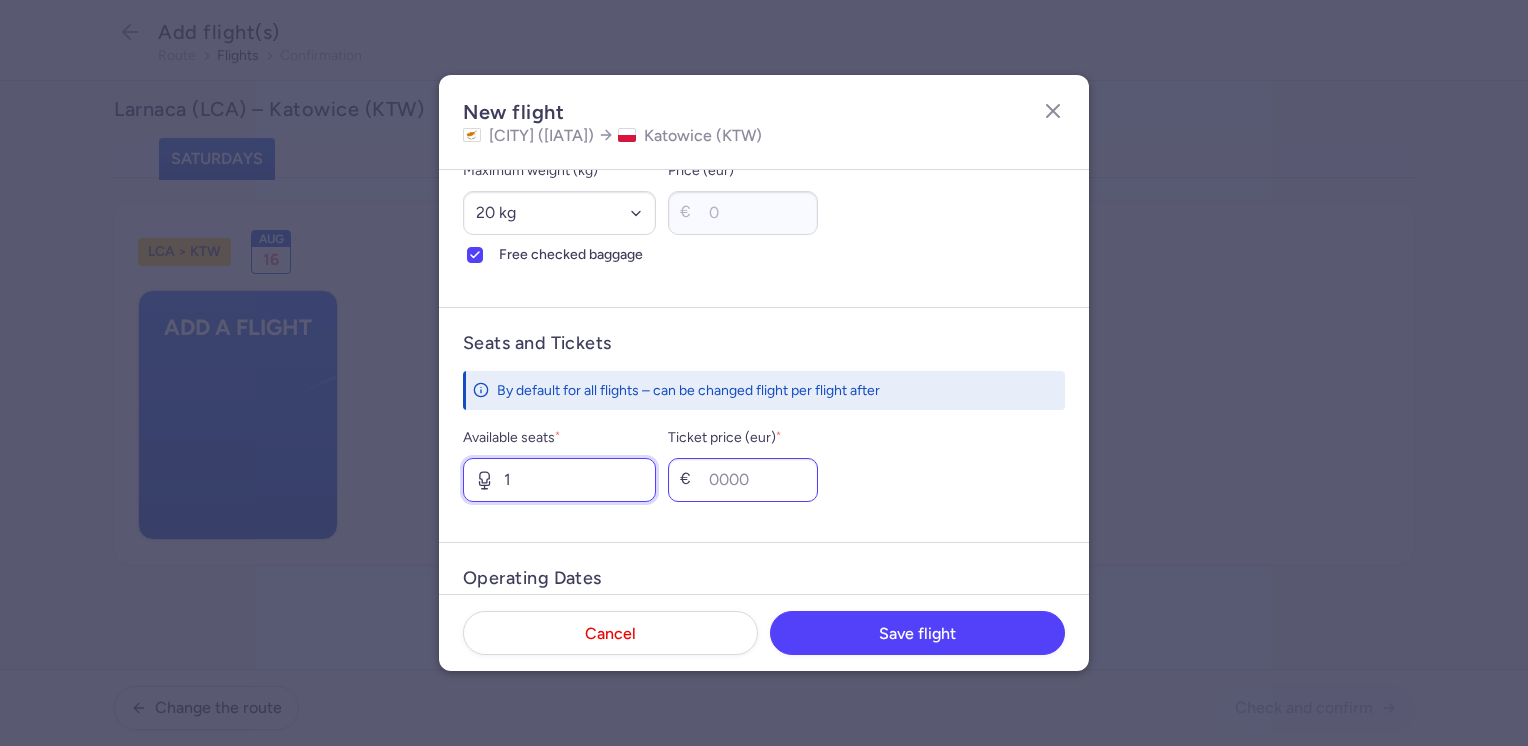 type on "1" 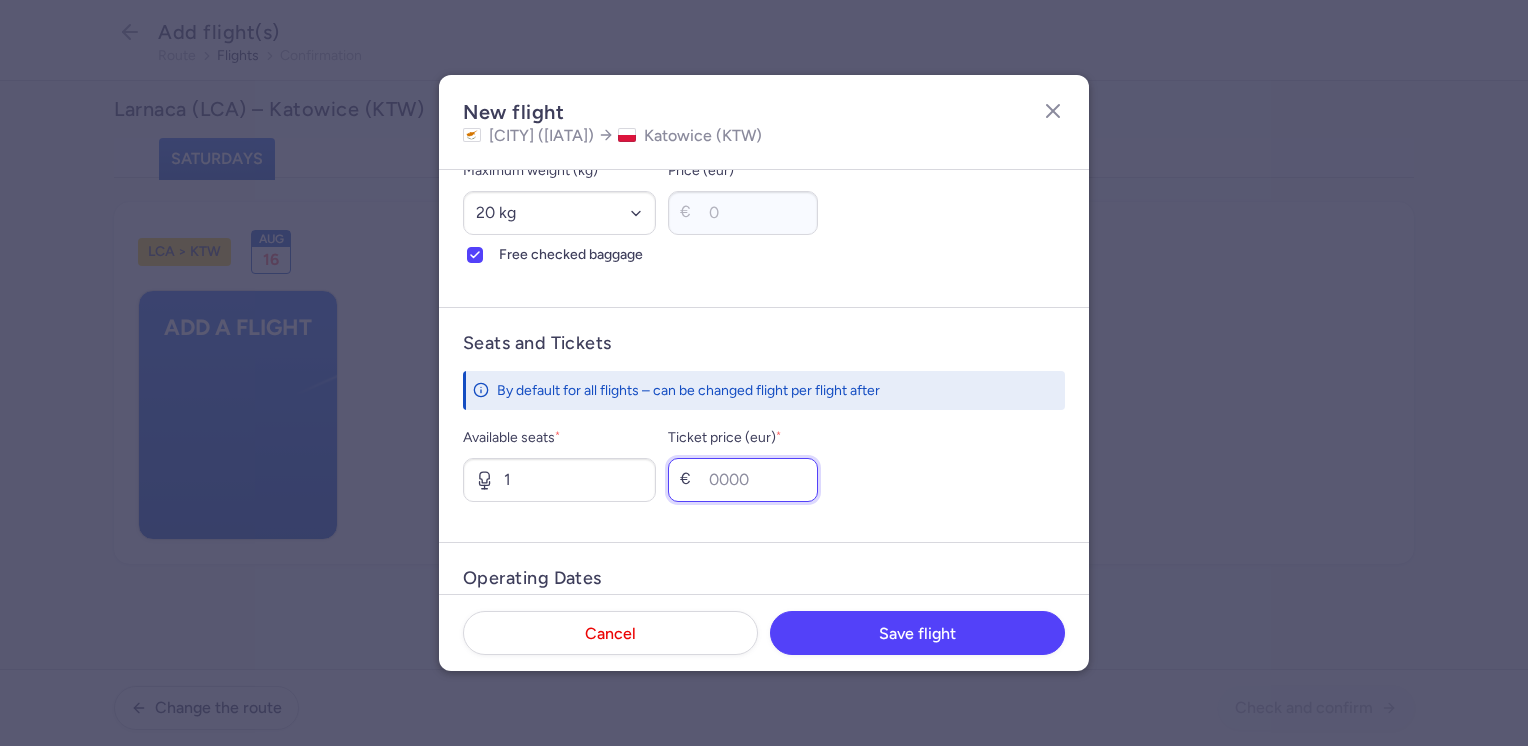 click on "Ticket price (eur)  *" at bounding box center [743, 480] 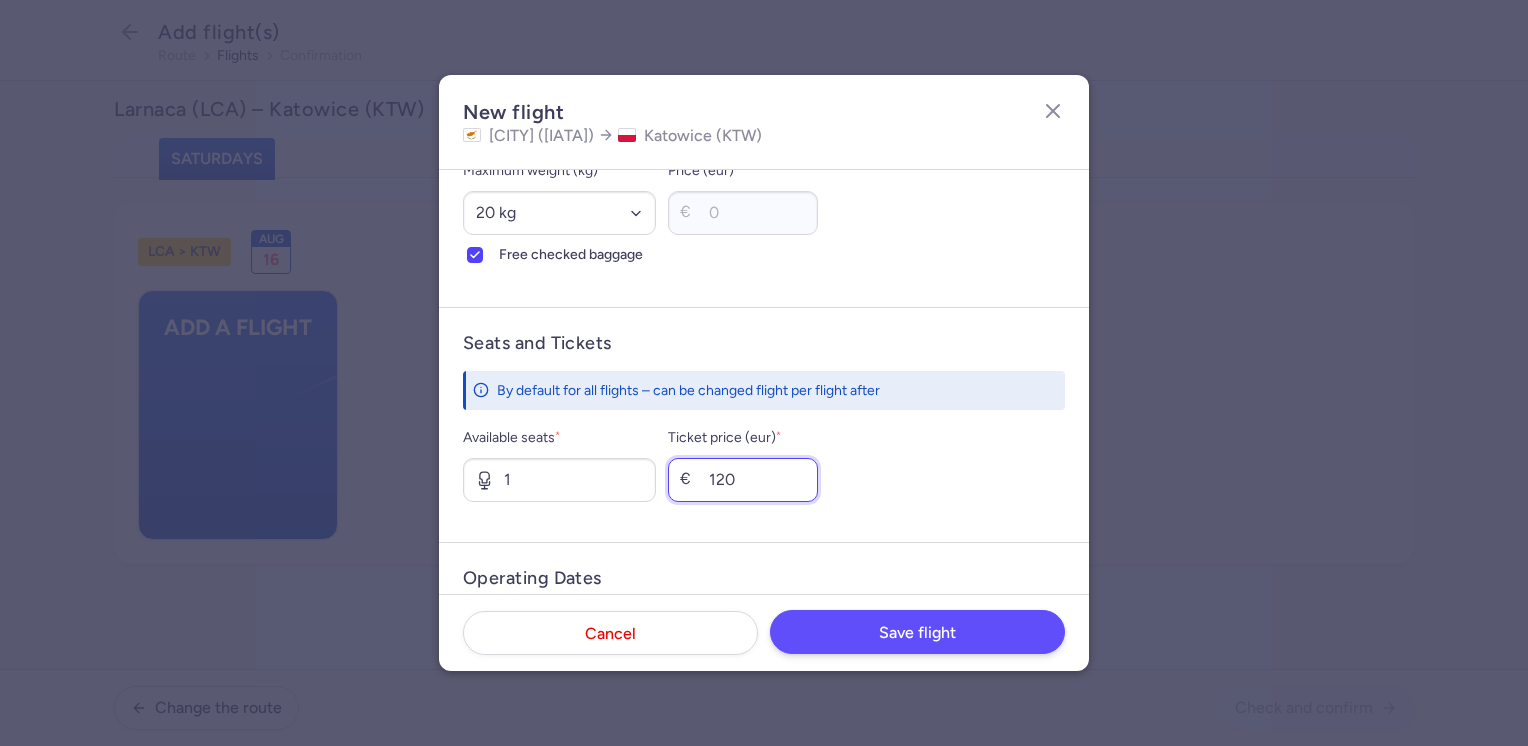 type on "120" 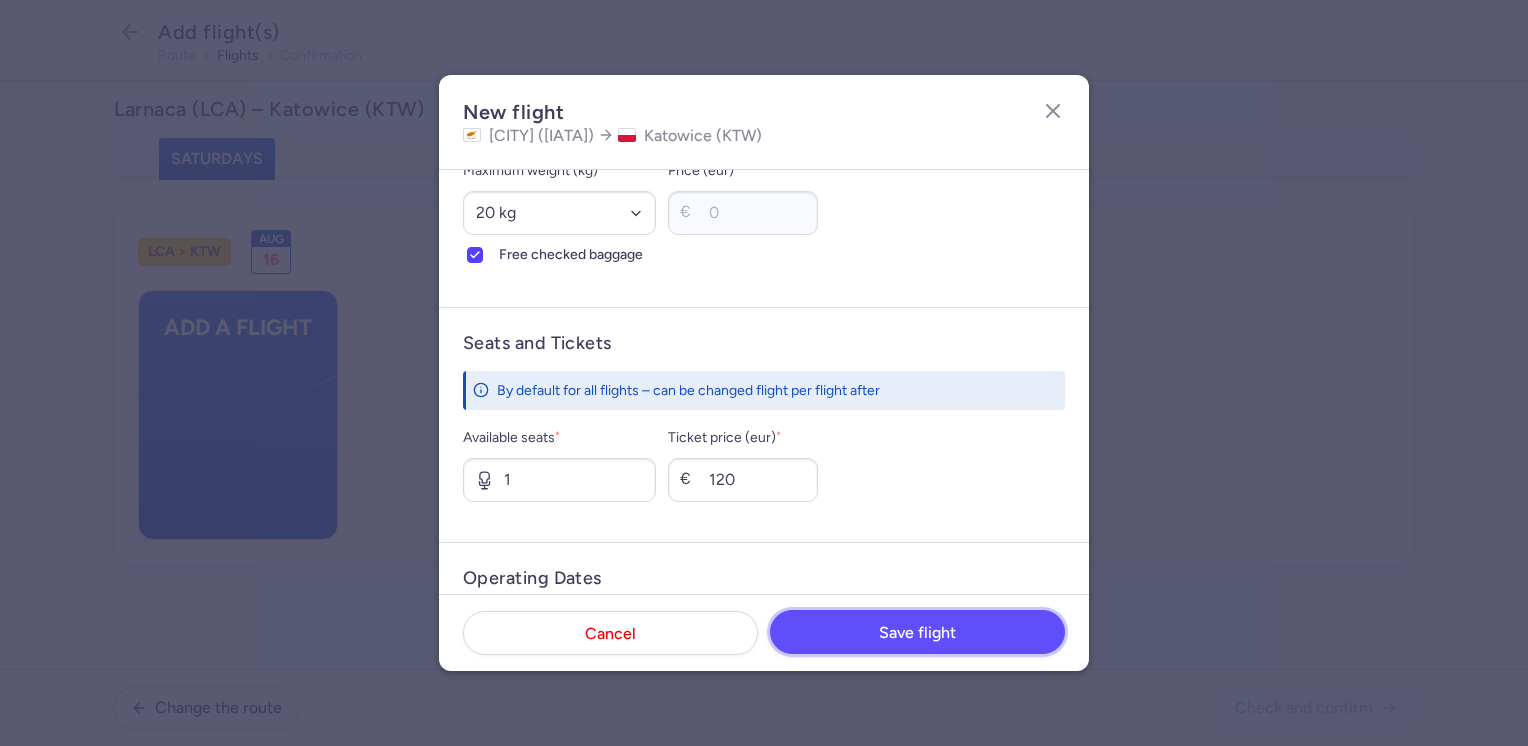 click on "Save flight" at bounding box center [917, 633] 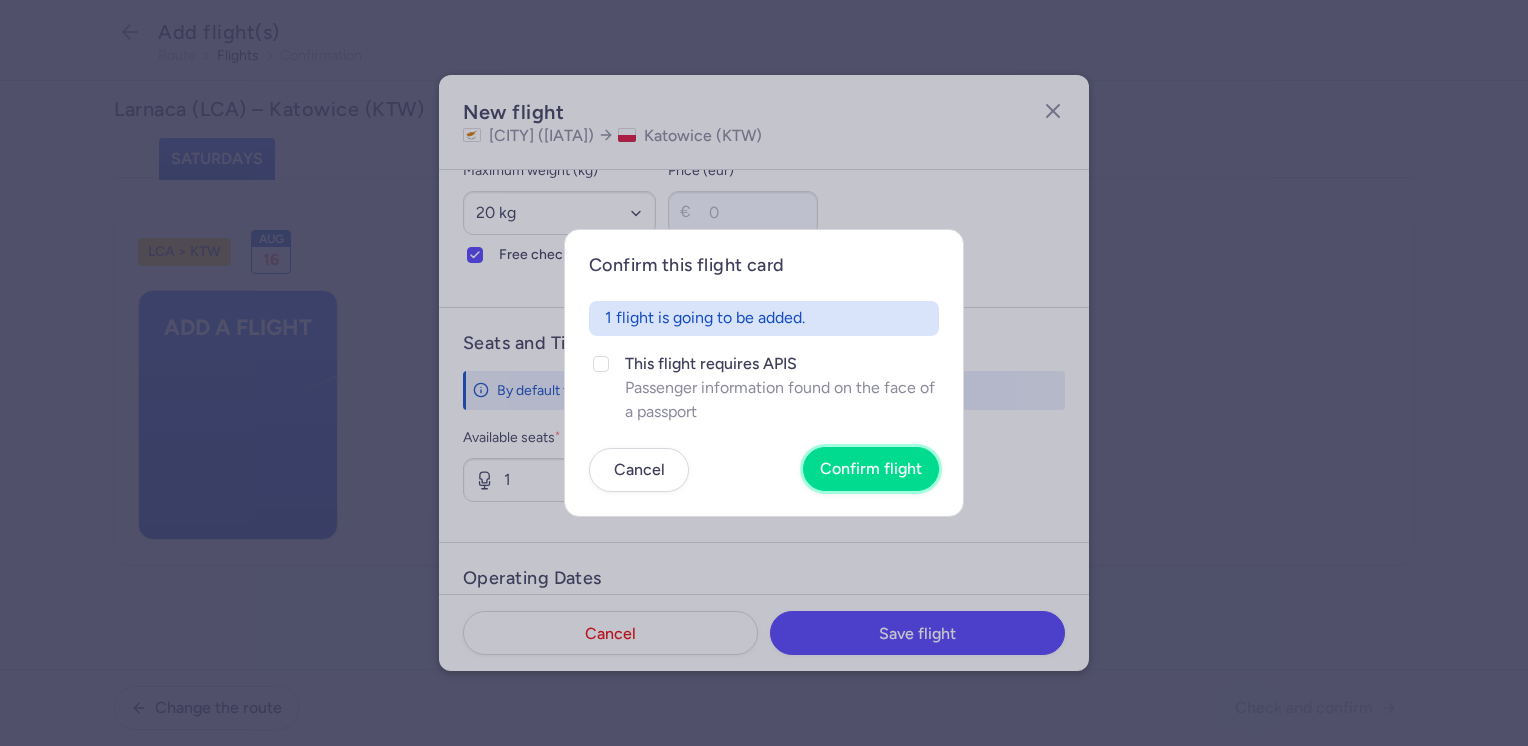 click on "Confirm flight" at bounding box center [871, 469] 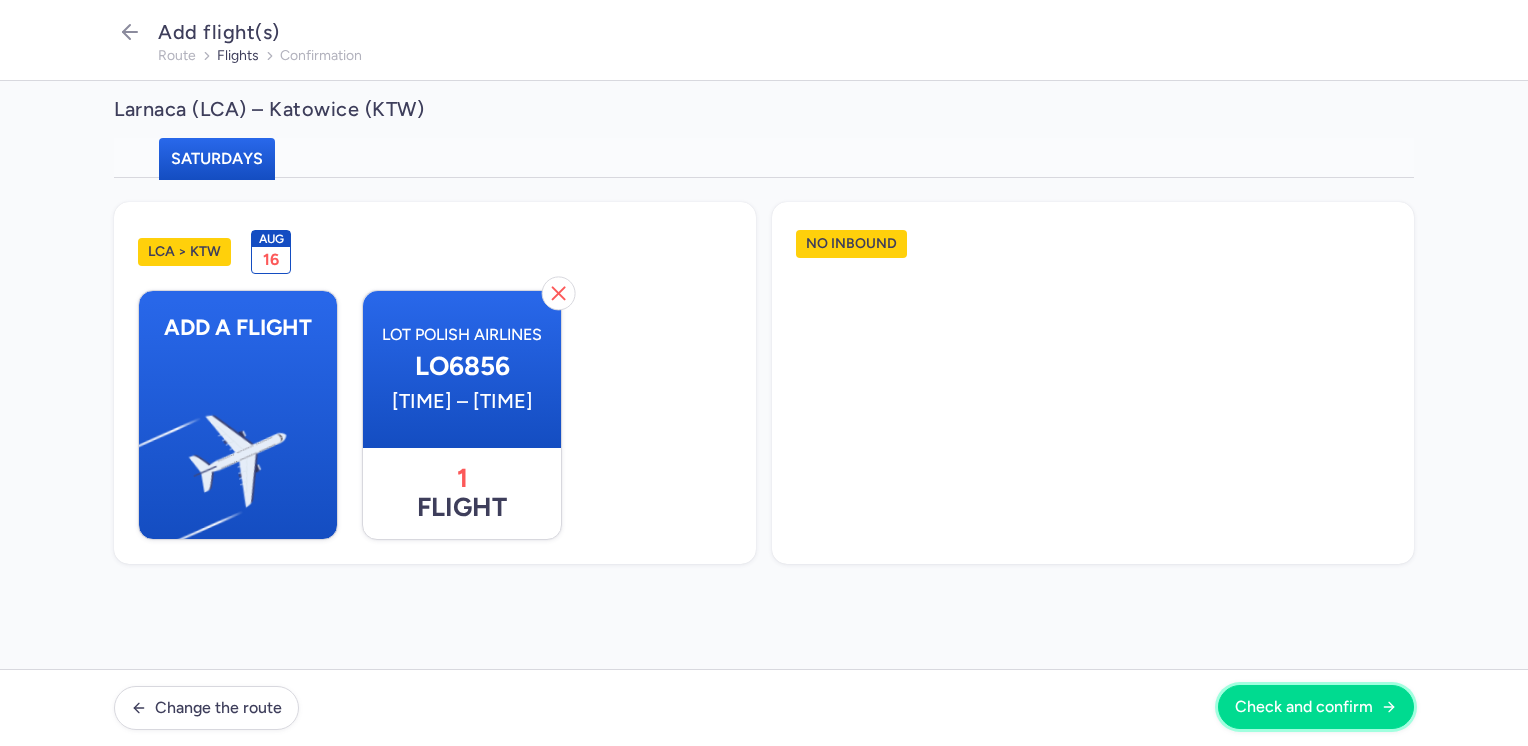 click on "Check and confirm" at bounding box center (1304, 707) 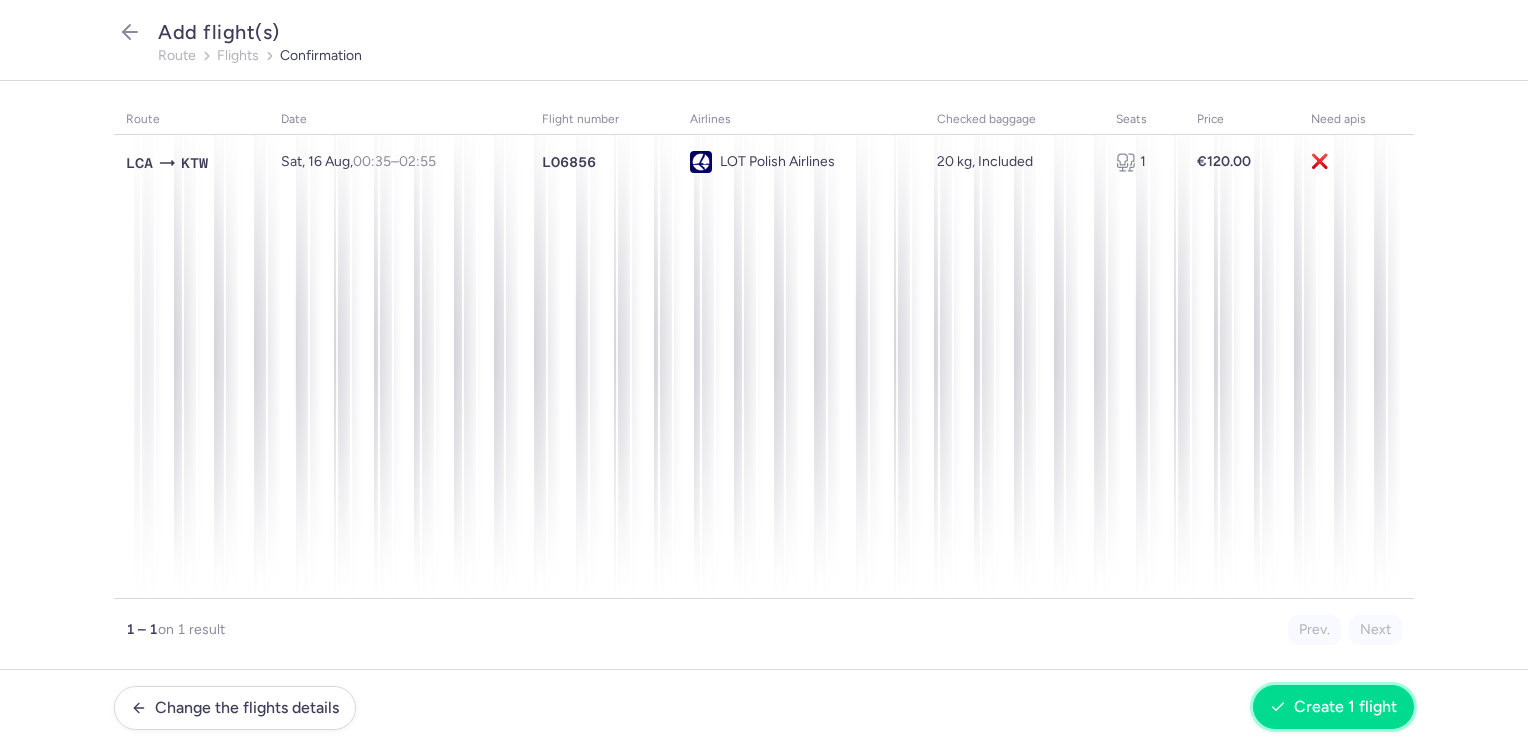 click on "Create 1 flight" at bounding box center (1345, 707) 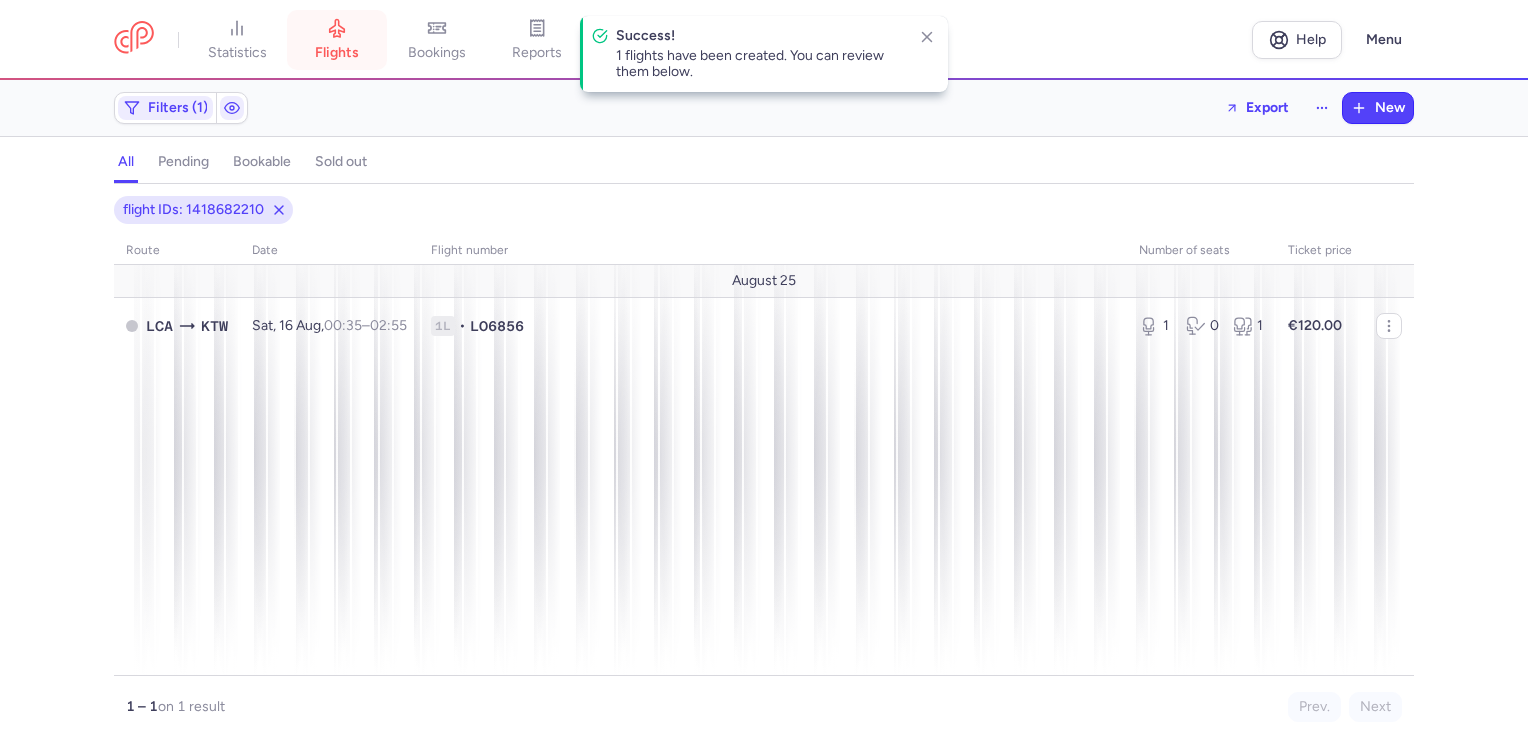 click on "flights" at bounding box center [337, 53] 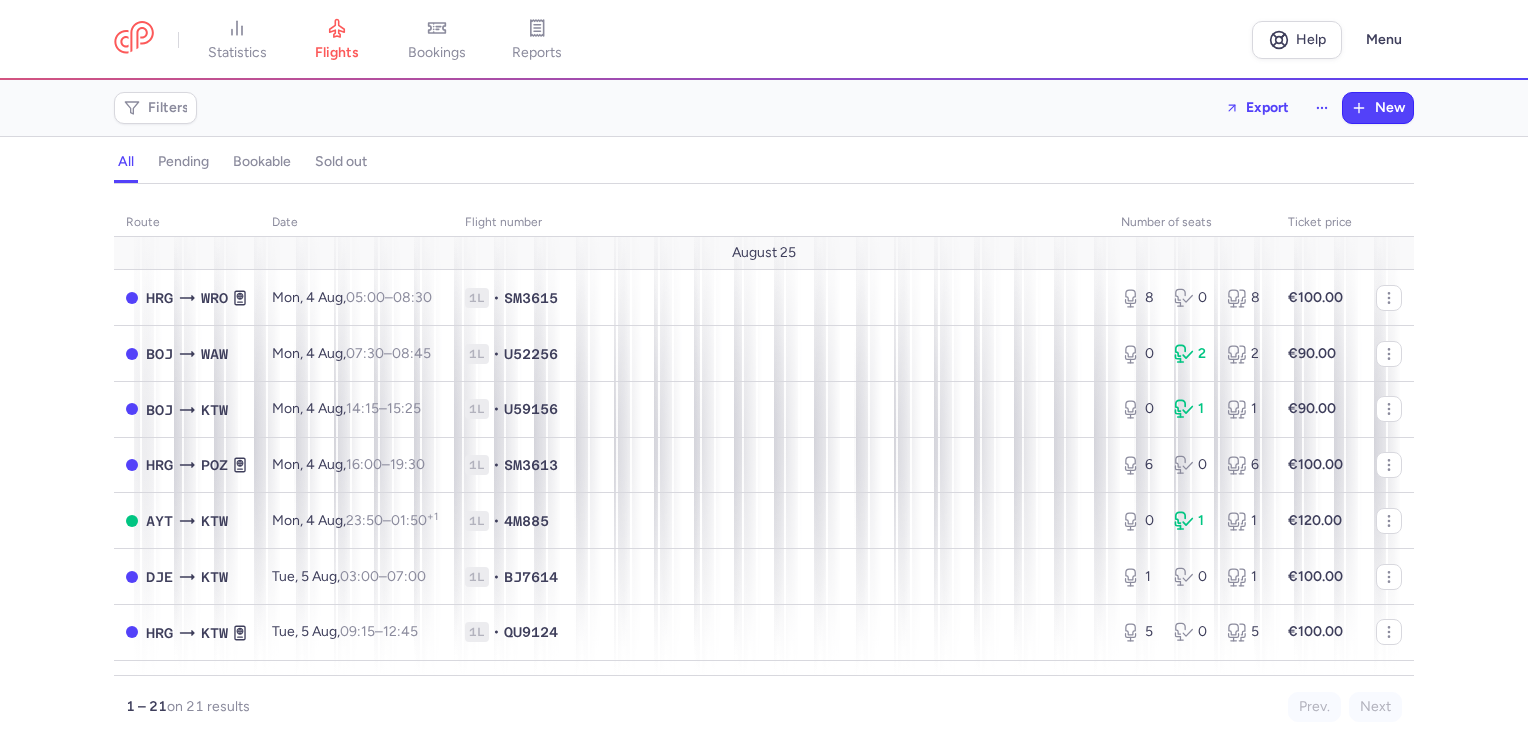 scroll, scrollTop: 0, scrollLeft: 0, axis: both 